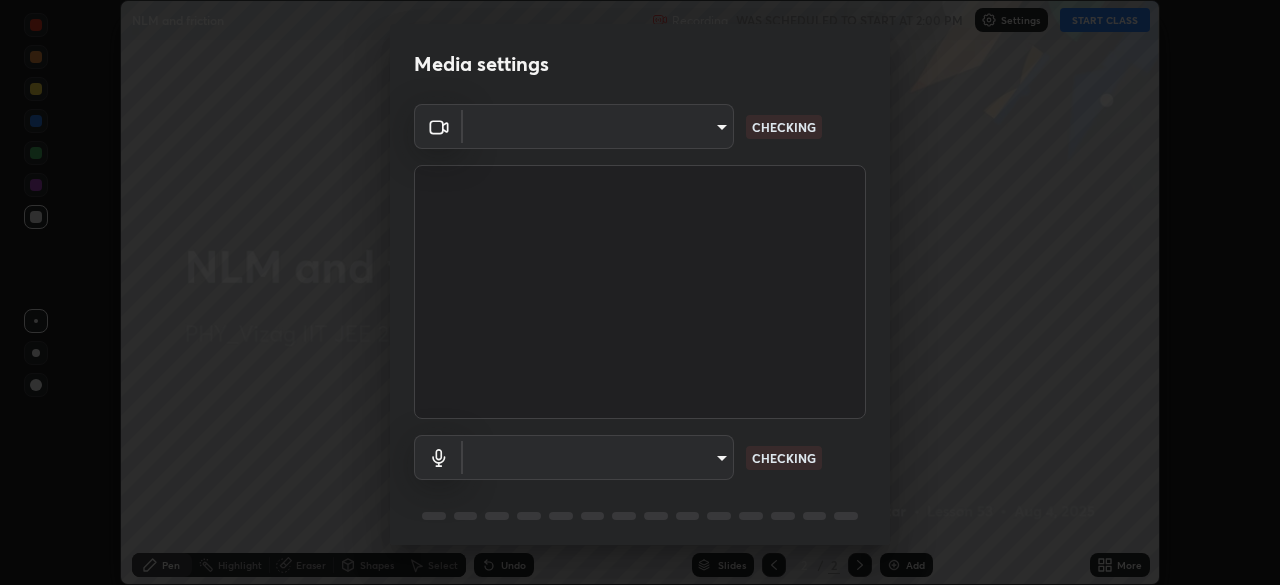 scroll, scrollTop: 0, scrollLeft: 0, axis: both 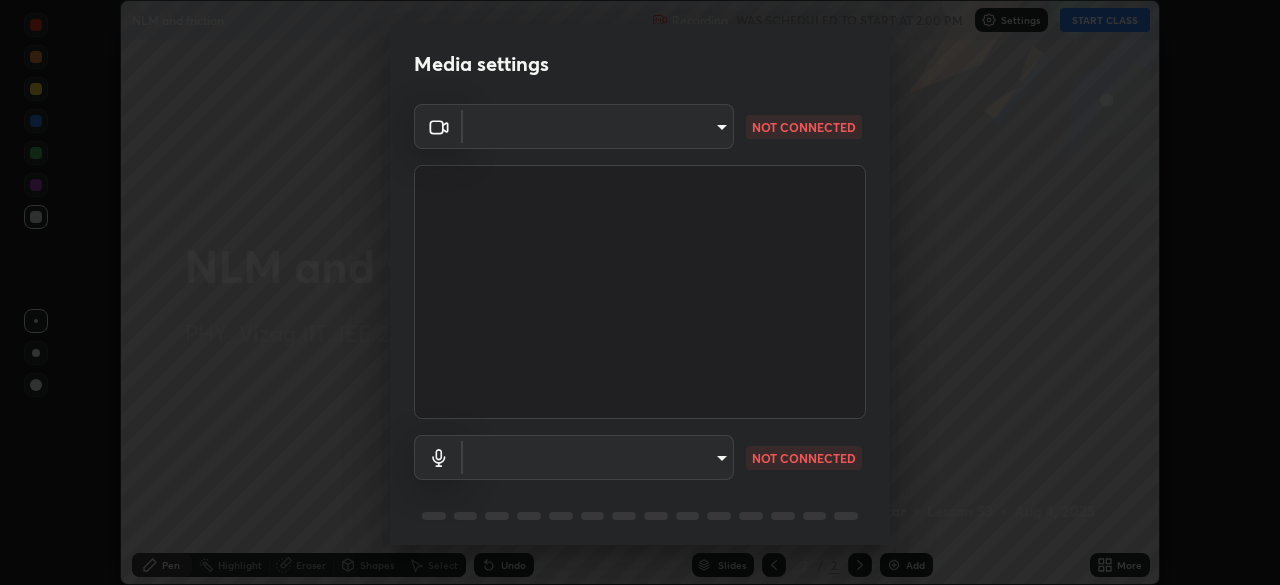 type on "5cd5b9fb78d5569c0b74246750c6e04ef28b8d5fe1a500b9a58a9a3e1cade160" 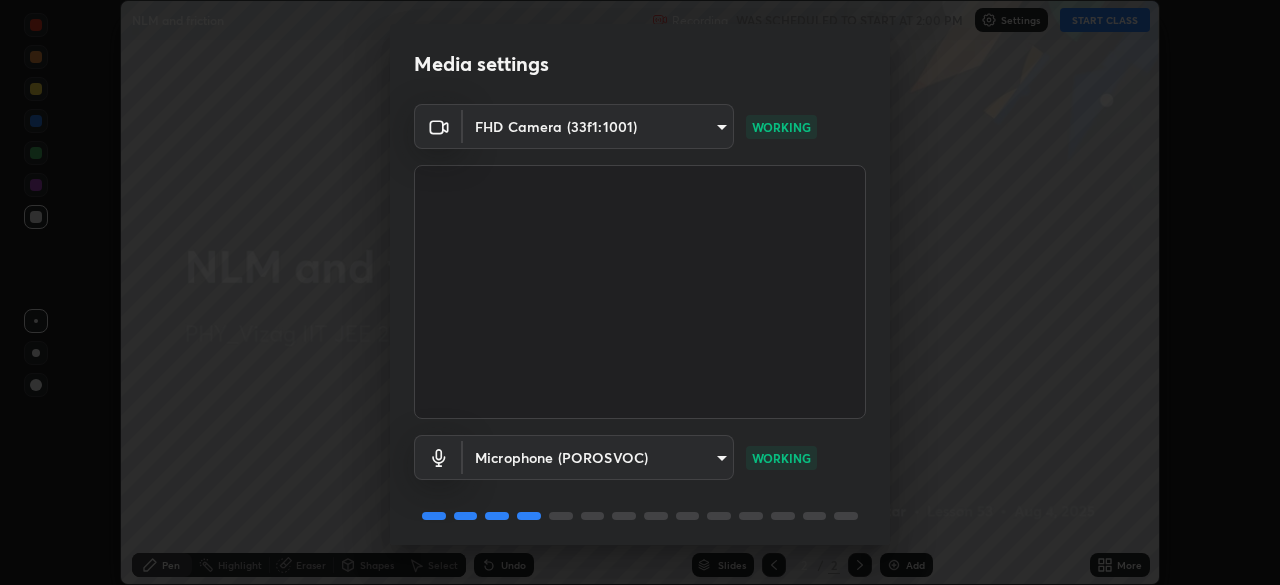 scroll, scrollTop: 71, scrollLeft: 0, axis: vertical 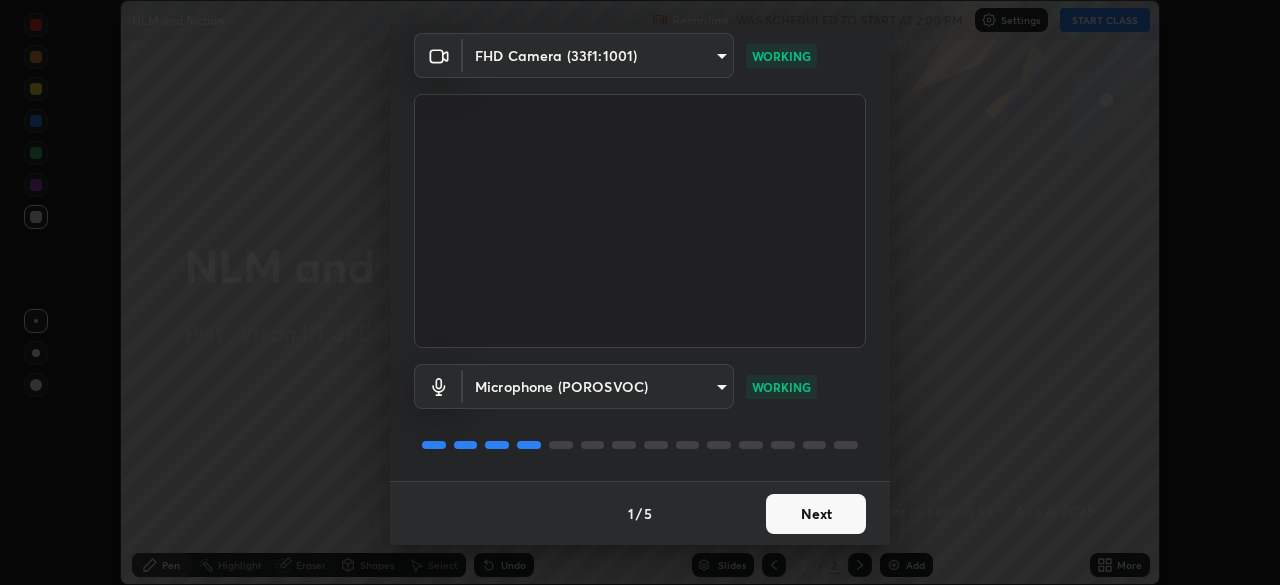 click on "Next" at bounding box center [816, 514] 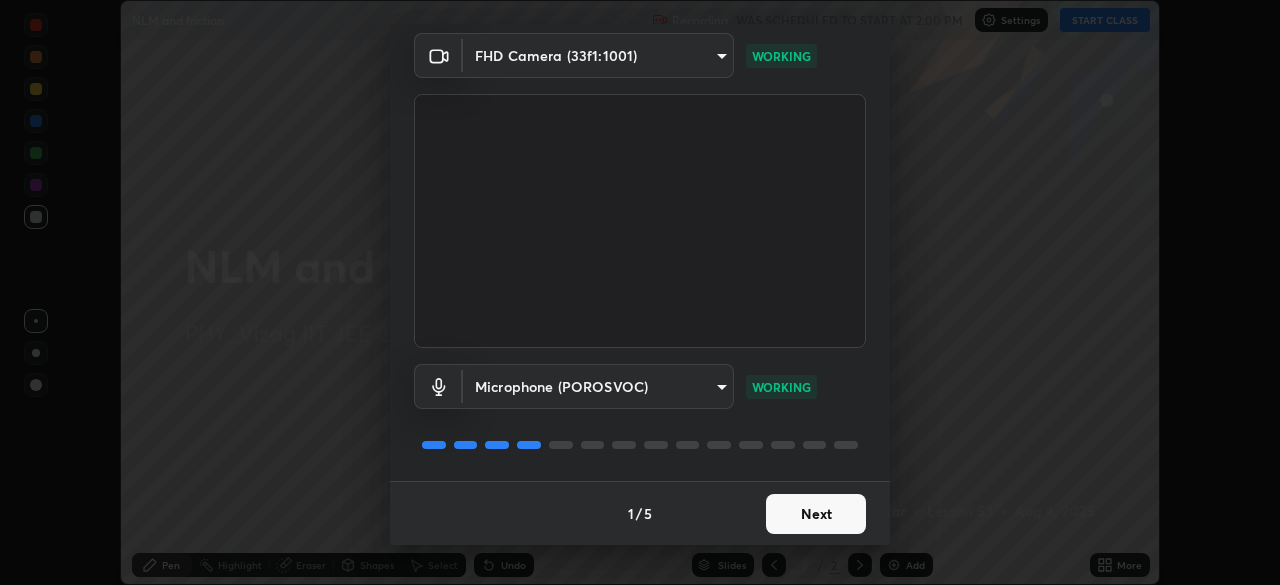 scroll, scrollTop: 0, scrollLeft: 0, axis: both 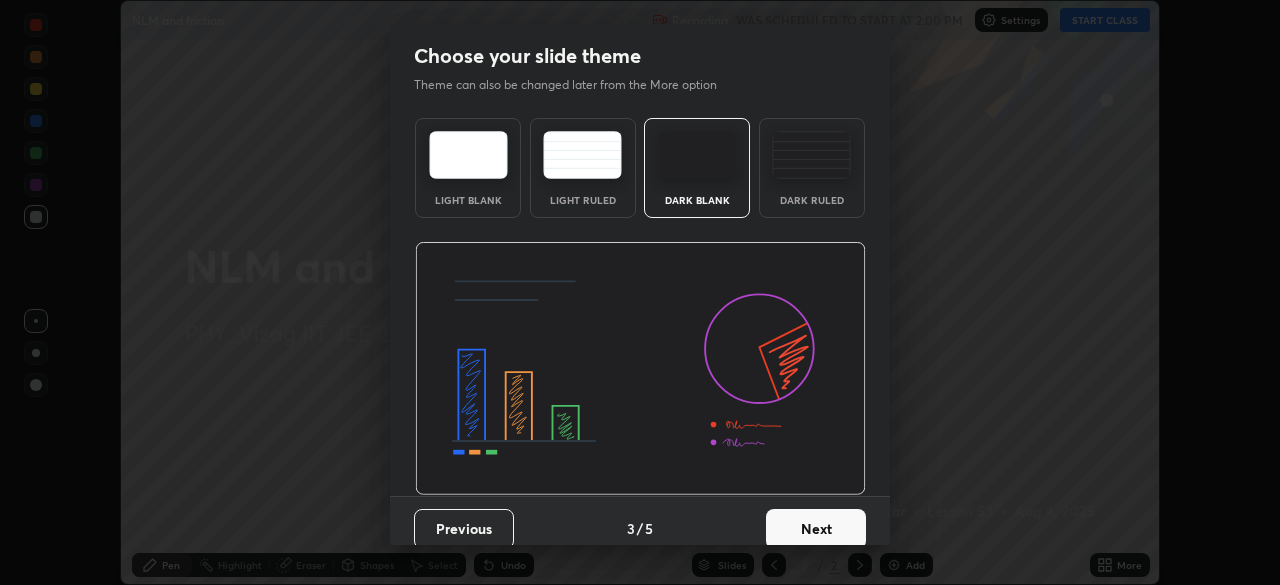 click on "Next" at bounding box center [816, 529] 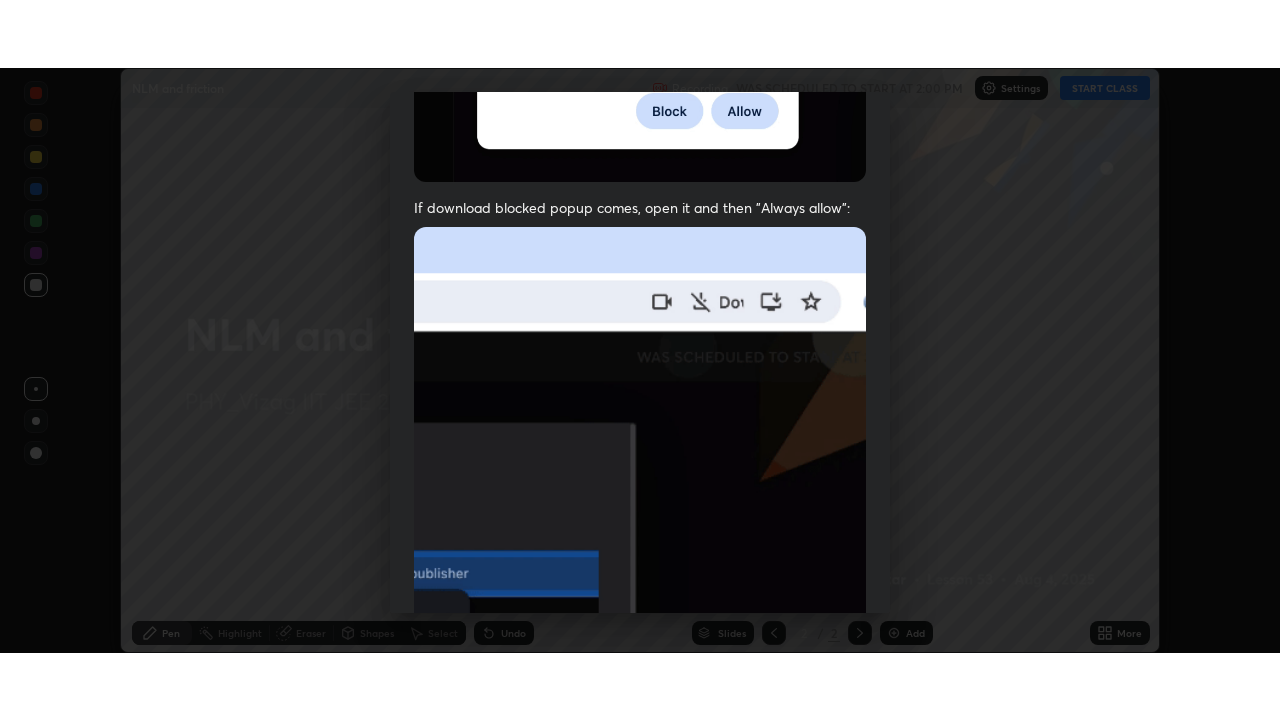 scroll, scrollTop: 479, scrollLeft: 0, axis: vertical 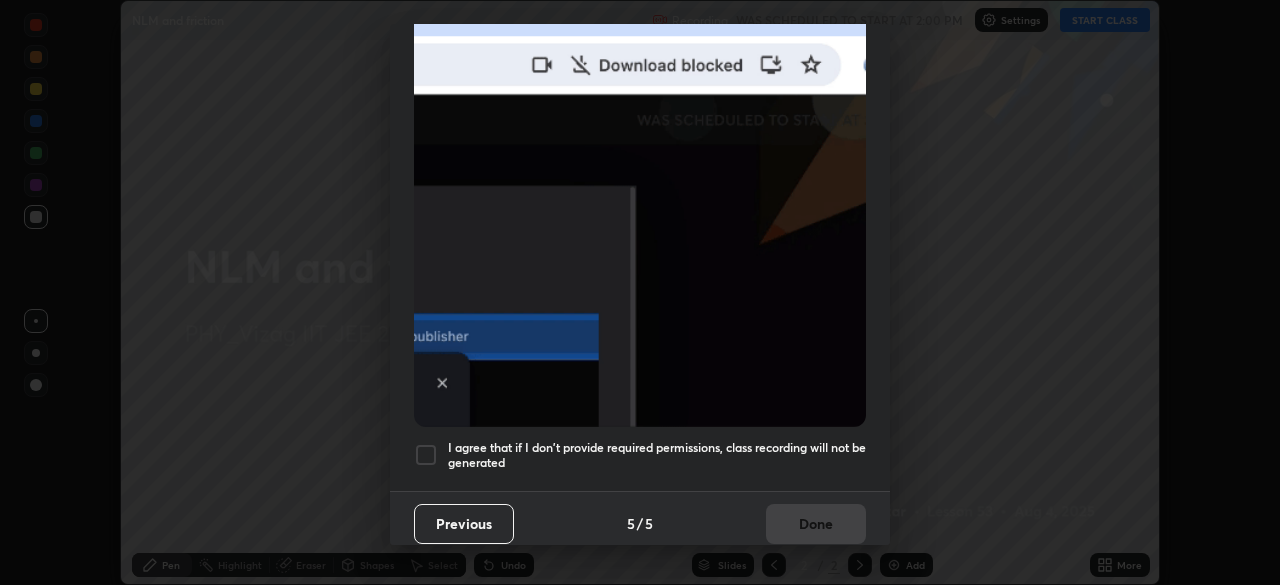 click at bounding box center (426, 455) 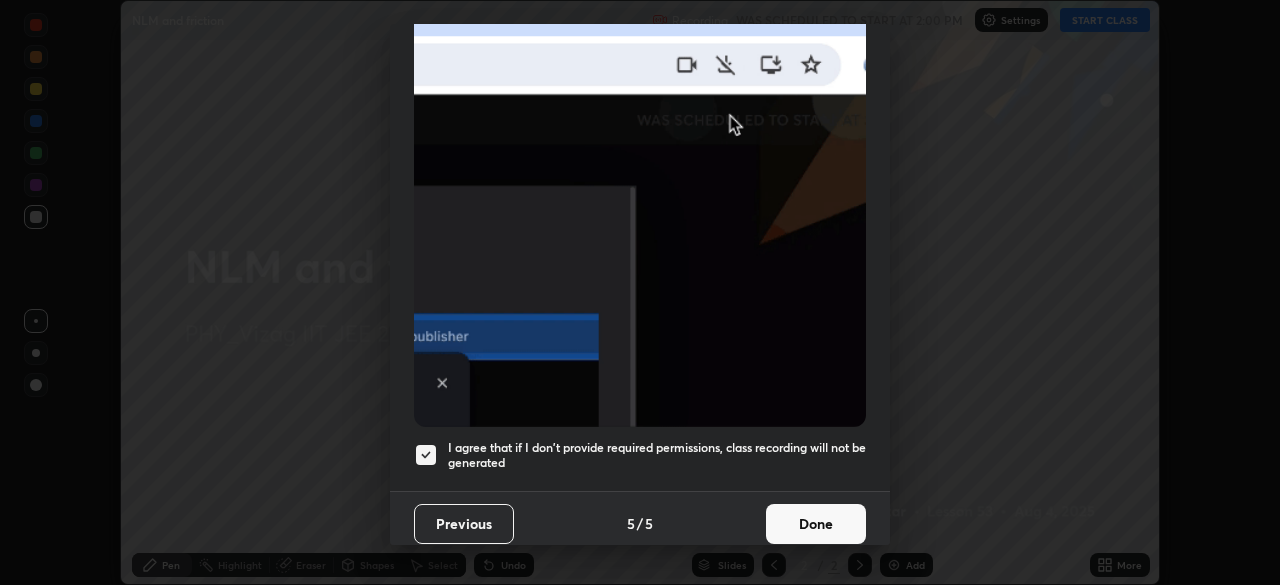 click on "Done" at bounding box center (816, 524) 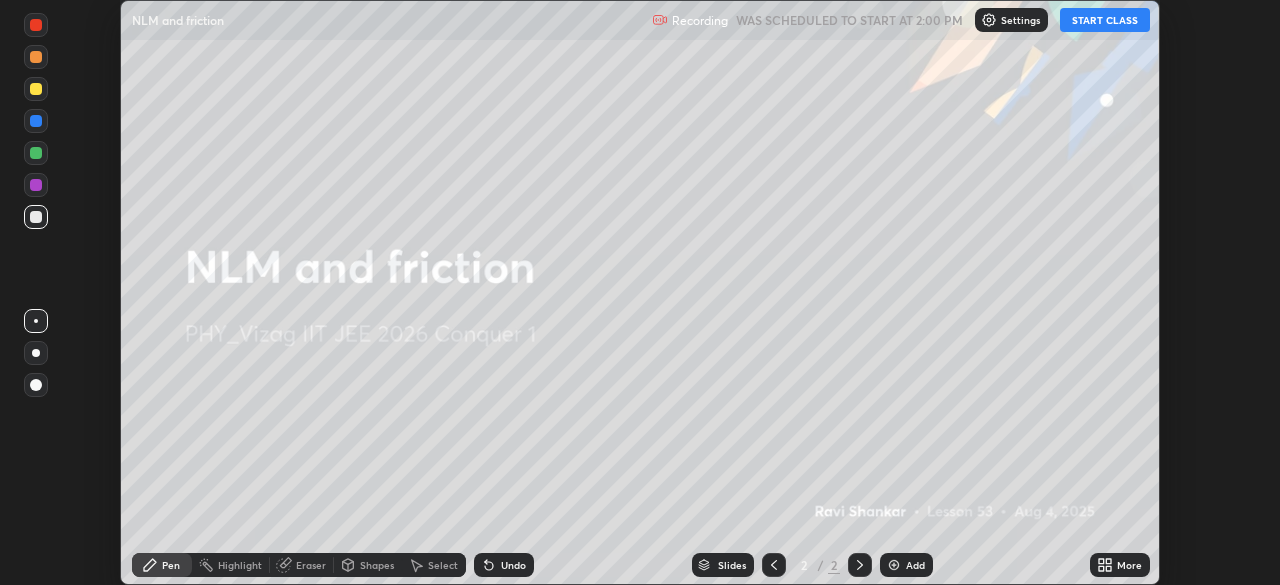 click on "START CLASS" at bounding box center (1105, 20) 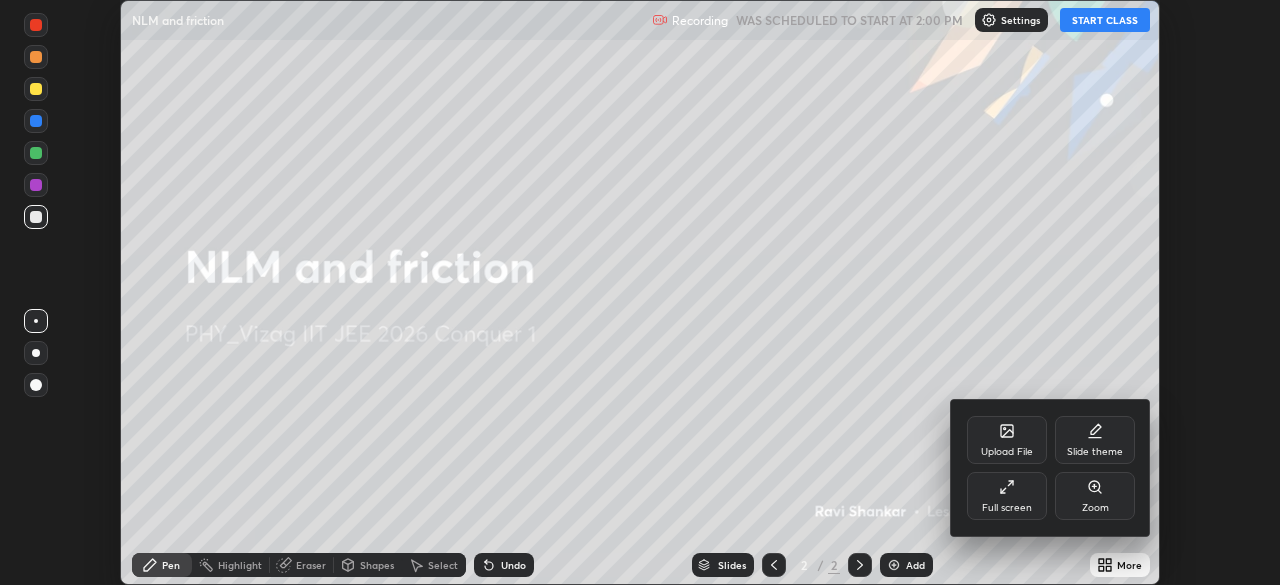 click on "Full screen" at bounding box center (1007, 508) 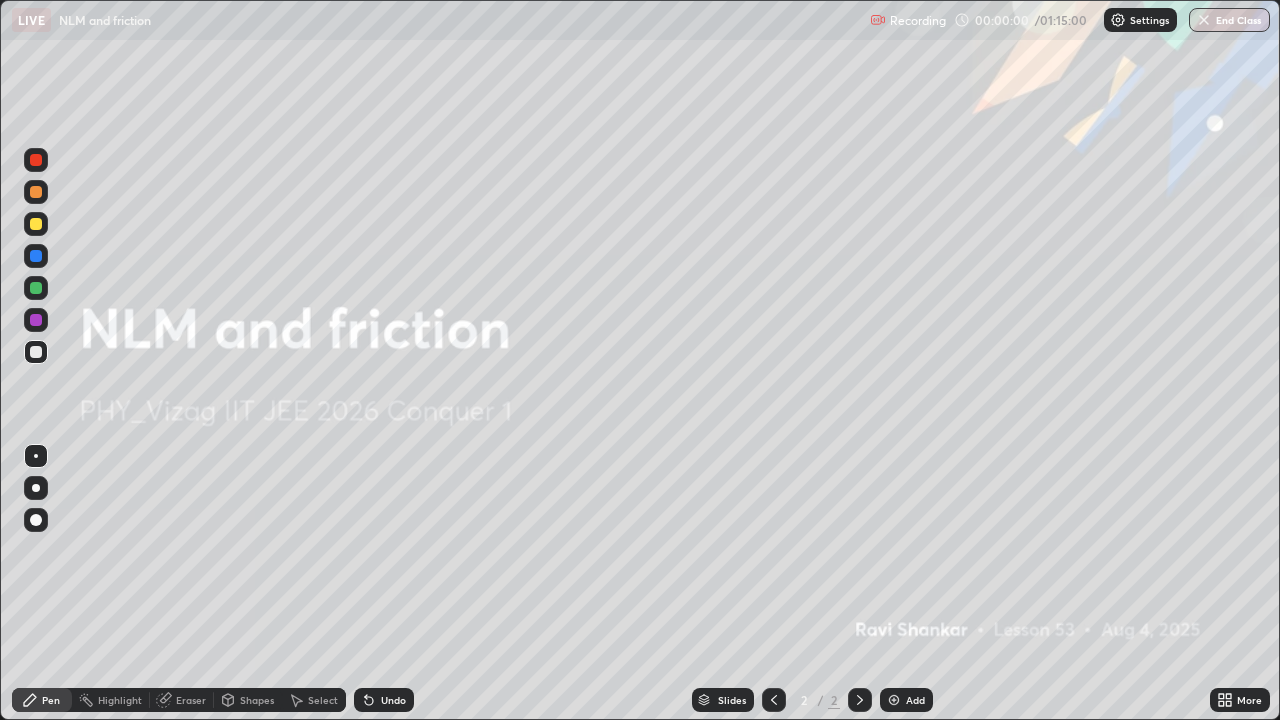 scroll, scrollTop: 99280, scrollLeft: 98720, axis: both 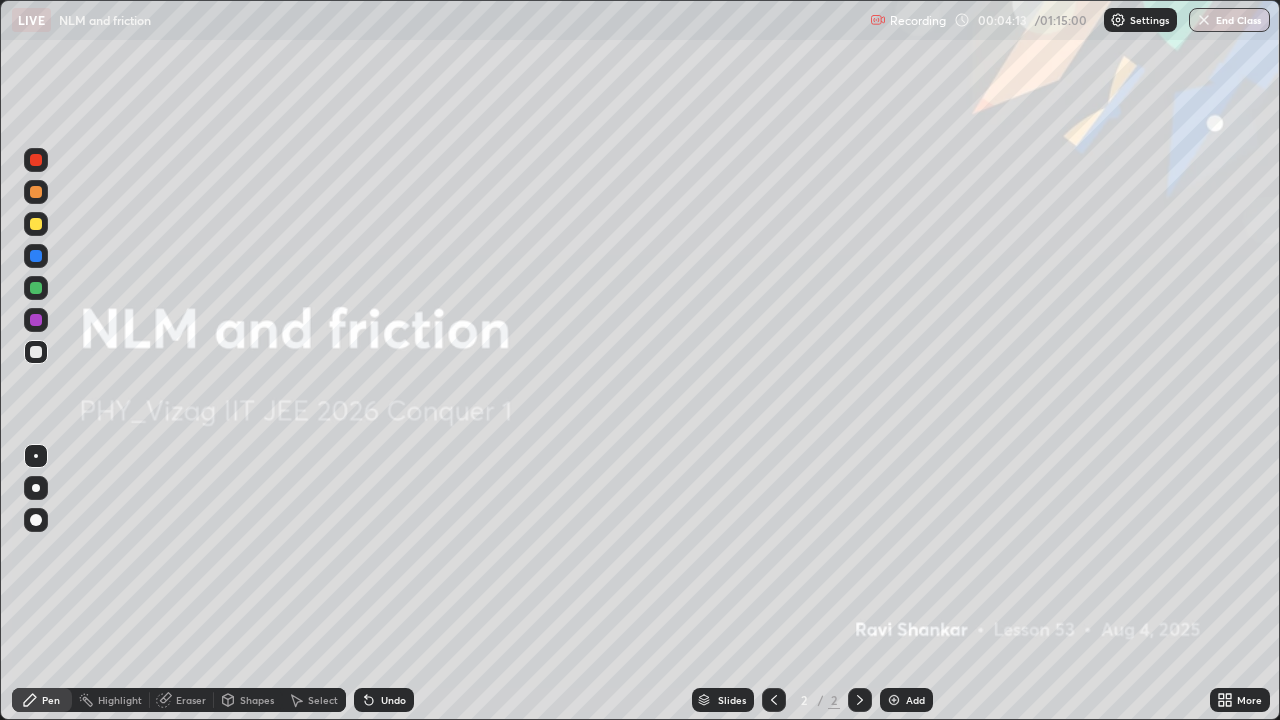 click on "Add" at bounding box center (906, 700) 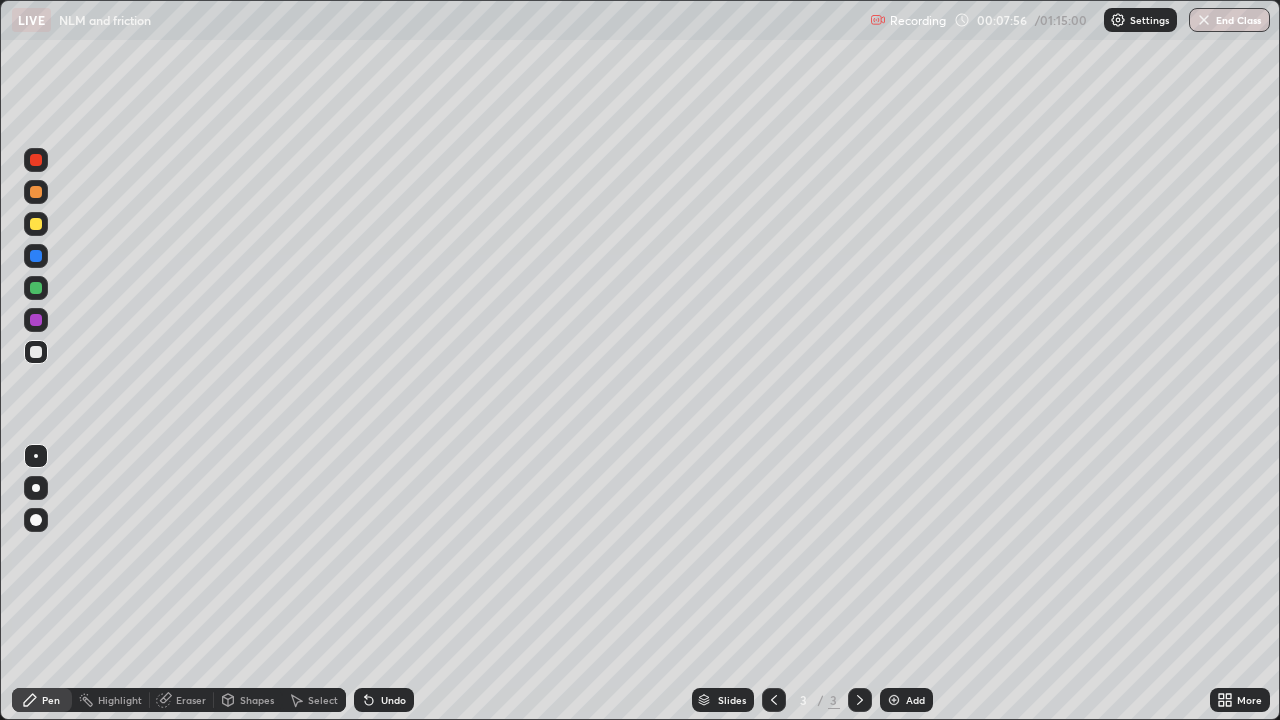 click at bounding box center [36, 488] 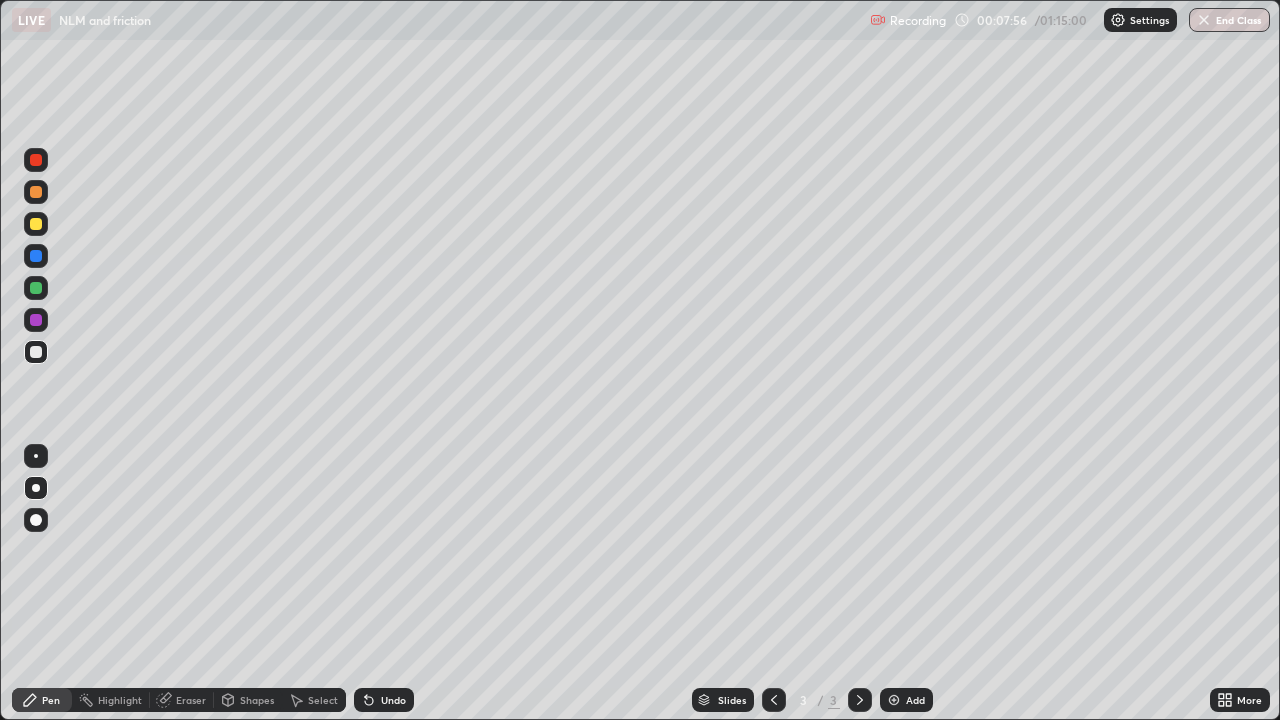 click at bounding box center (36, 224) 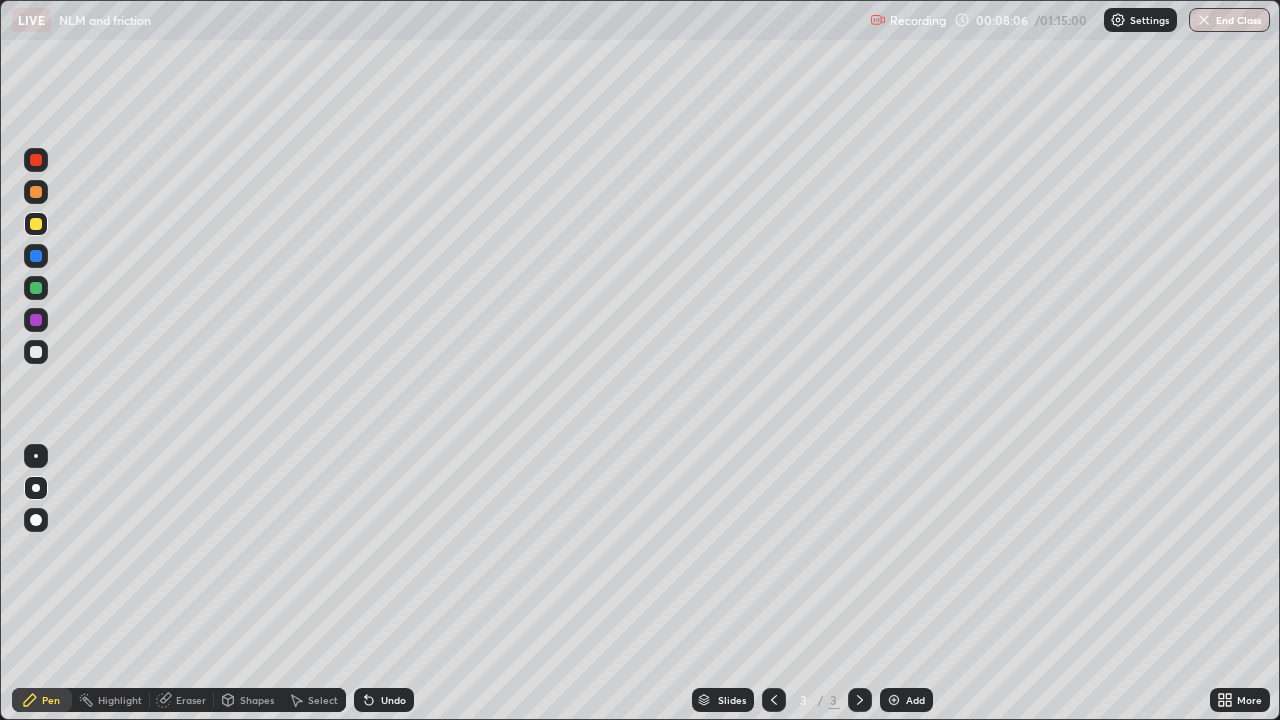 click on "Undo" at bounding box center (393, 700) 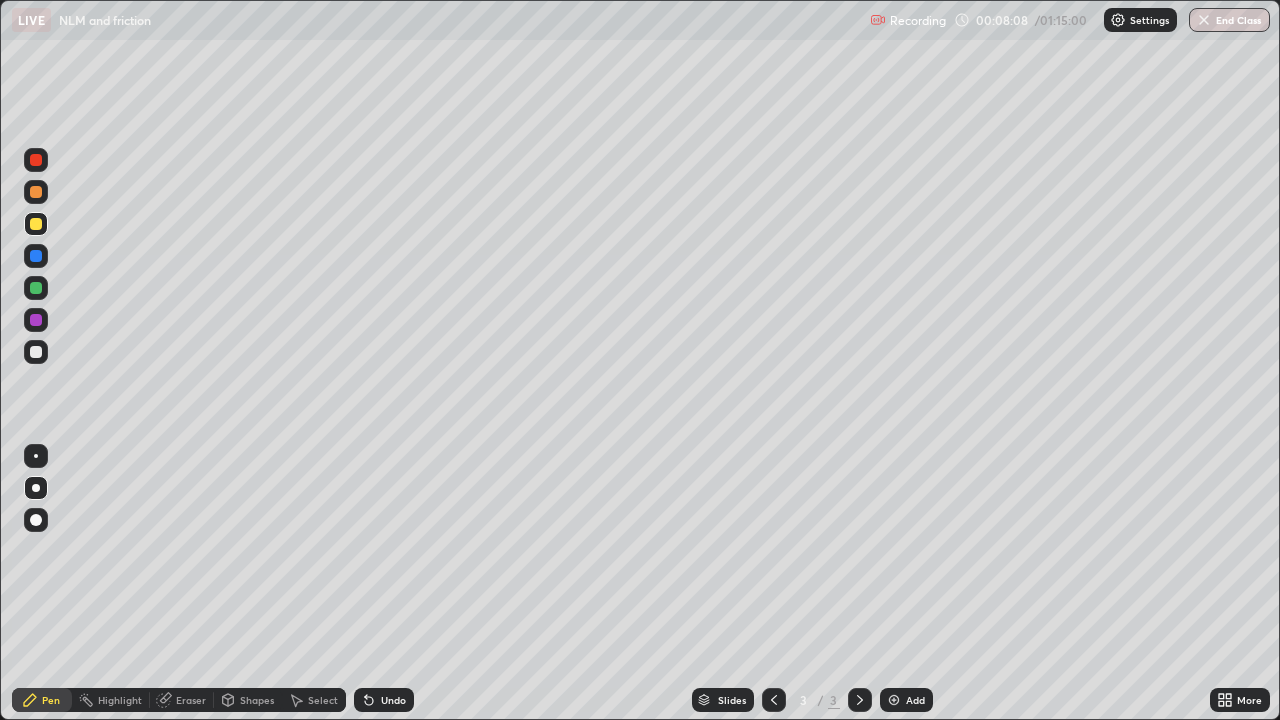 click on "Undo" at bounding box center (384, 700) 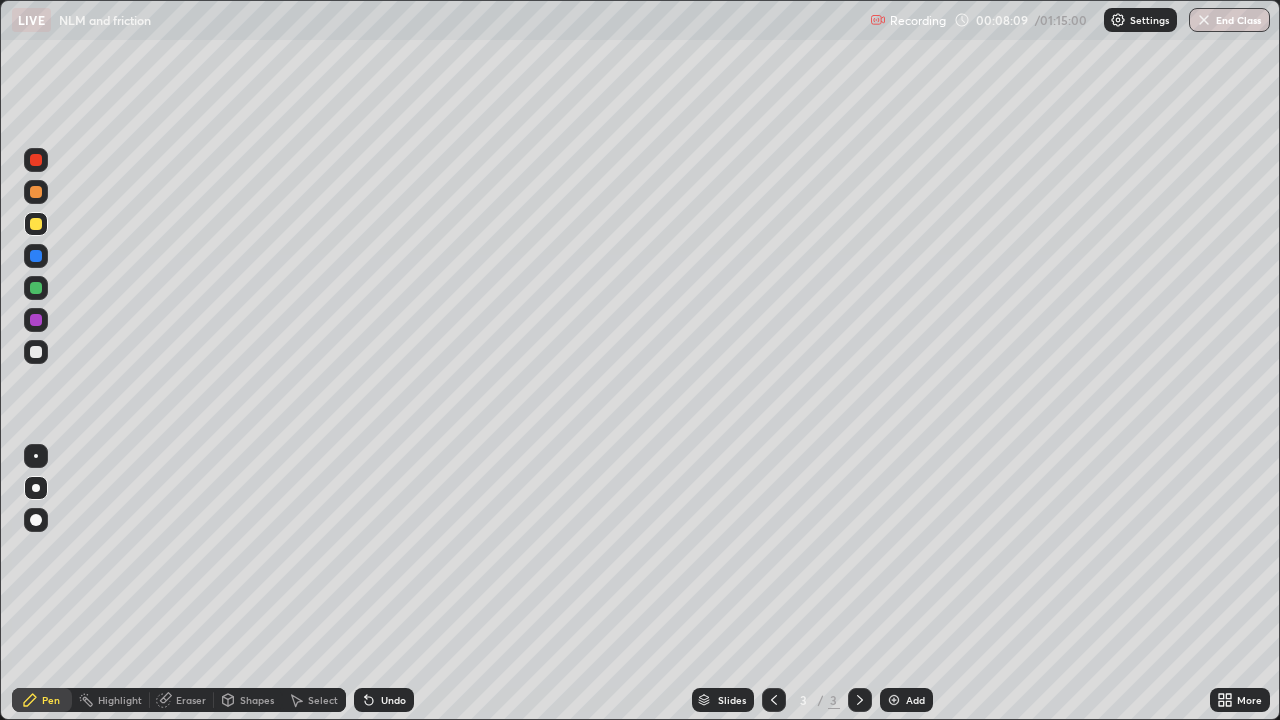 click on "Undo" at bounding box center (393, 700) 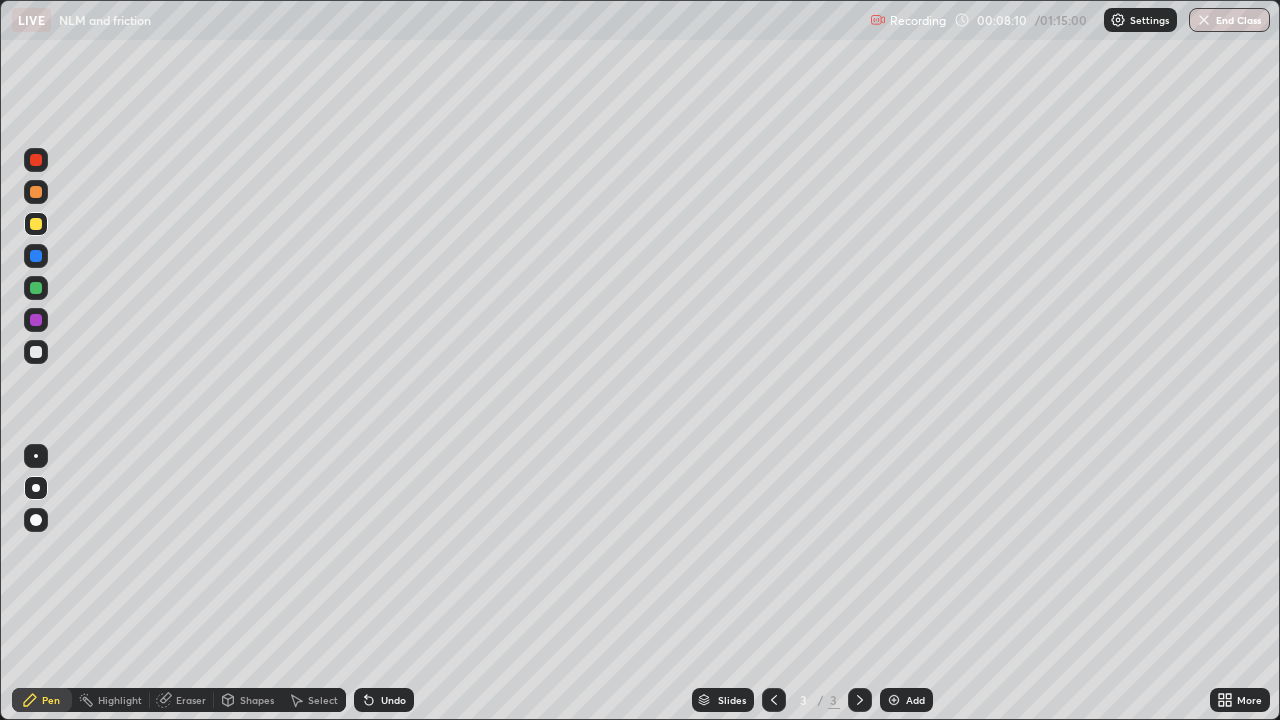 click on "Undo" at bounding box center (384, 700) 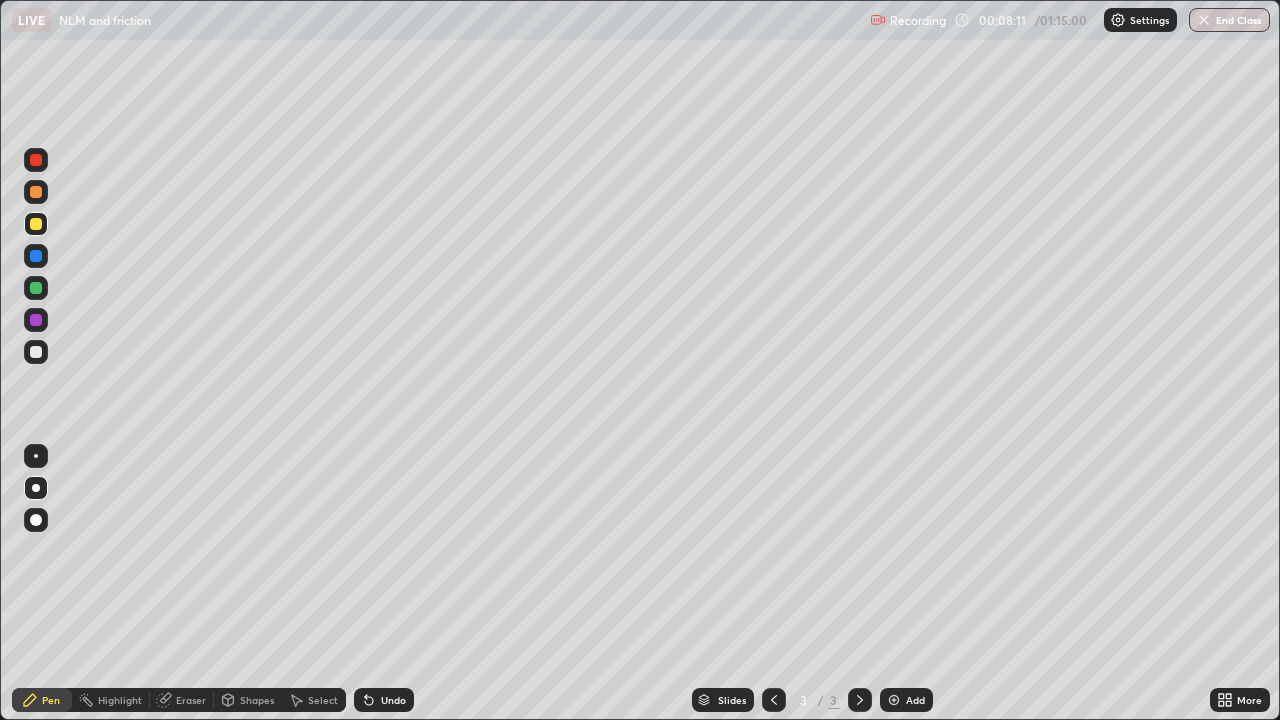 click on "Shapes" at bounding box center [257, 700] 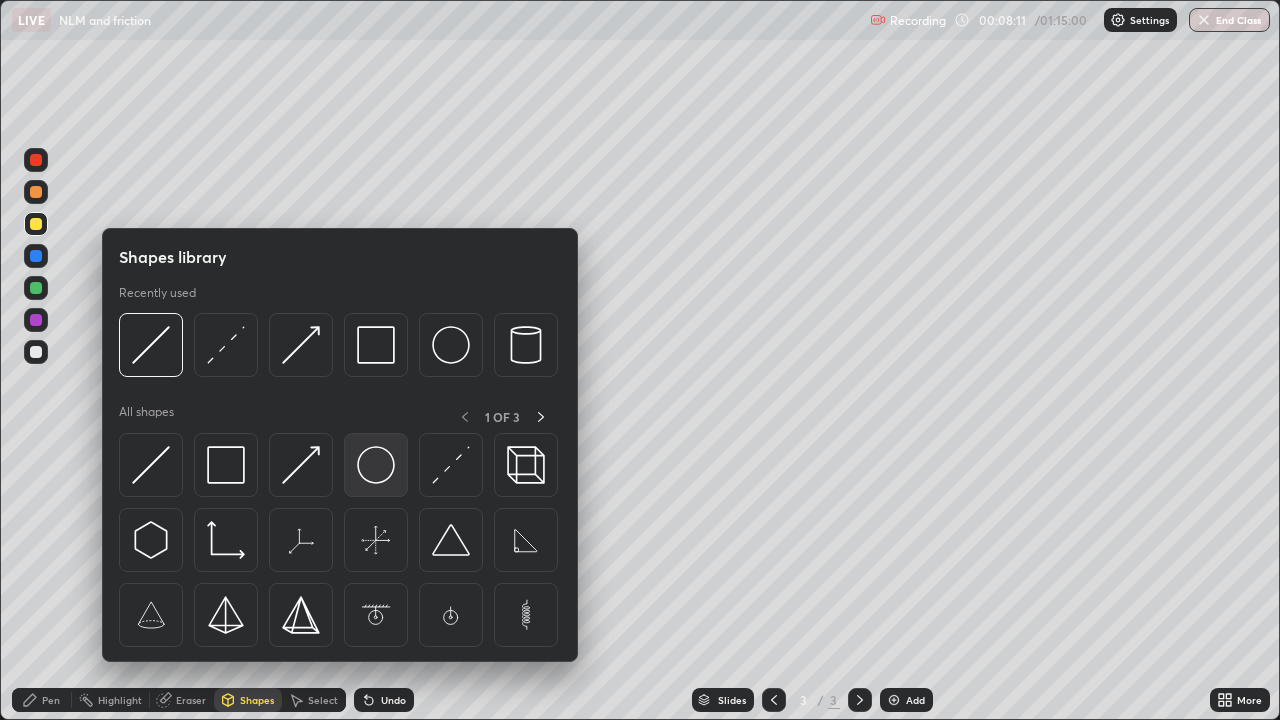 click at bounding box center [376, 465] 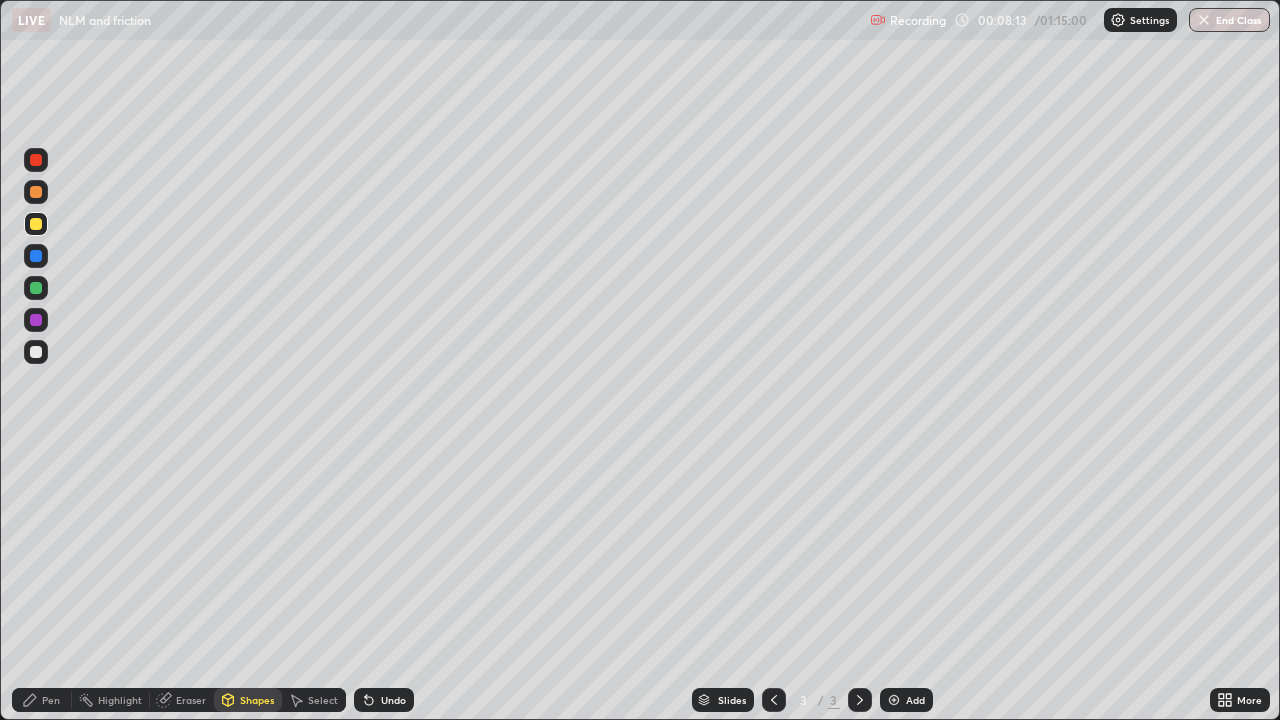 click on "Shapes" at bounding box center [257, 700] 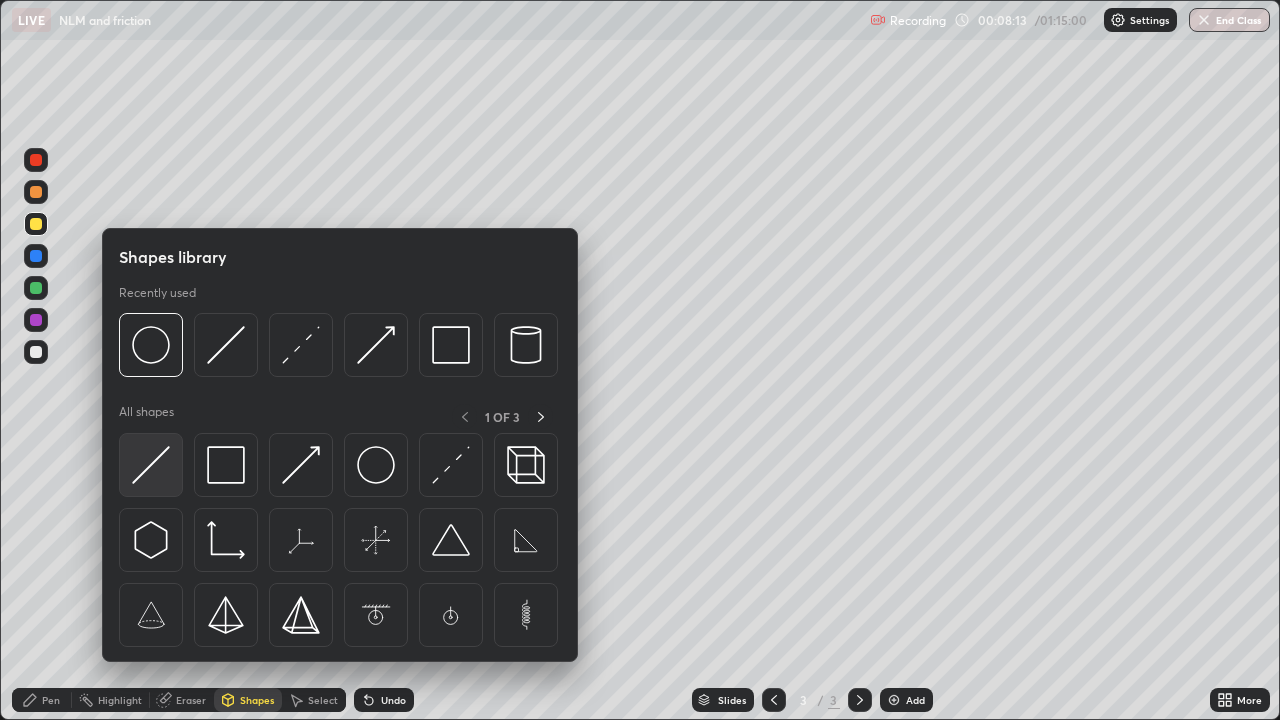 click at bounding box center (151, 465) 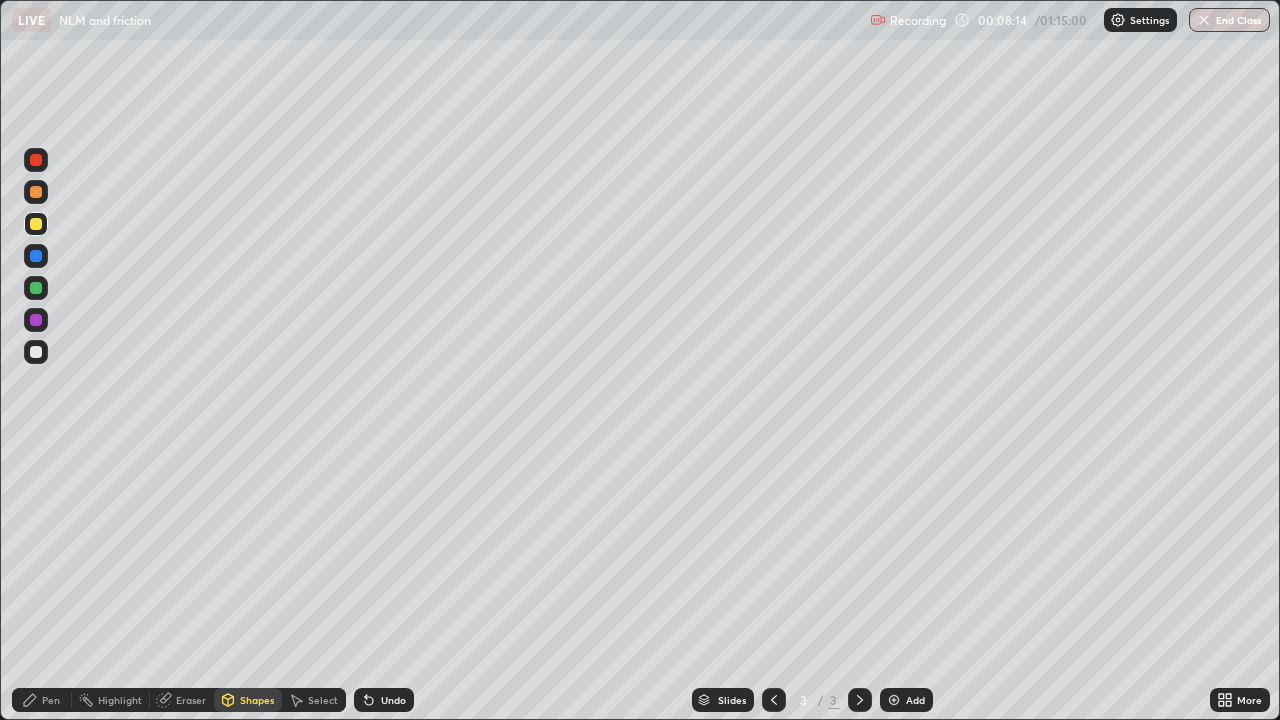 click at bounding box center [36, 352] 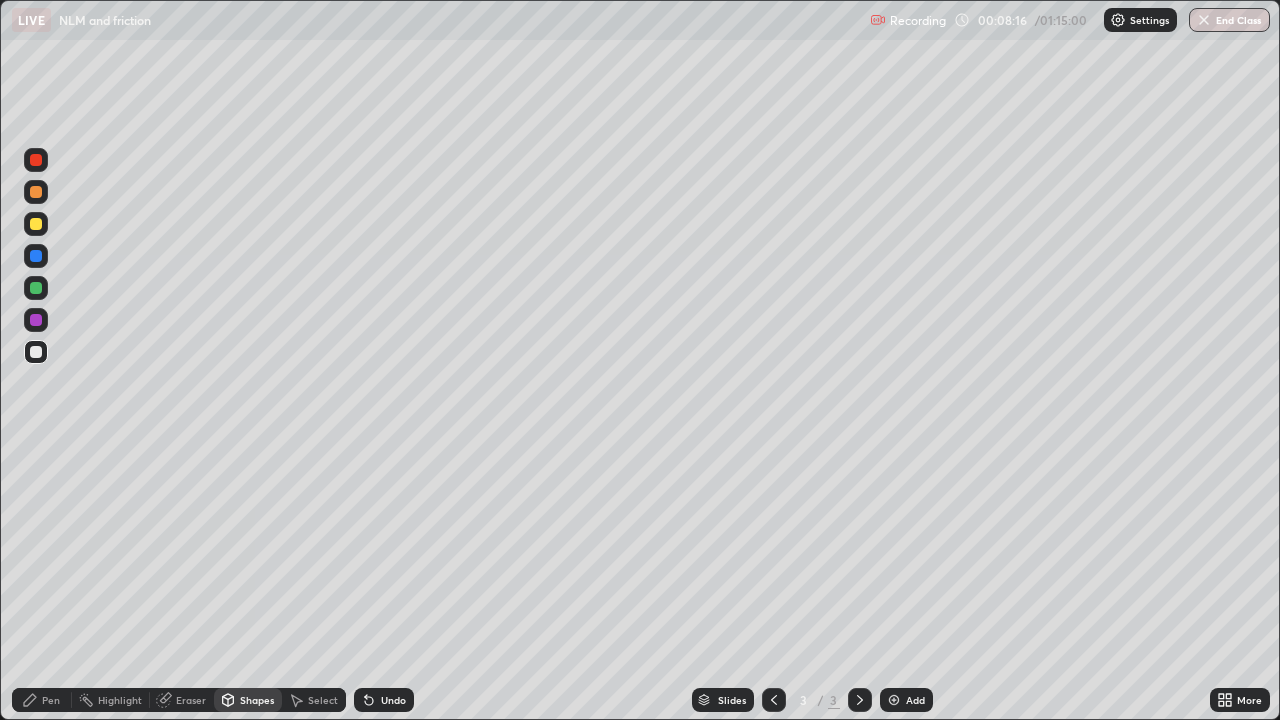 click on "Eraser" at bounding box center (191, 700) 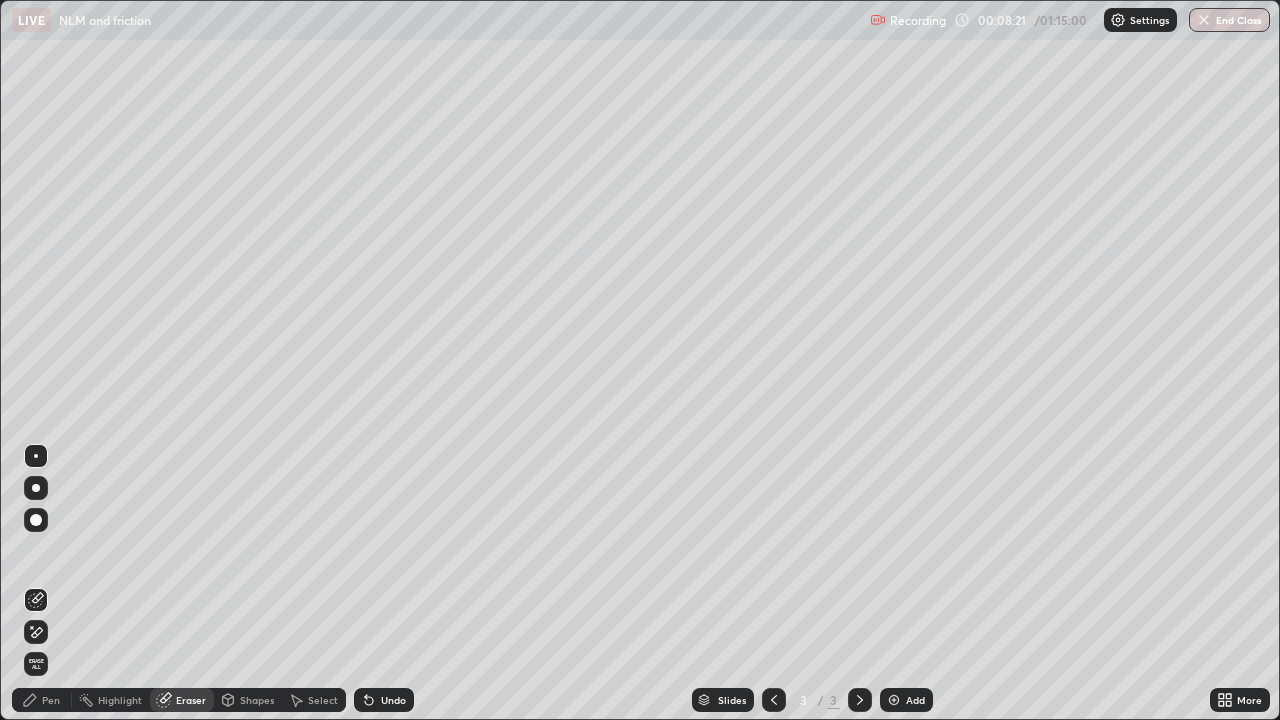 click on "Pen" at bounding box center (42, 700) 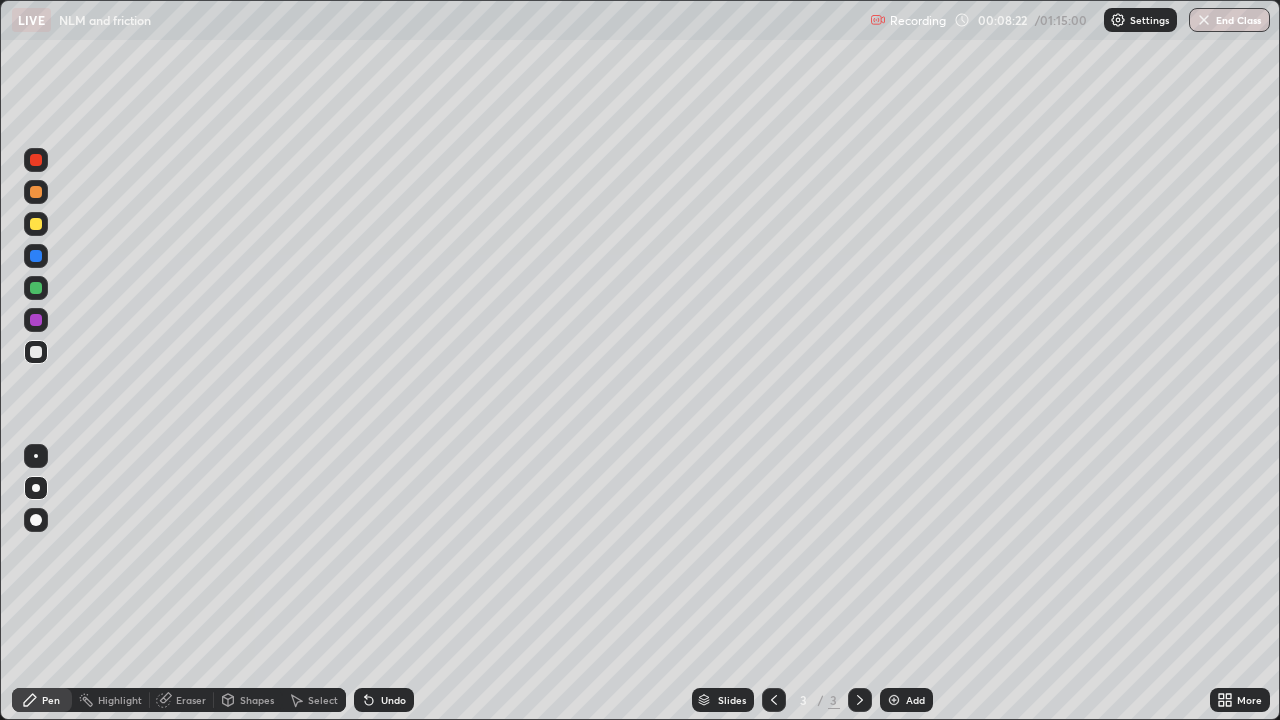 click at bounding box center (36, 192) 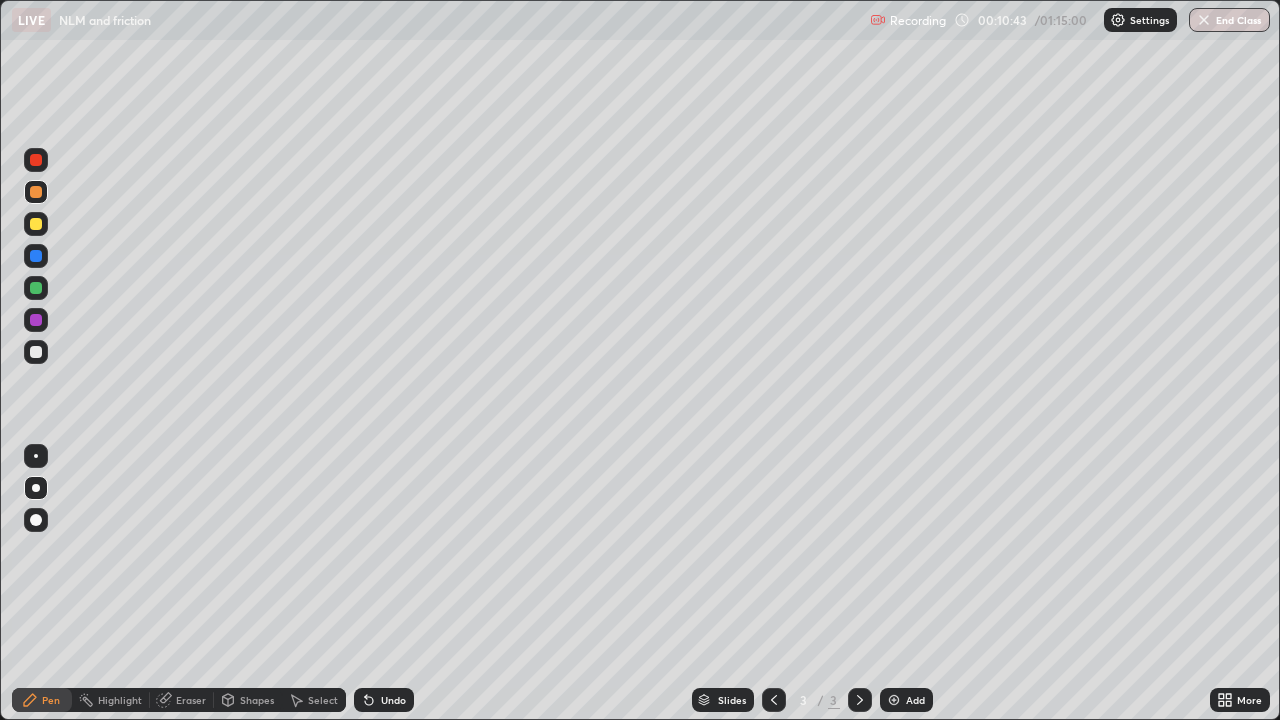 click at bounding box center (36, 352) 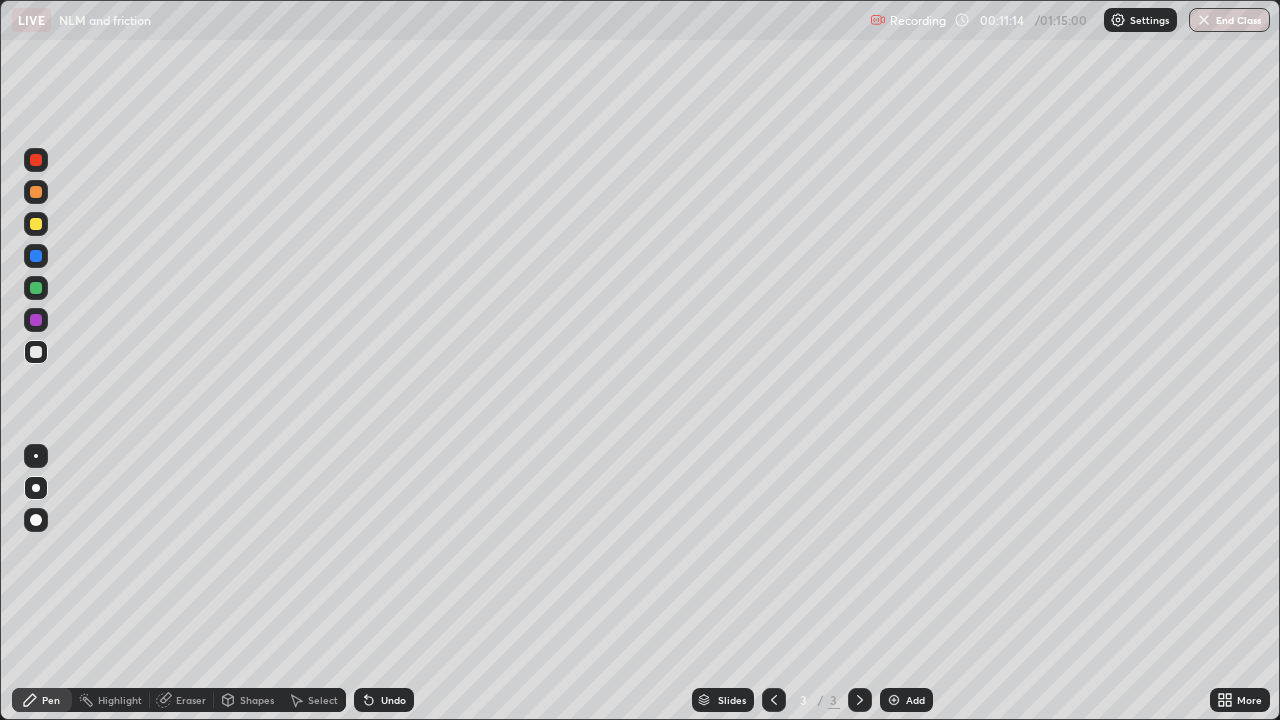 click on "Undo" at bounding box center (393, 700) 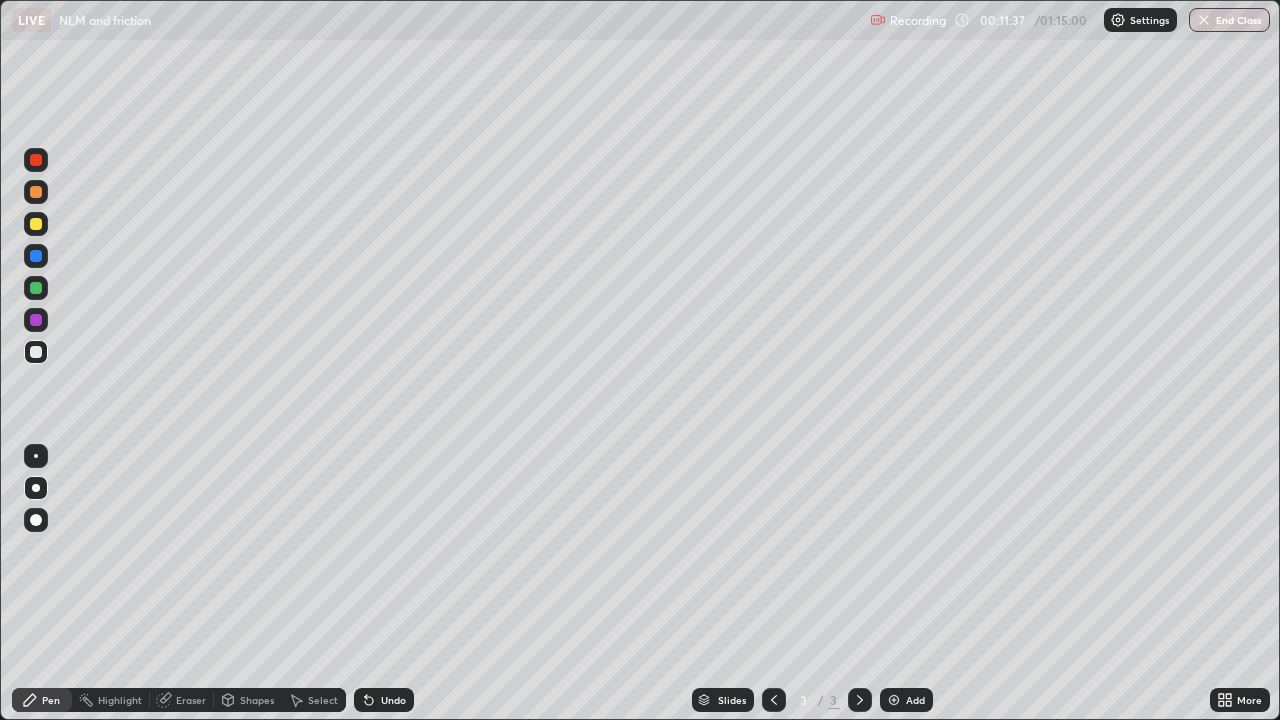 click on "Eraser" at bounding box center (191, 700) 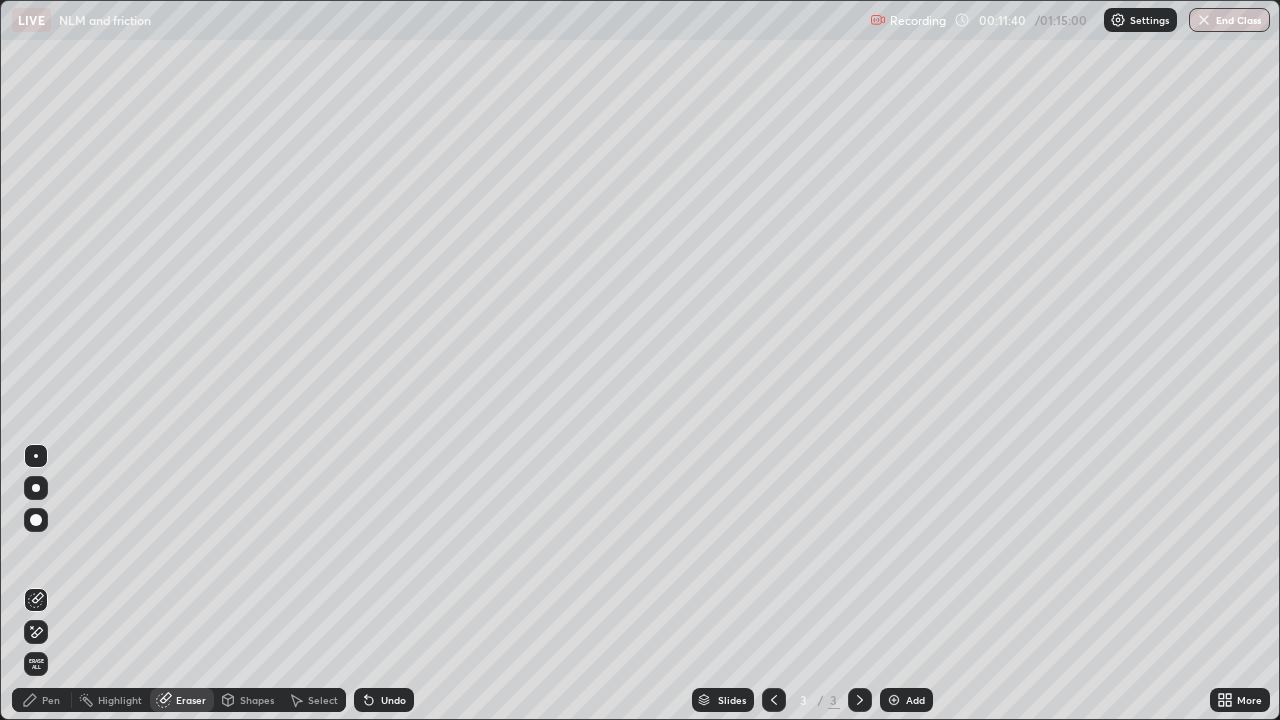 click on "Pen" at bounding box center [51, 700] 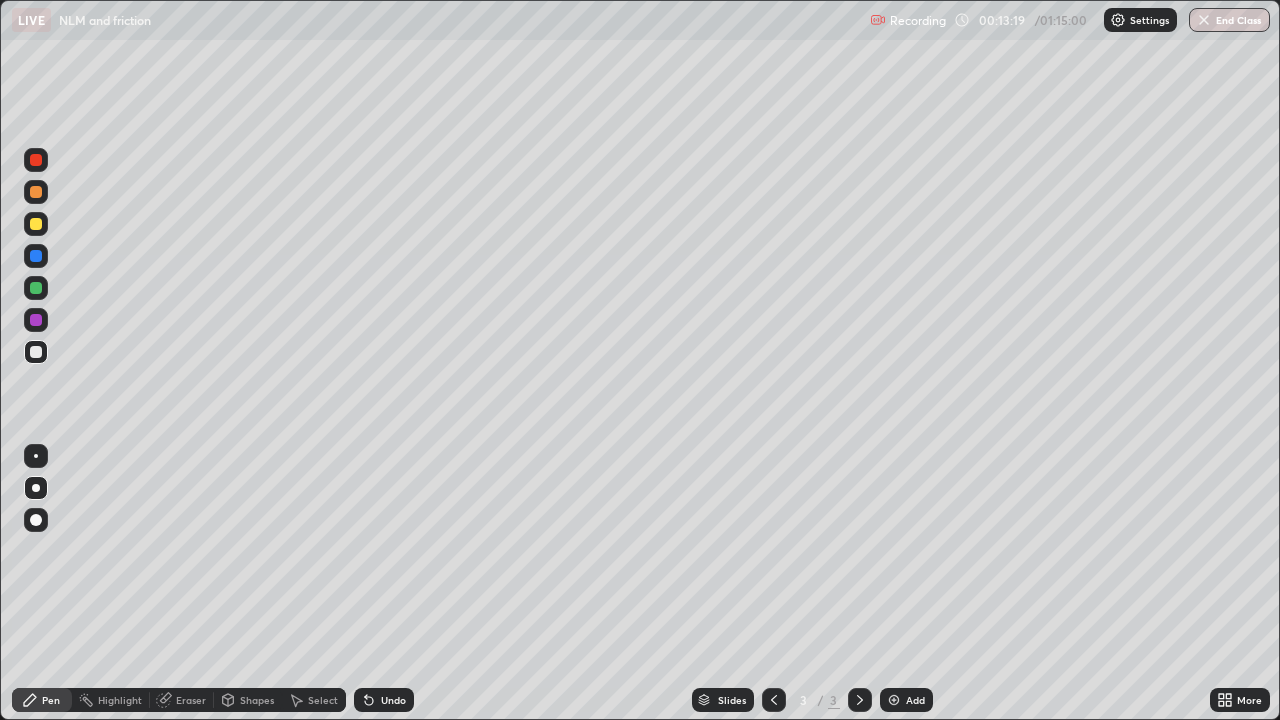 click at bounding box center [894, 700] 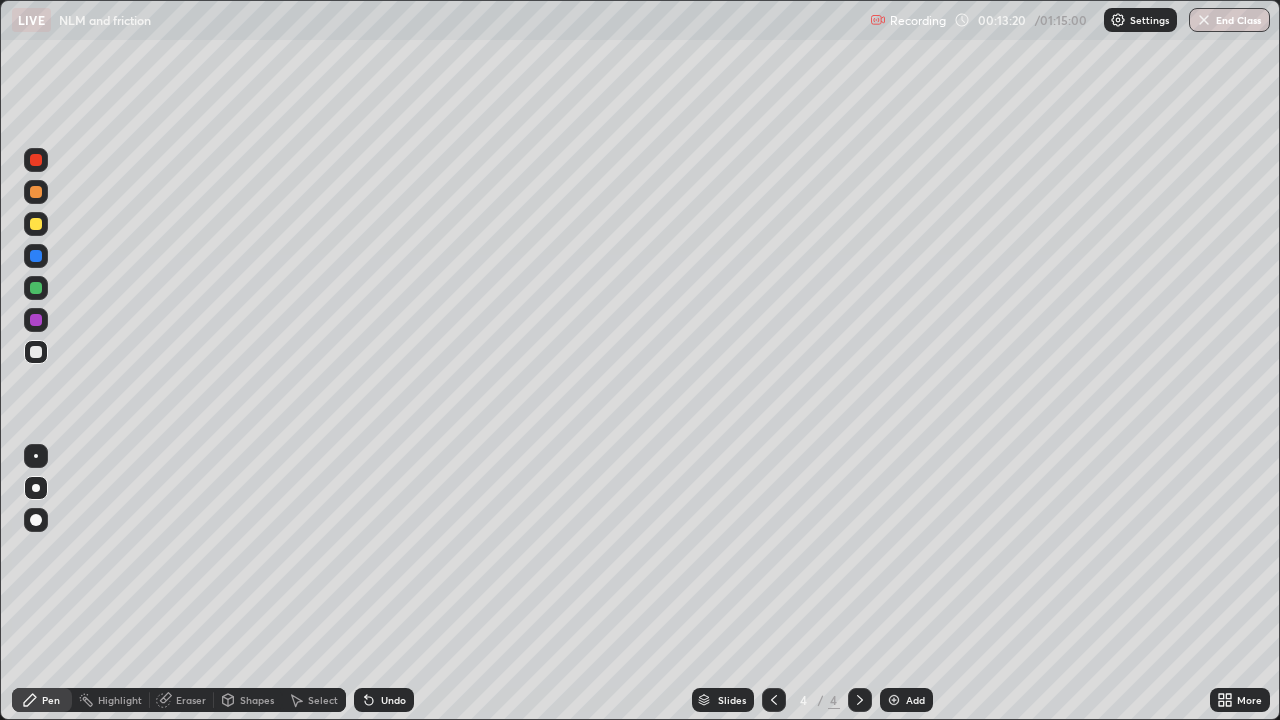 click on "Shapes" at bounding box center (257, 700) 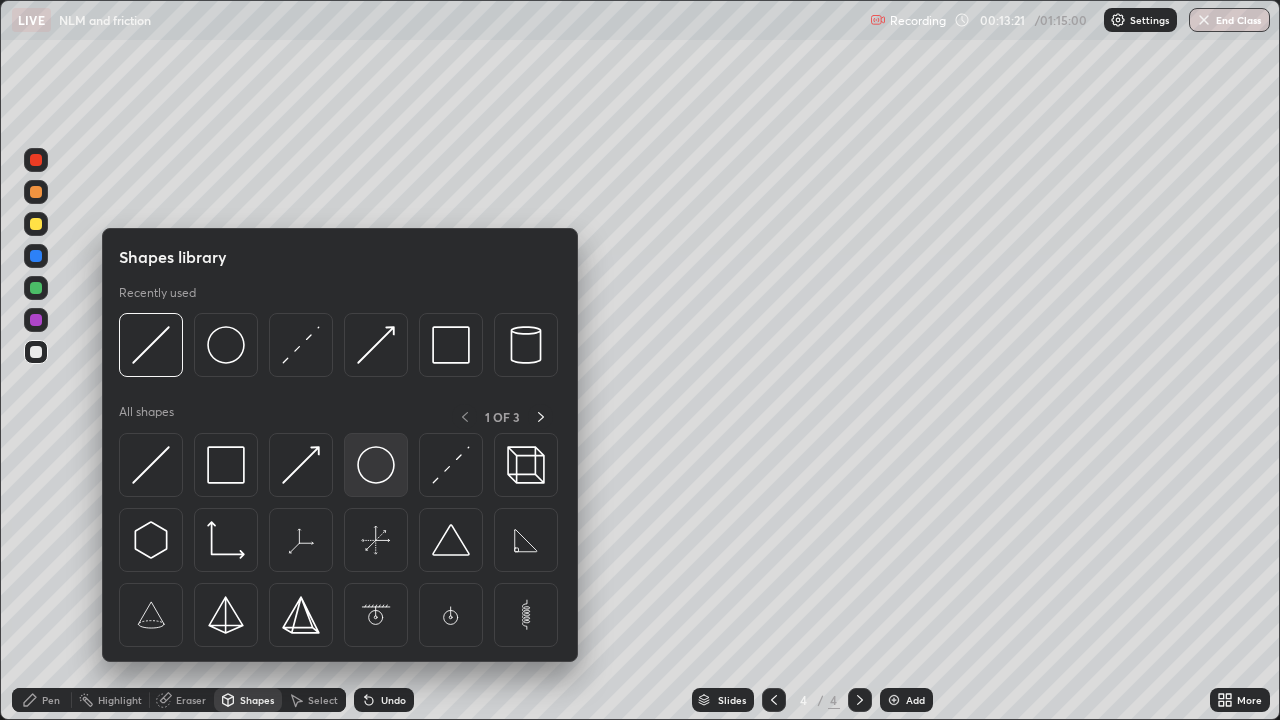 click at bounding box center (376, 465) 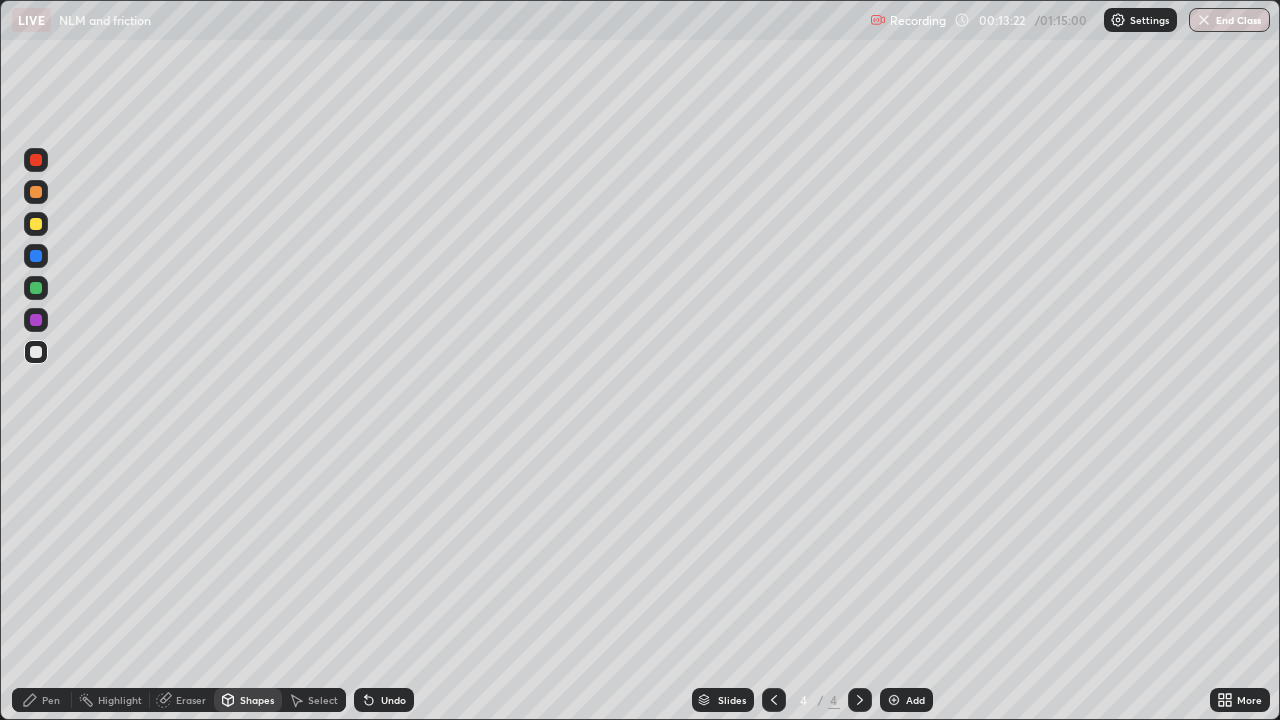 click on "Shapes" at bounding box center (257, 700) 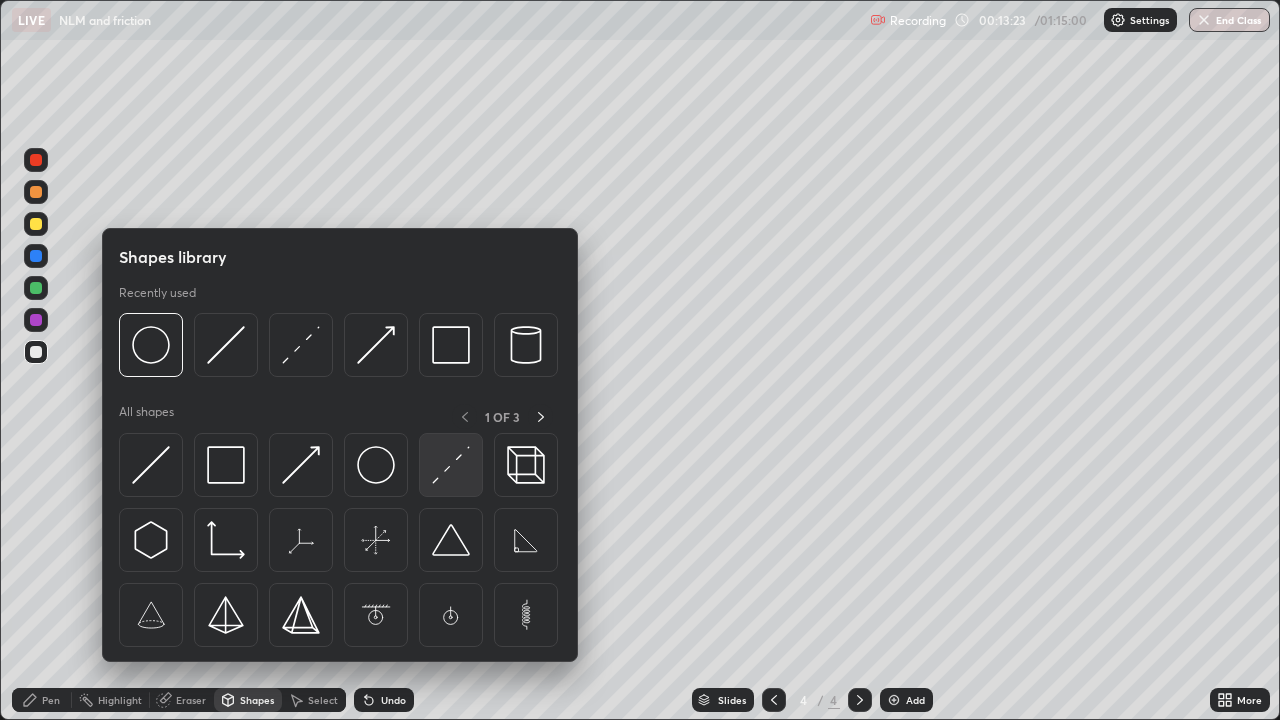 click at bounding box center [451, 465] 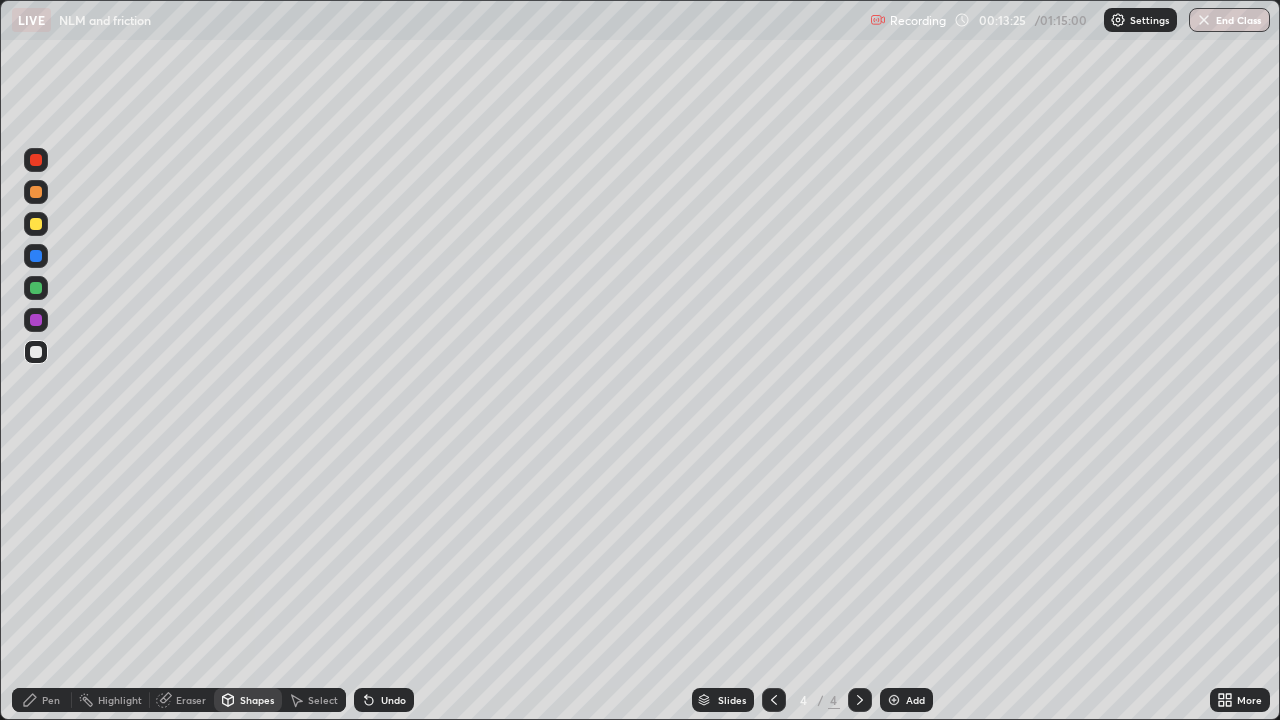 click on "Pen" at bounding box center [51, 700] 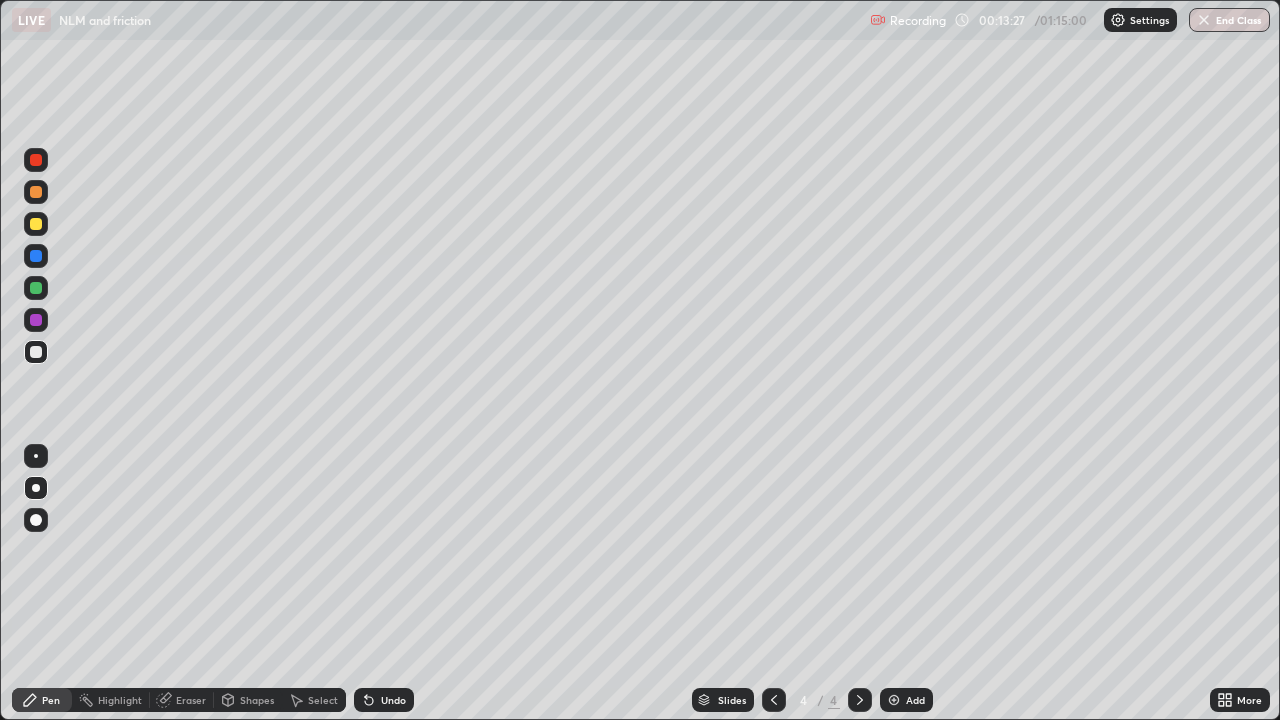 click at bounding box center (36, 192) 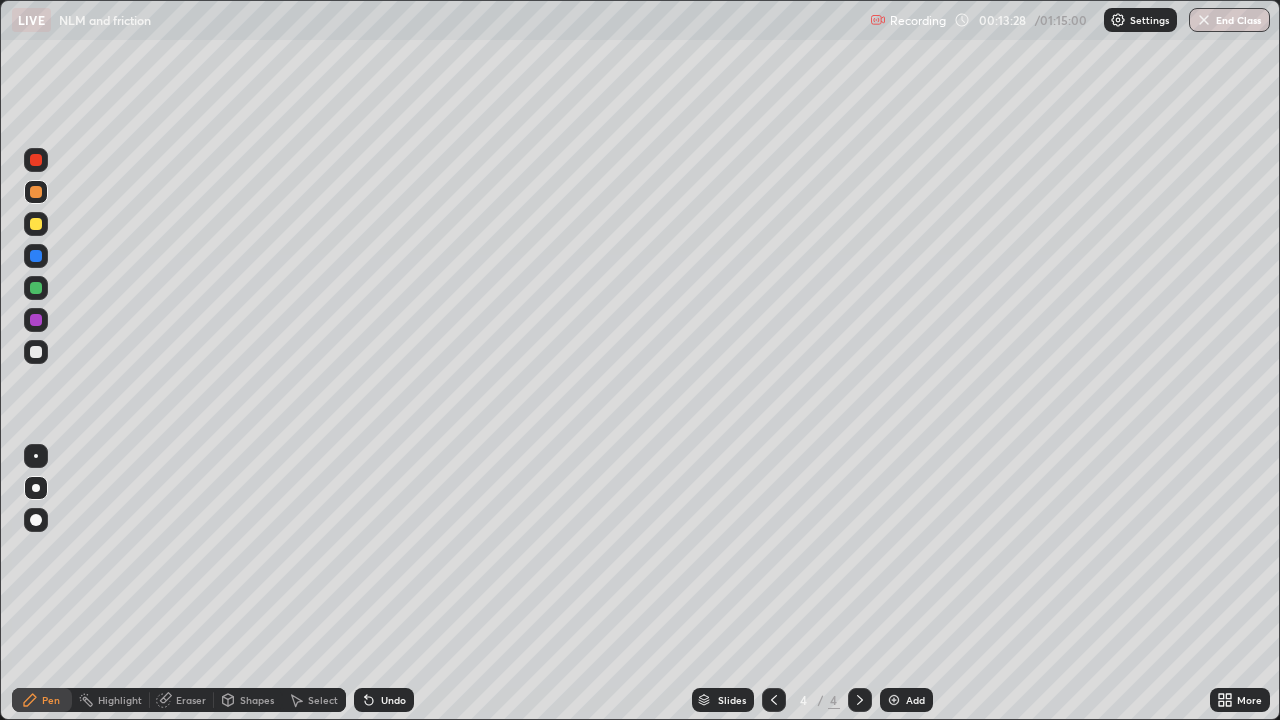 click on "Shapes" at bounding box center [257, 700] 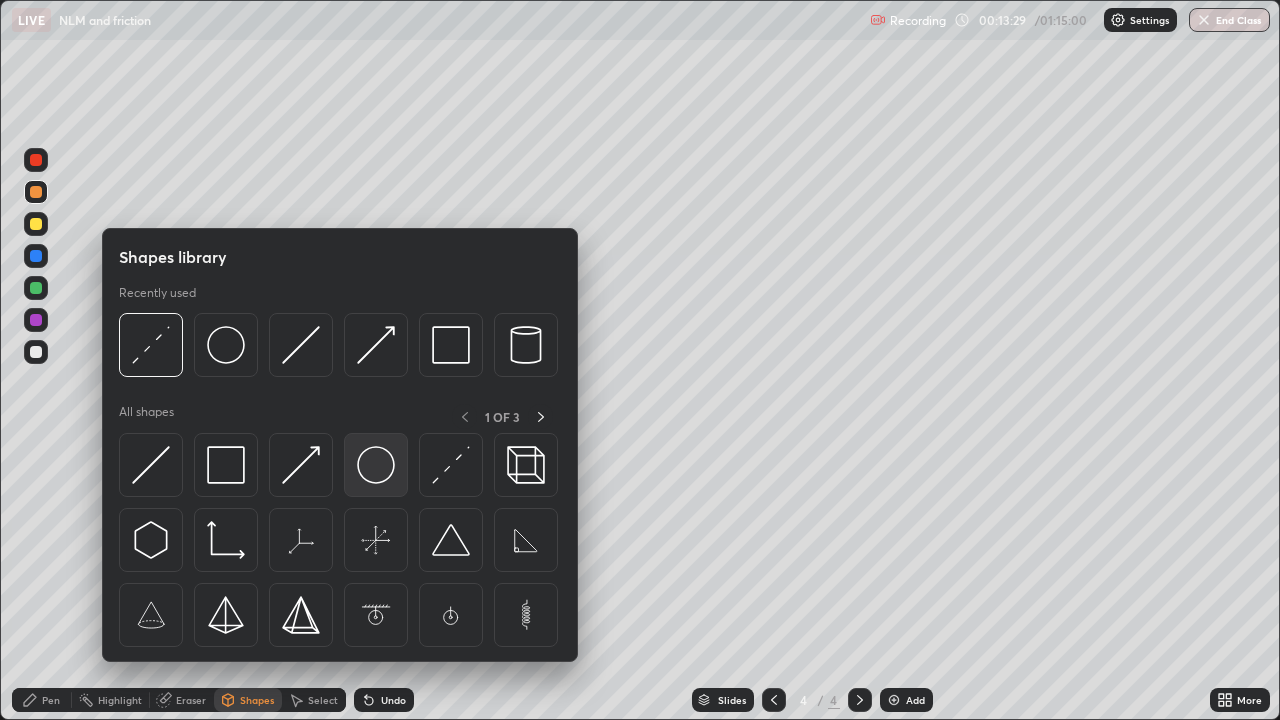 click at bounding box center [376, 465] 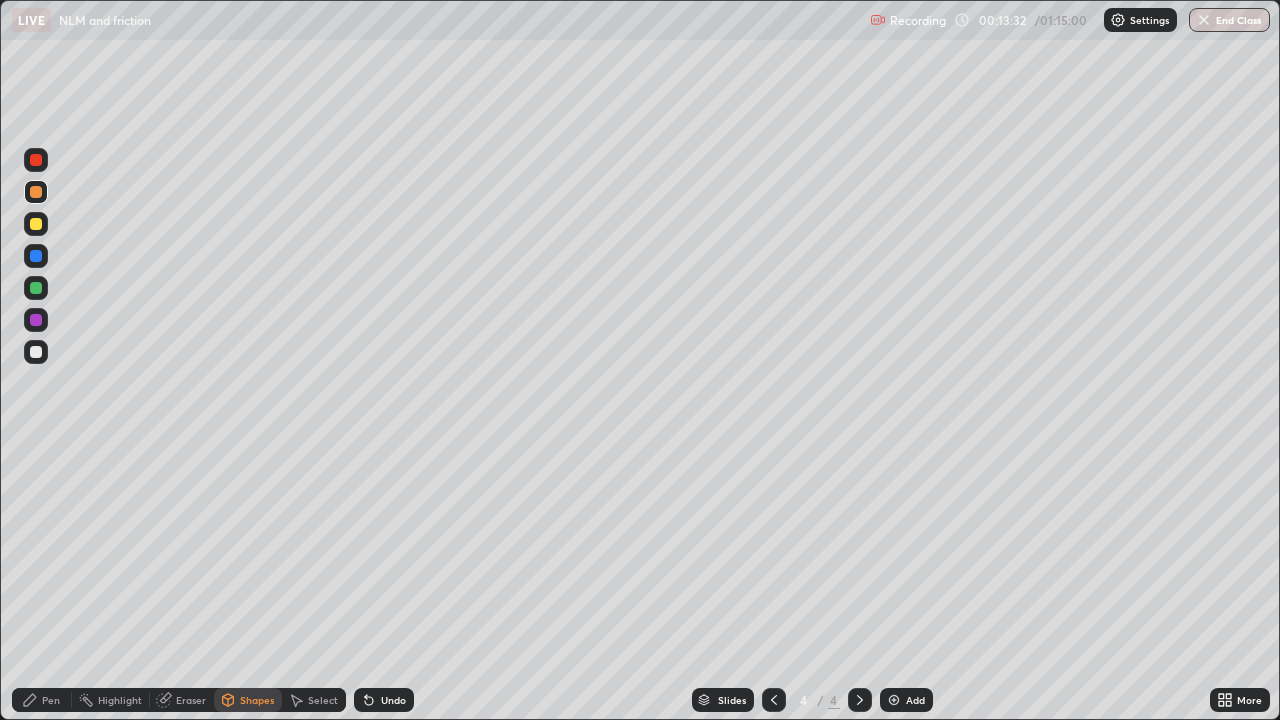 click on "Pen" at bounding box center [42, 700] 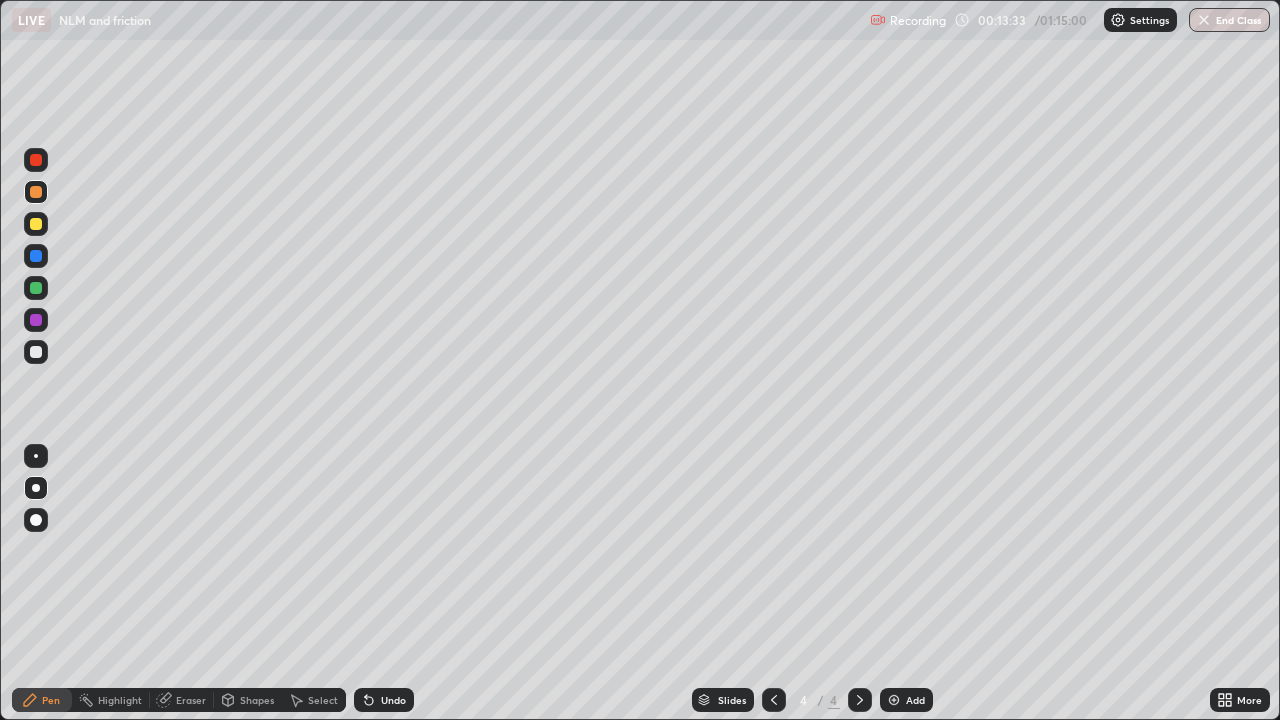 click at bounding box center [36, 320] 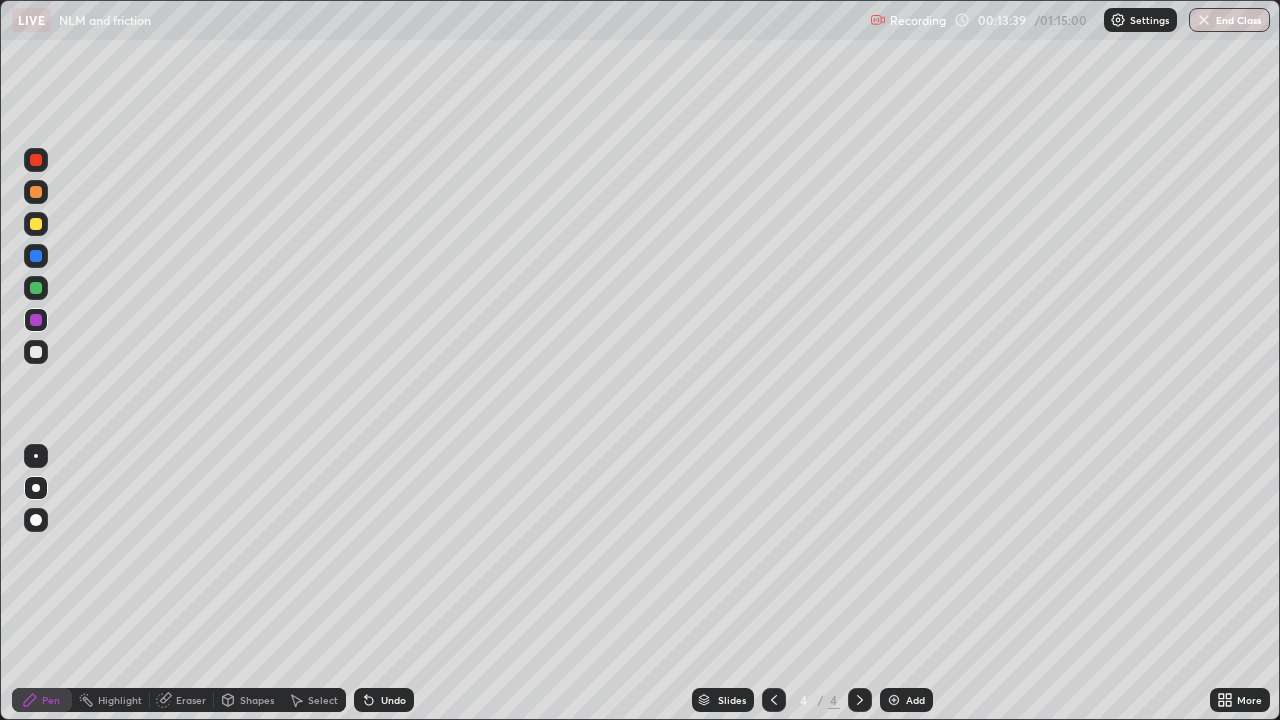 click on "Eraser" at bounding box center [191, 700] 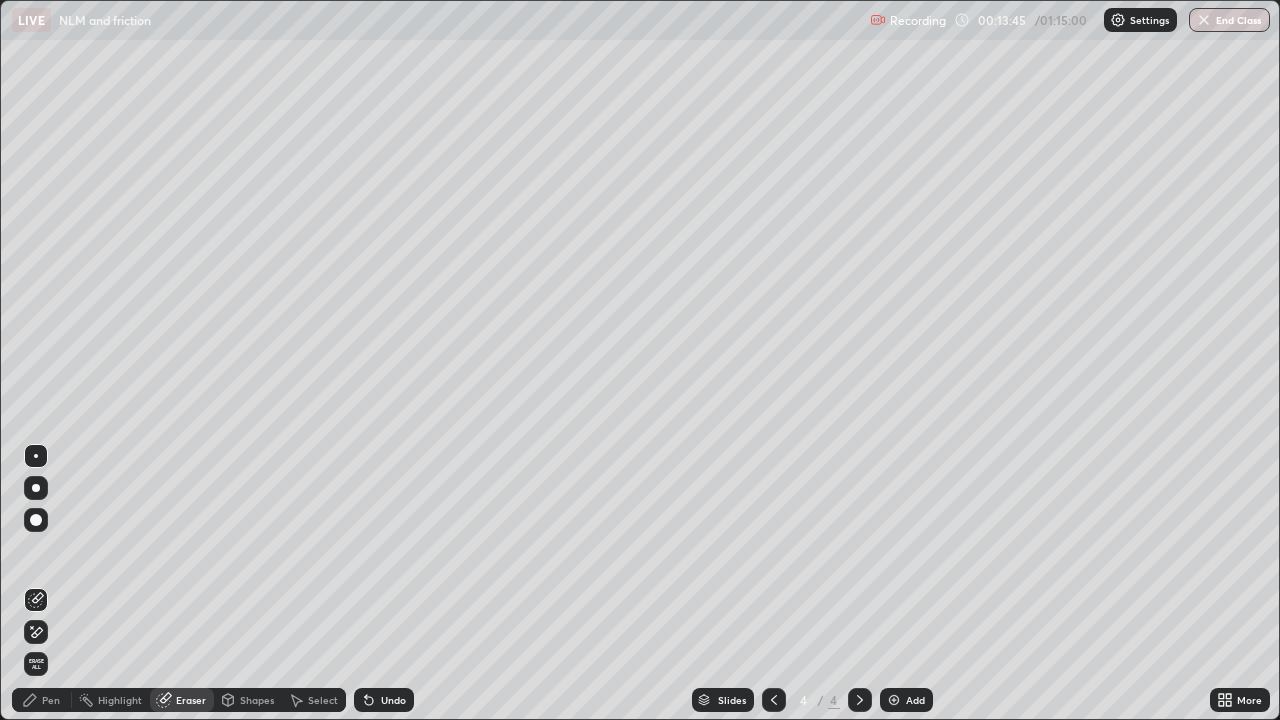 click at bounding box center [36, 488] 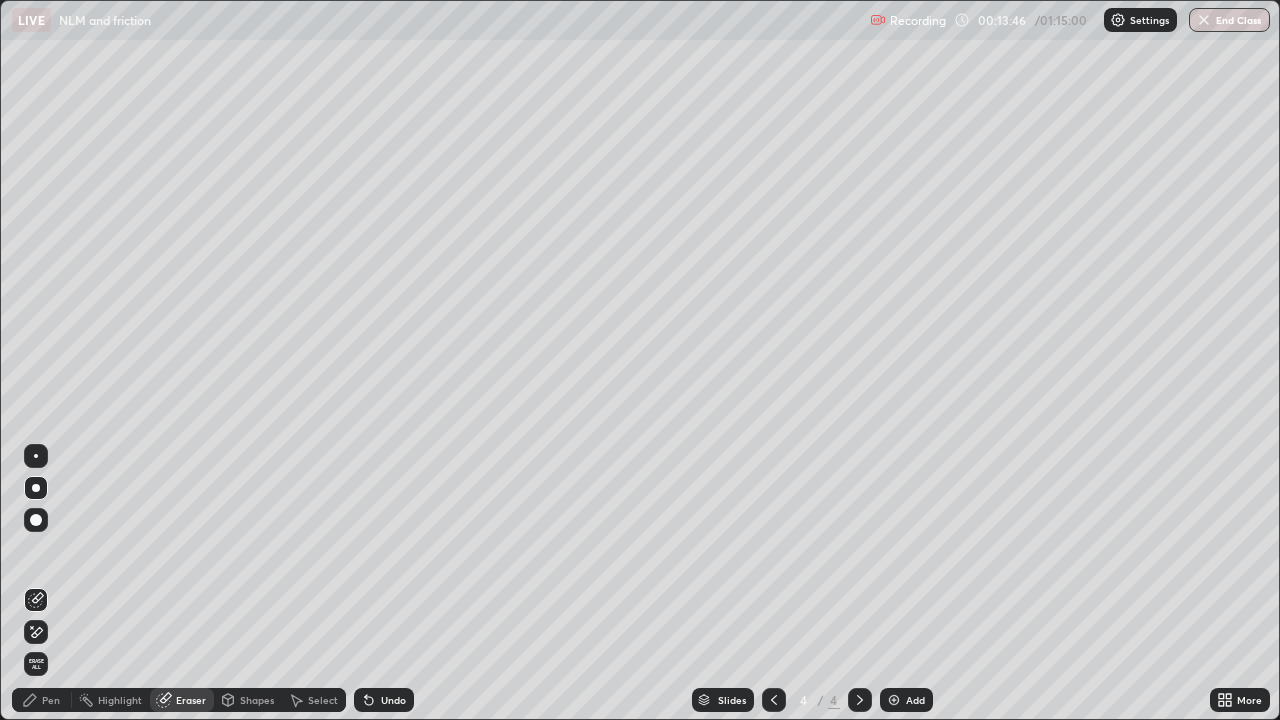 click 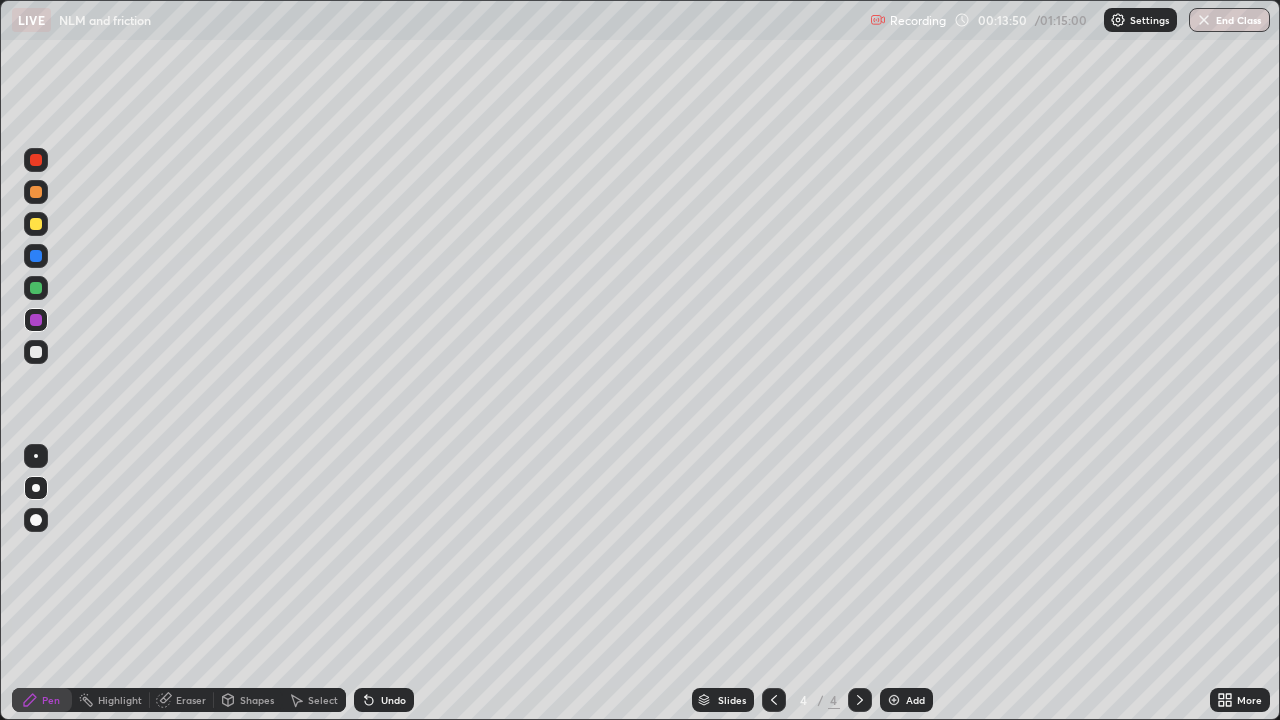 click at bounding box center (36, 192) 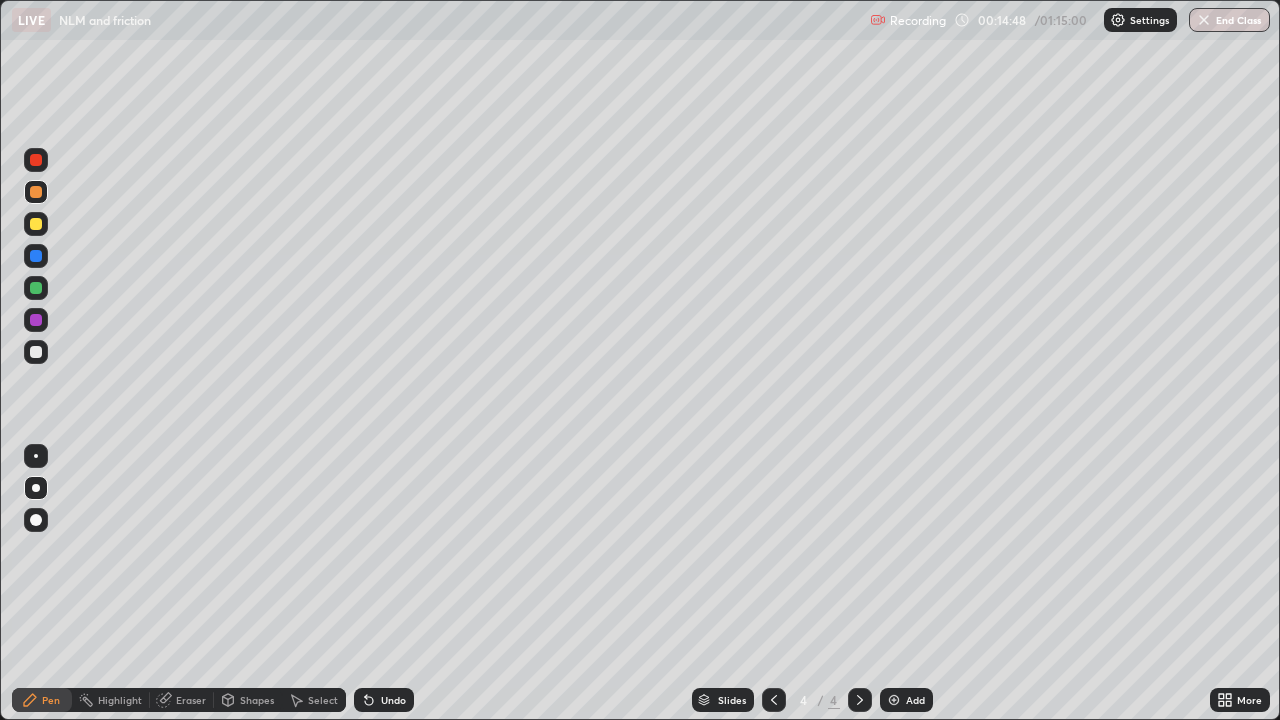 click on "Shapes" at bounding box center (257, 700) 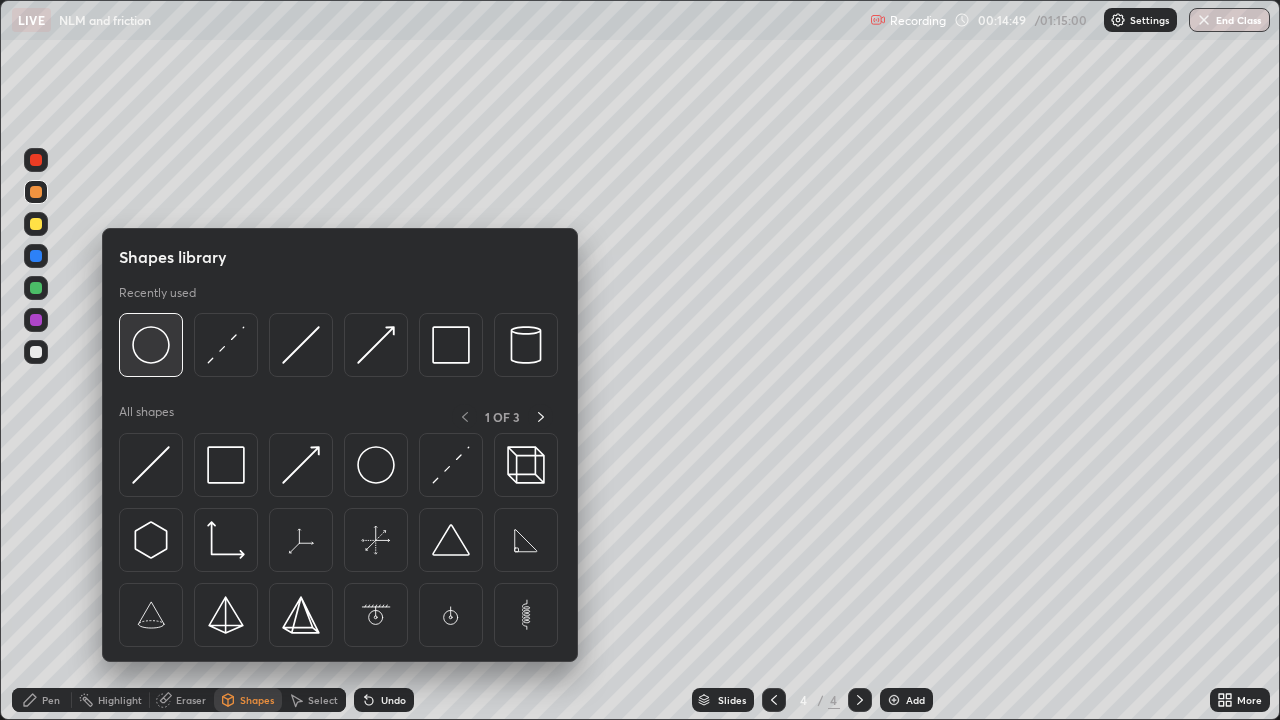 click at bounding box center (151, 345) 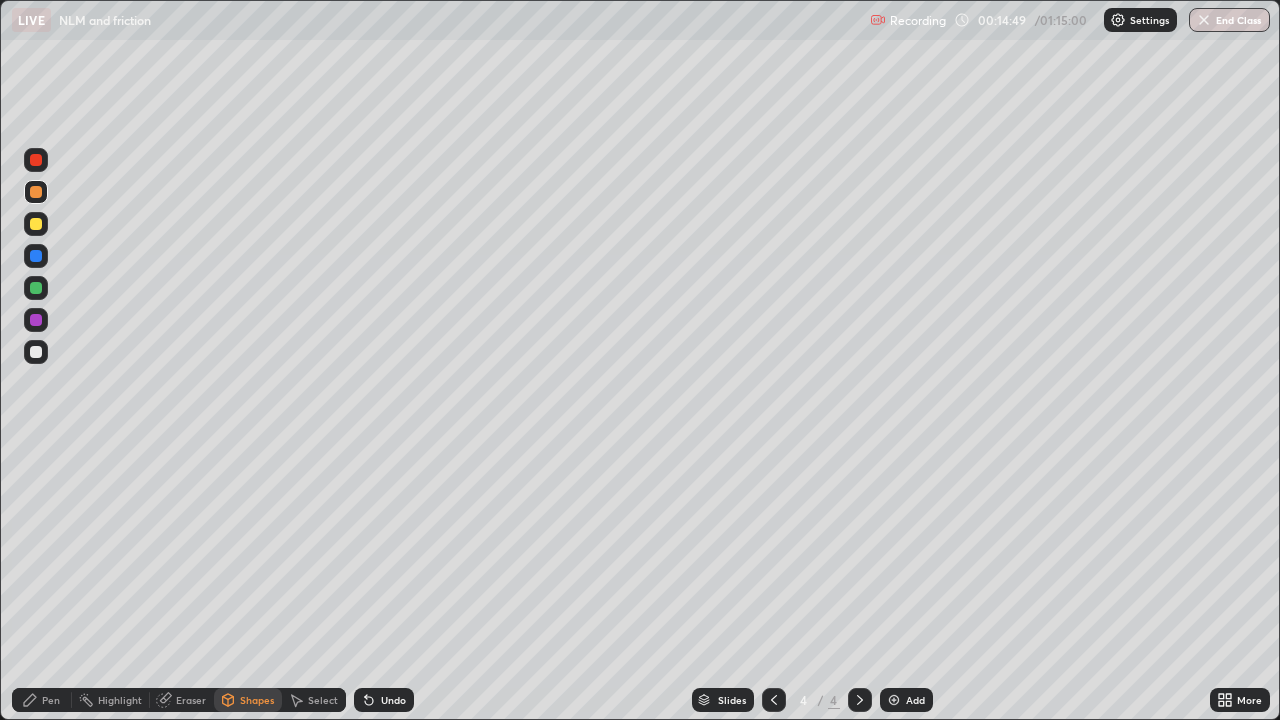 click at bounding box center (36, 352) 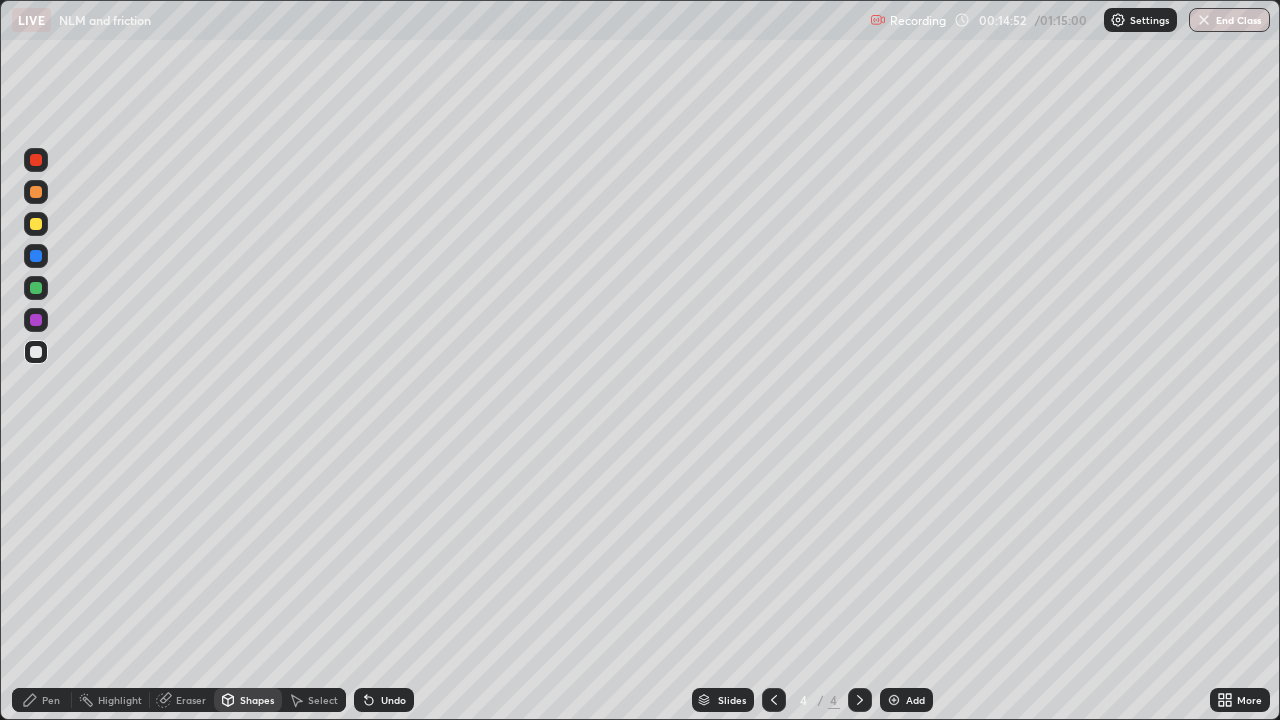 click on "Shapes" at bounding box center [257, 700] 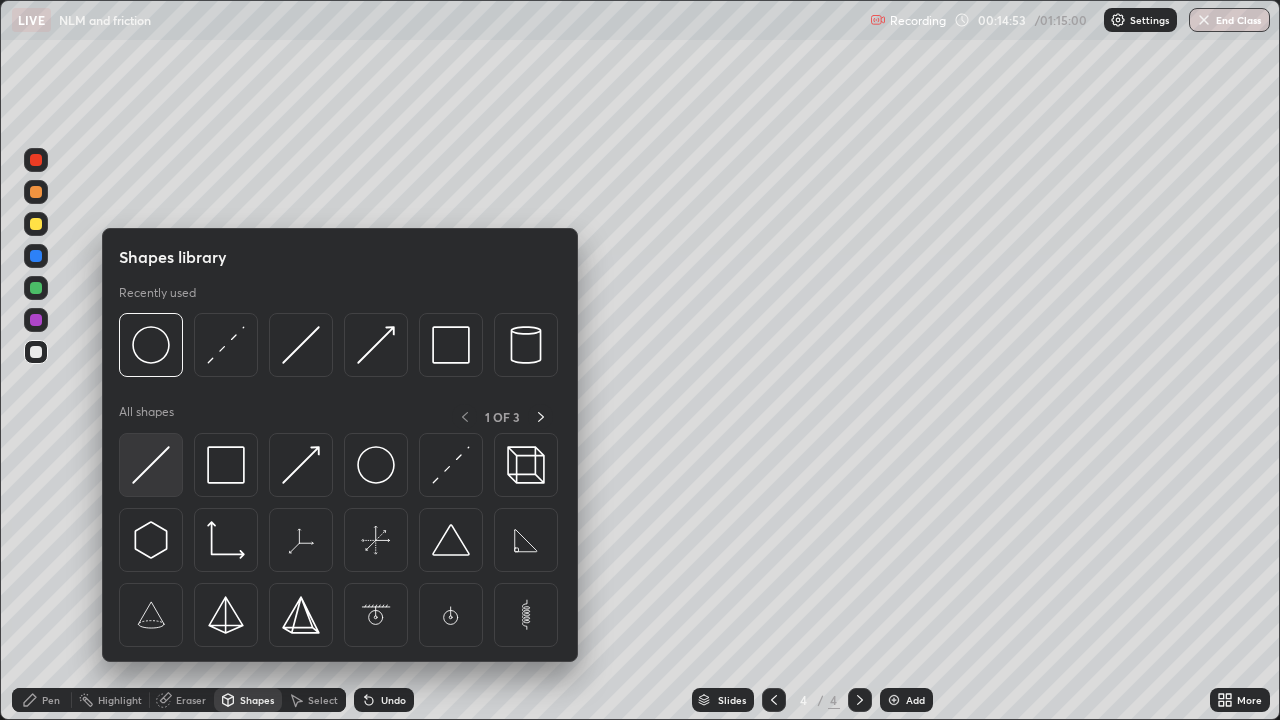 click at bounding box center [151, 465] 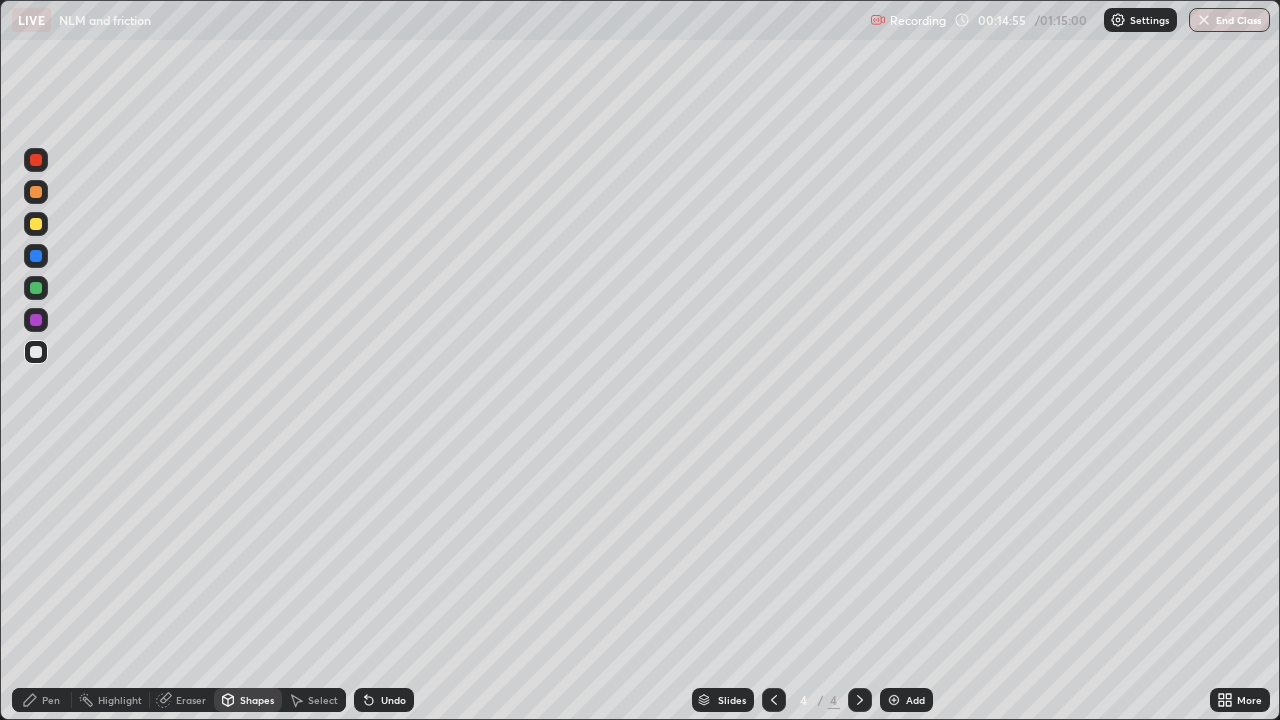 click on "Shapes" at bounding box center (248, 700) 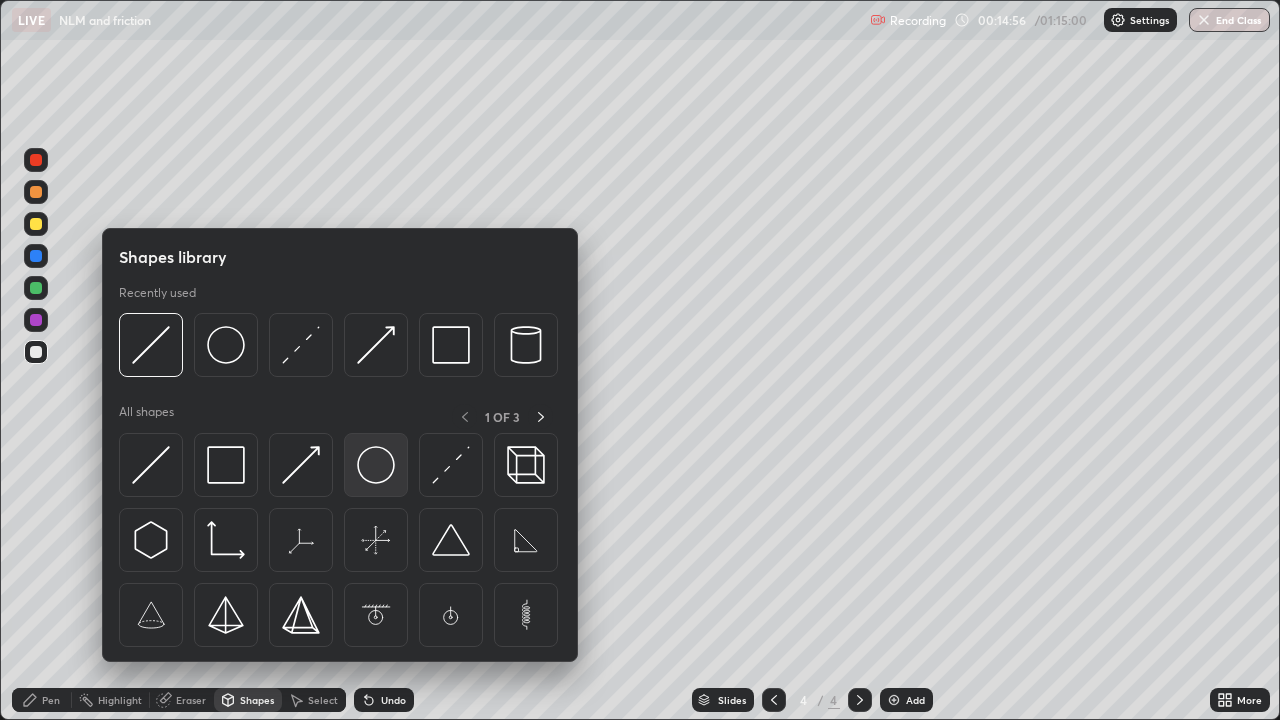 click at bounding box center (376, 465) 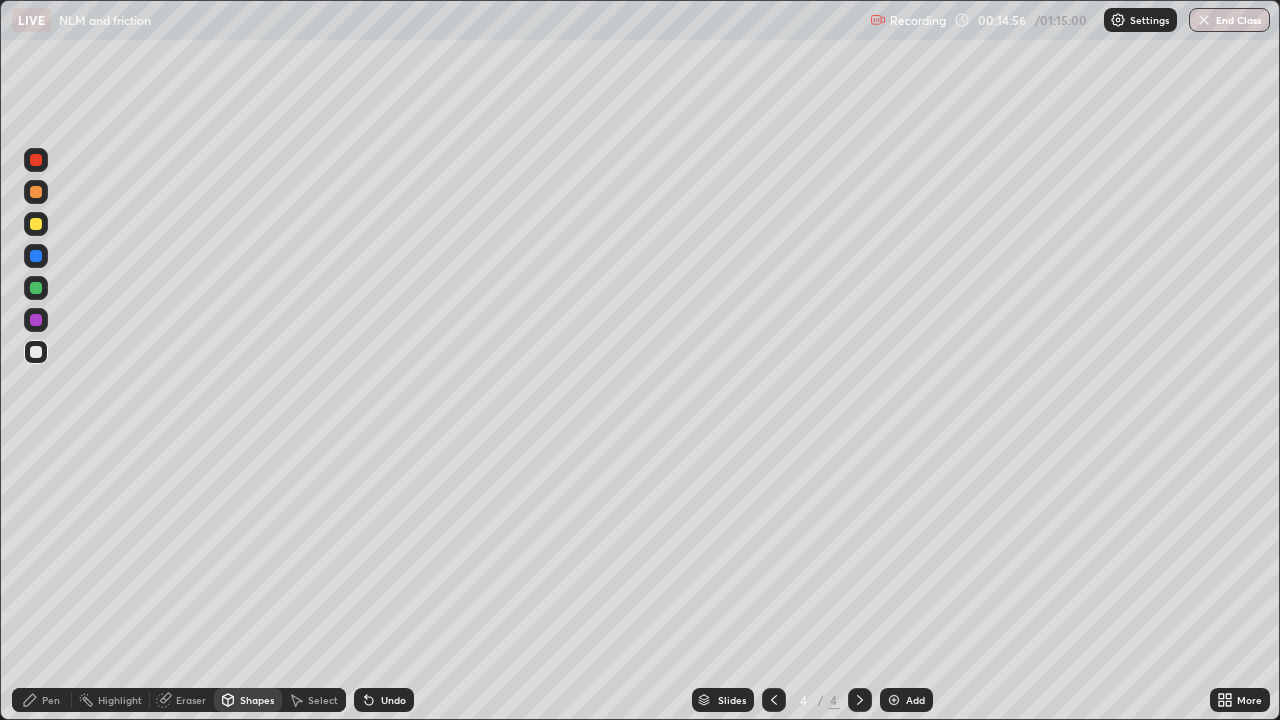 click at bounding box center (36, 192) 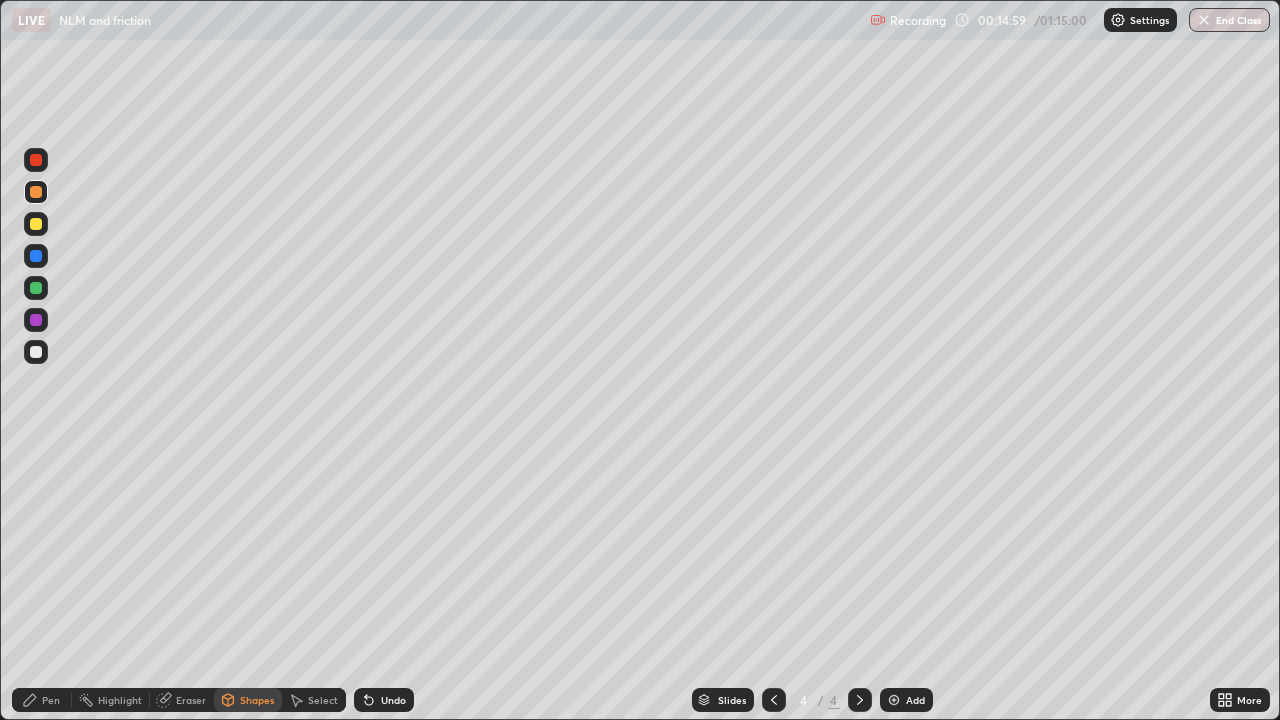 click on "Shapes" at bounding box center (257, 700) 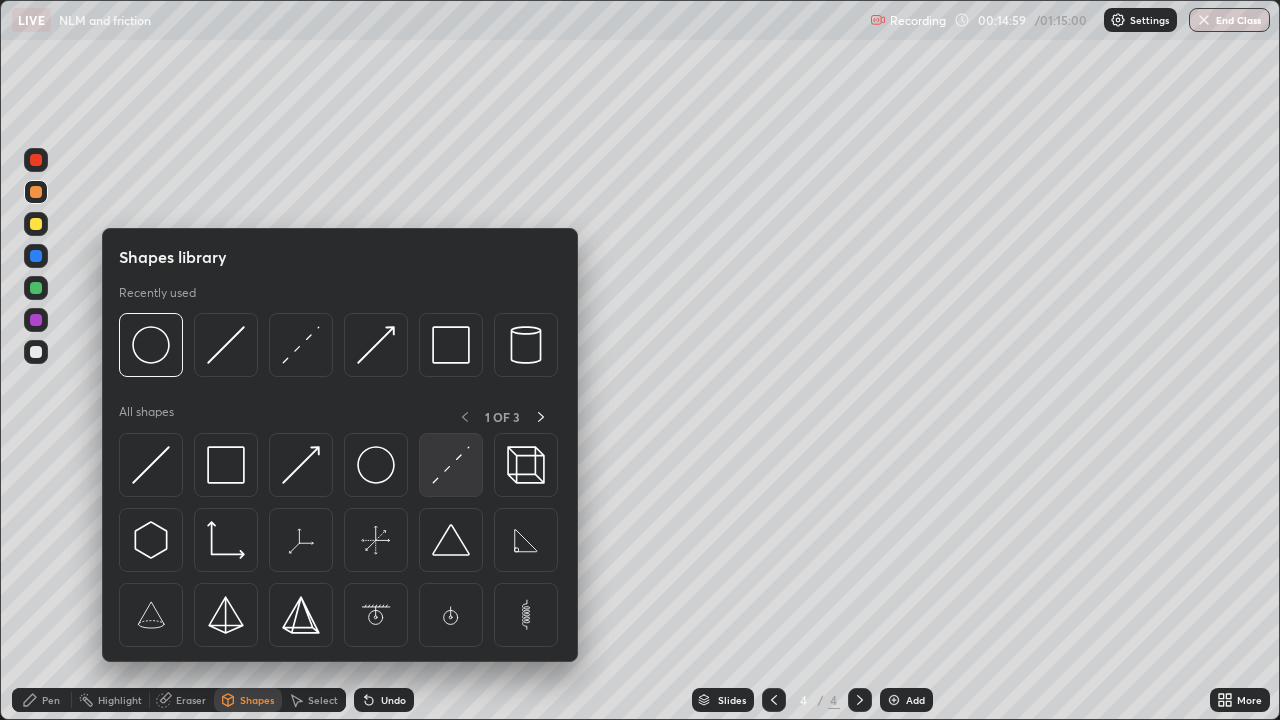 click at bounding box center [451, 465] 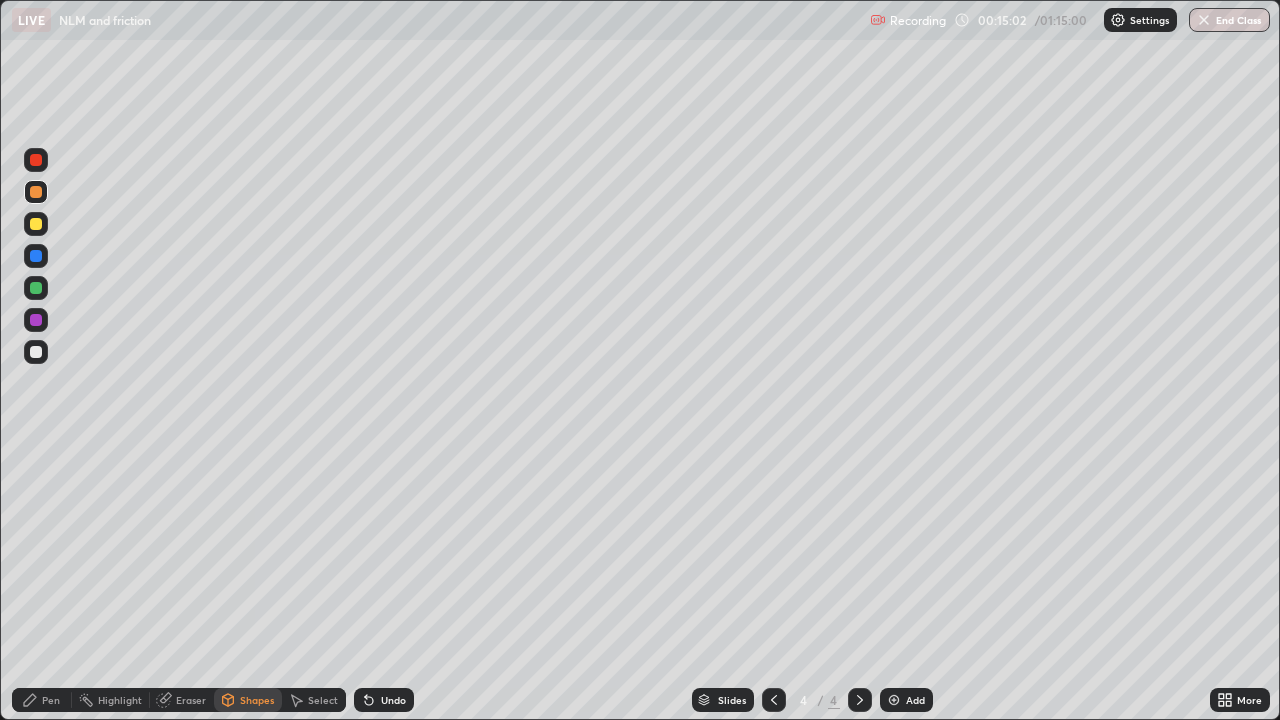 click on "Shapes" at bounding box center (257, 700) 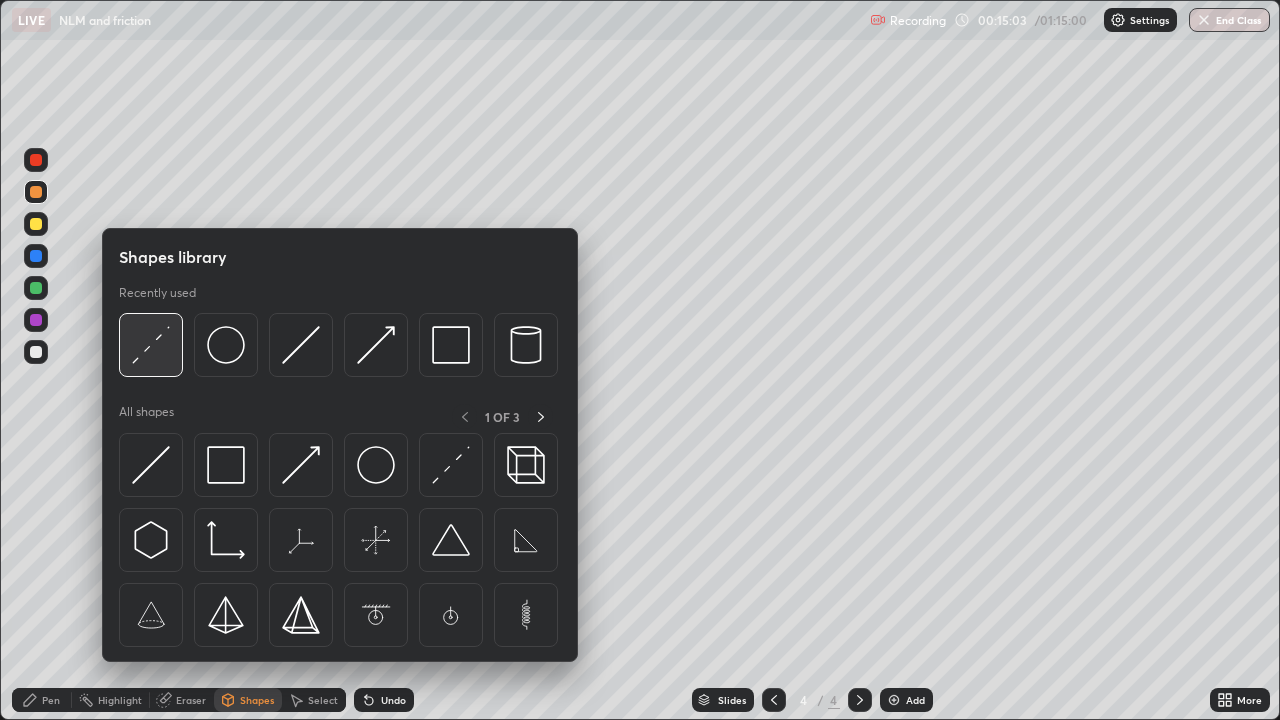 click at bounding box center (151, 345) 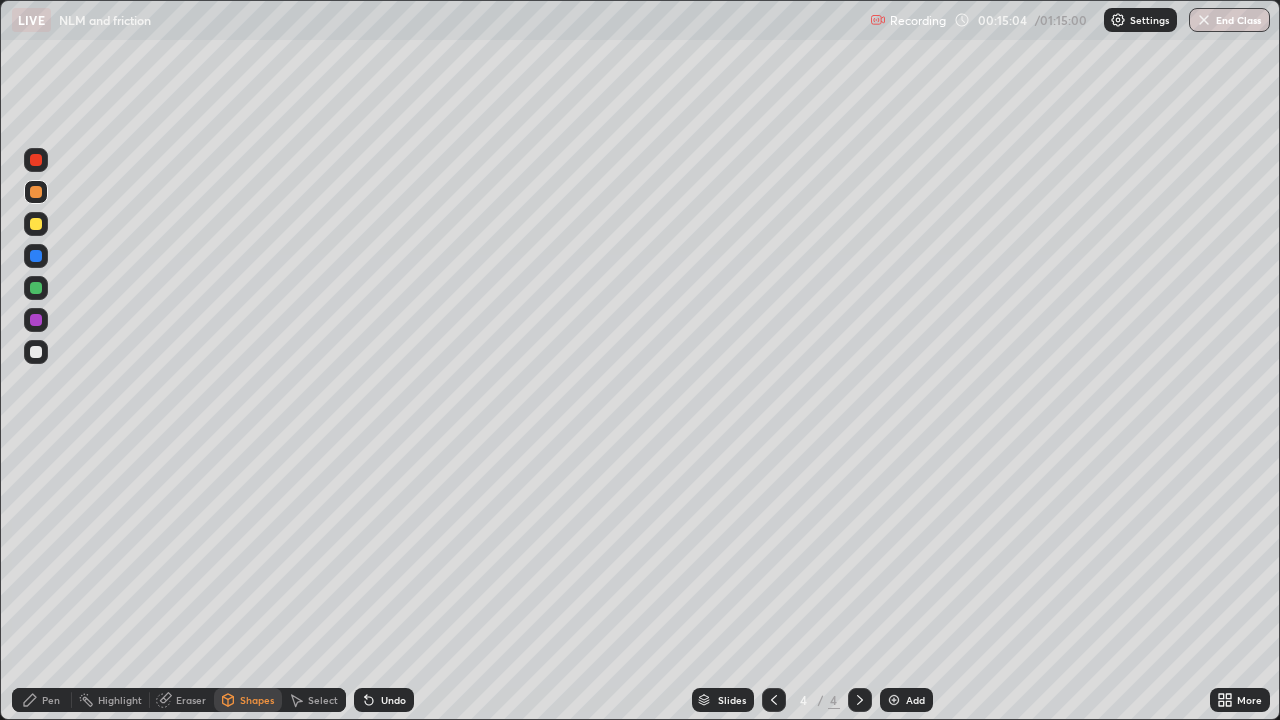 click at bounding box center (36, 352) 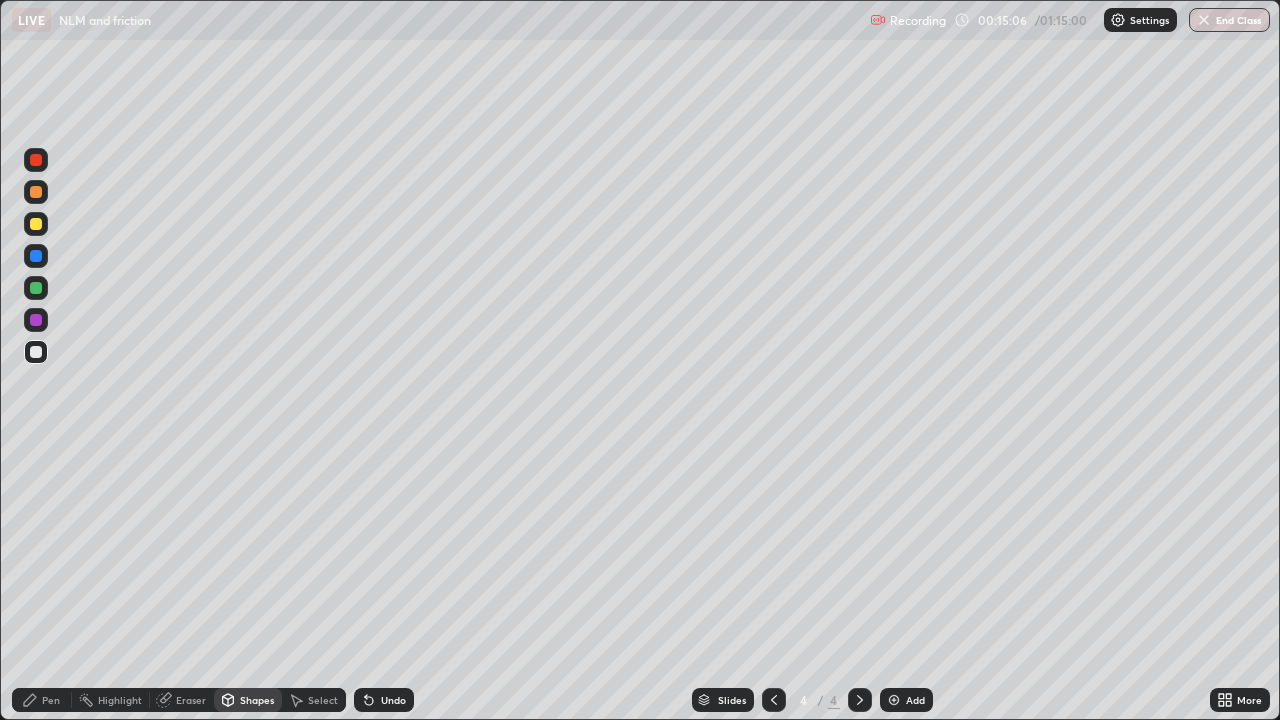 click on "Pen" at bounding box center (42, 700) 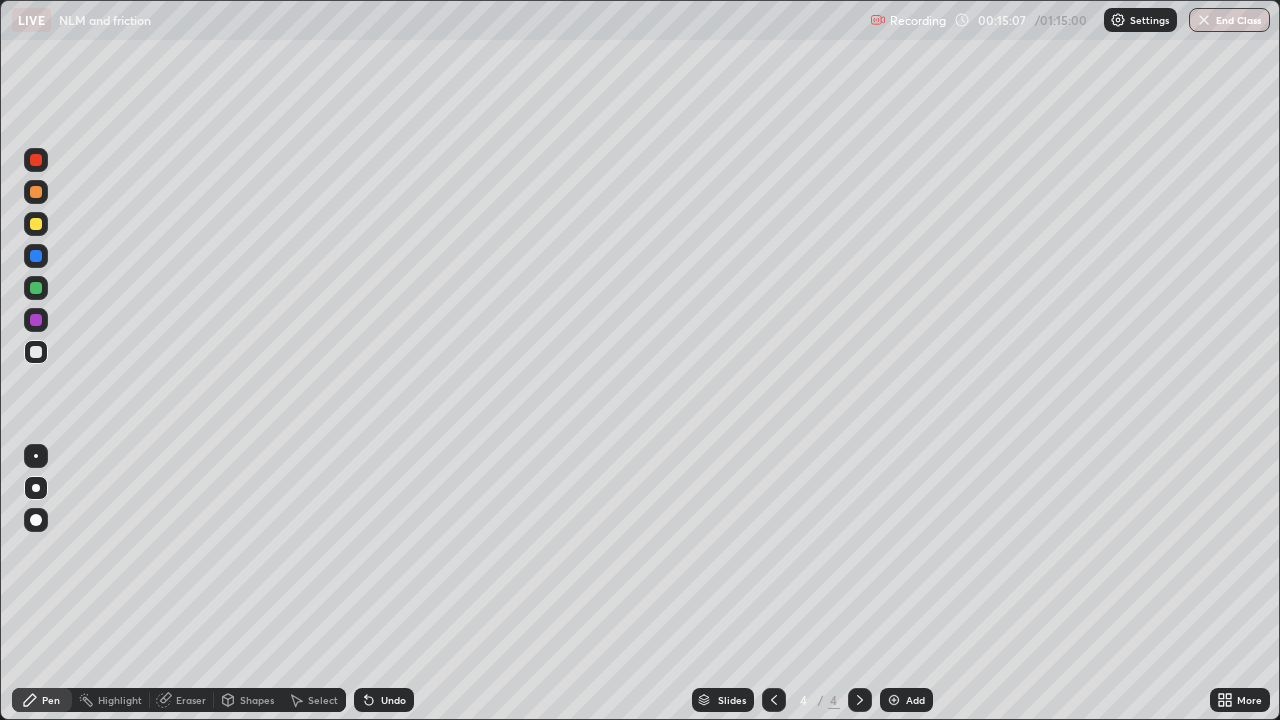 click at bounding box center (36, 224) 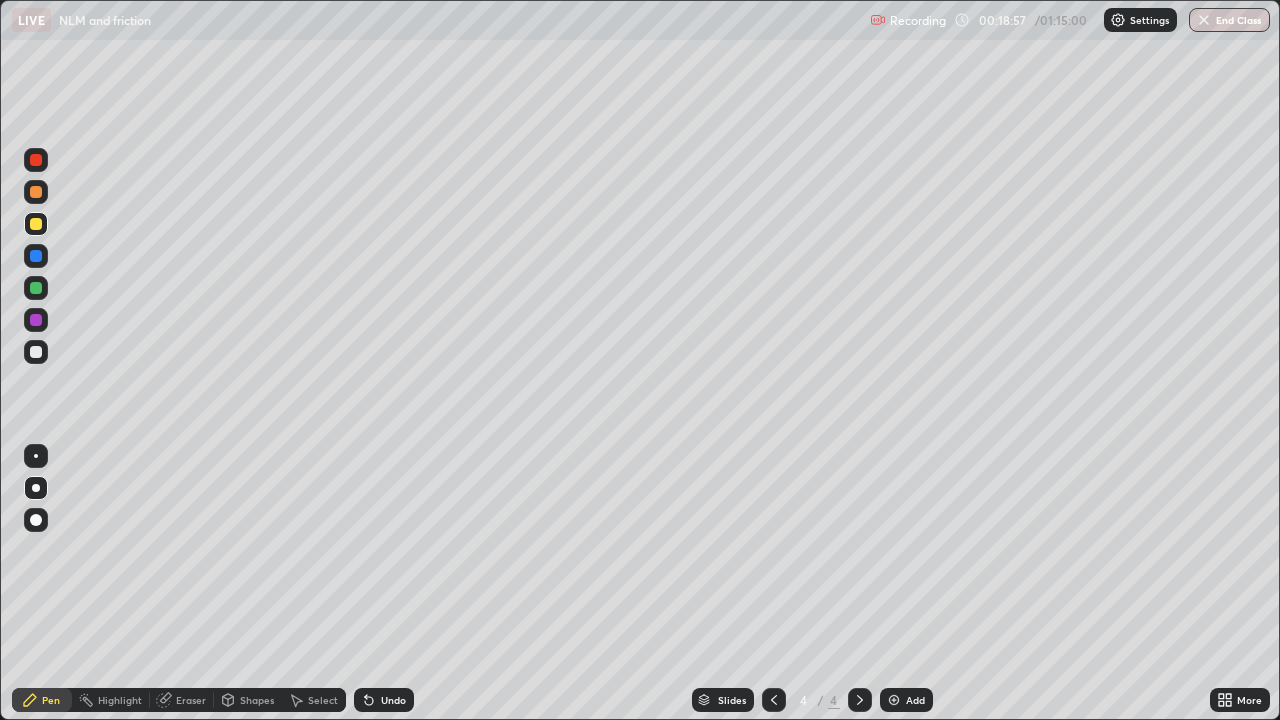 click at bounding box center (36, 192) 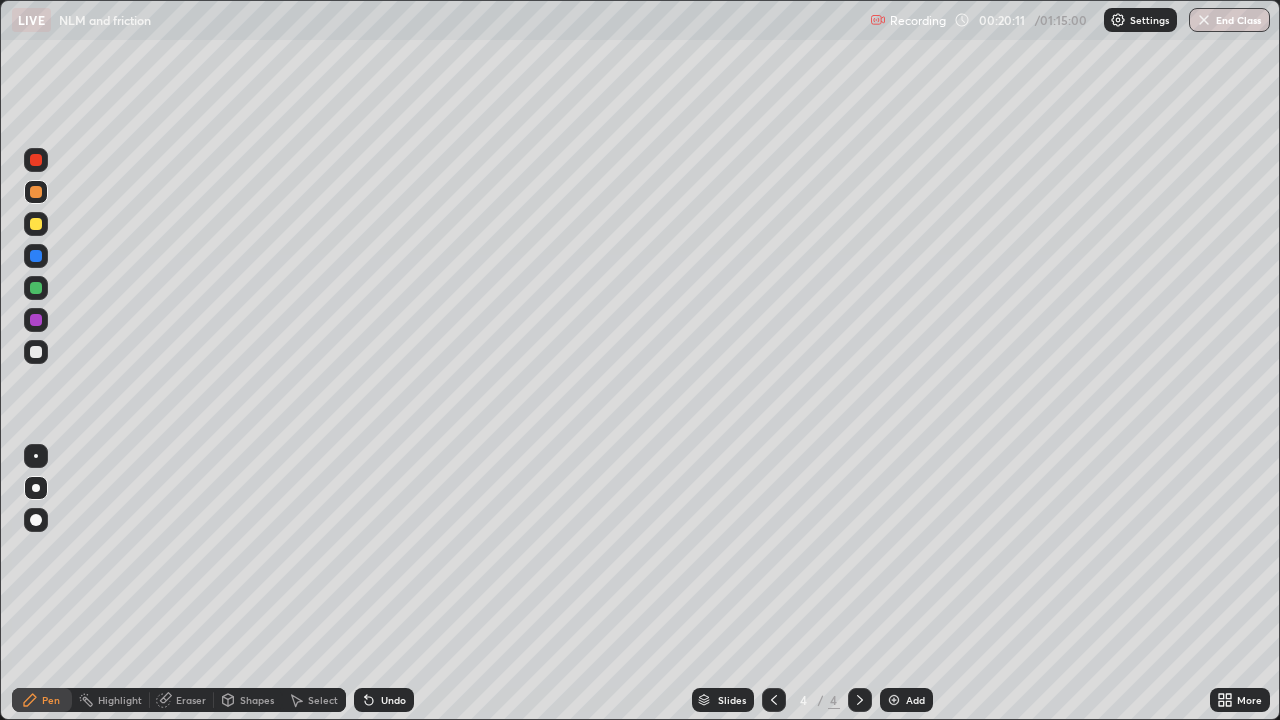 click at bounding box center [36, 352] 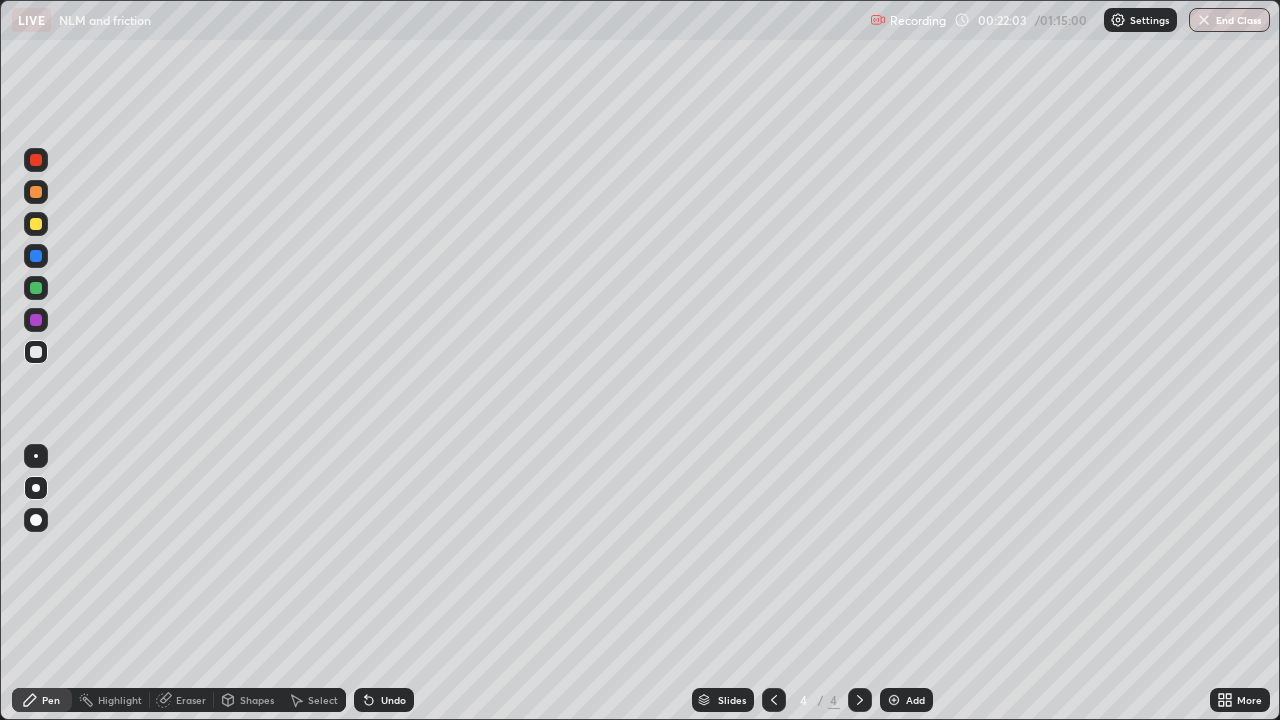 click on "Add" at bounding box center (915, 700) 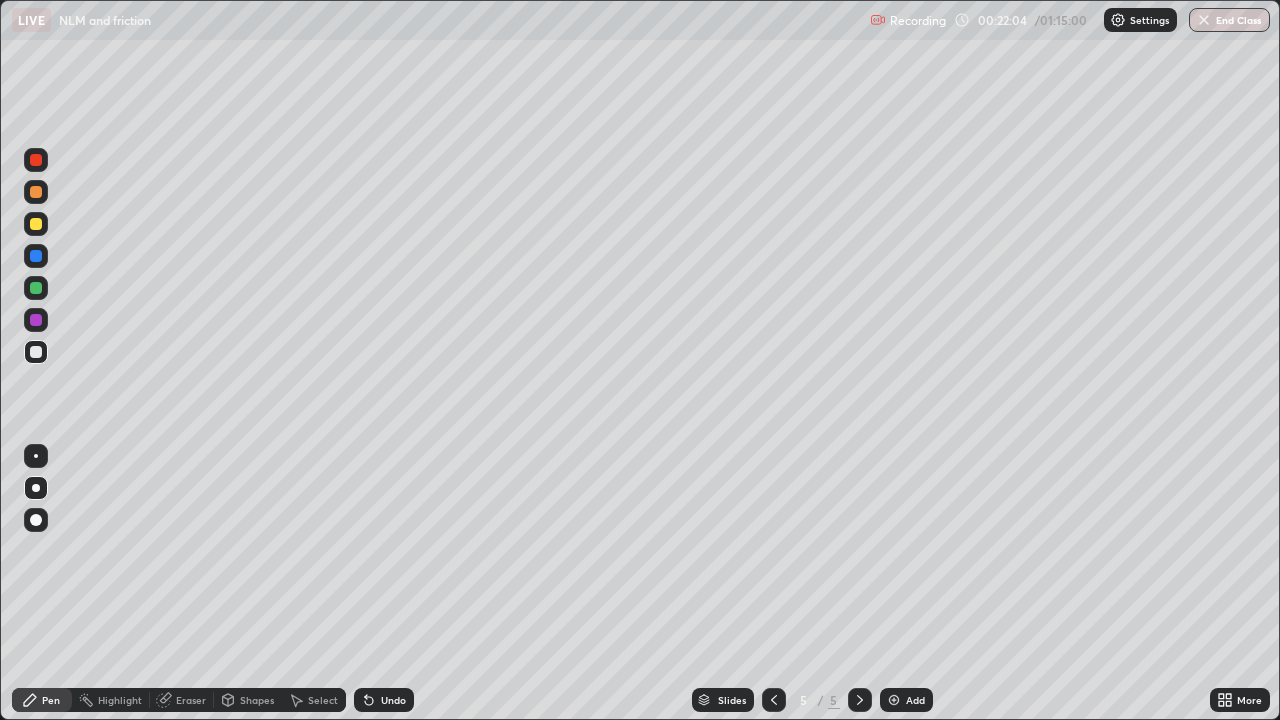 click at bounding box center (36, 352) 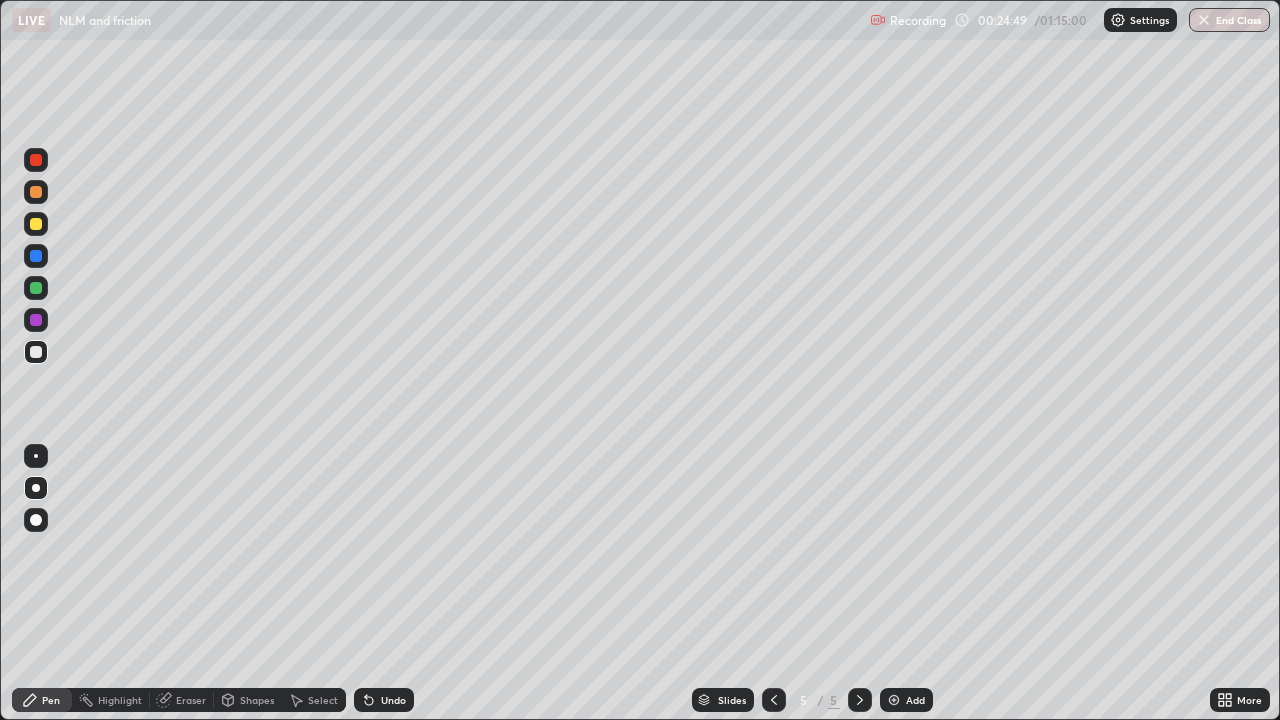 click at bounding box center (36, 224) 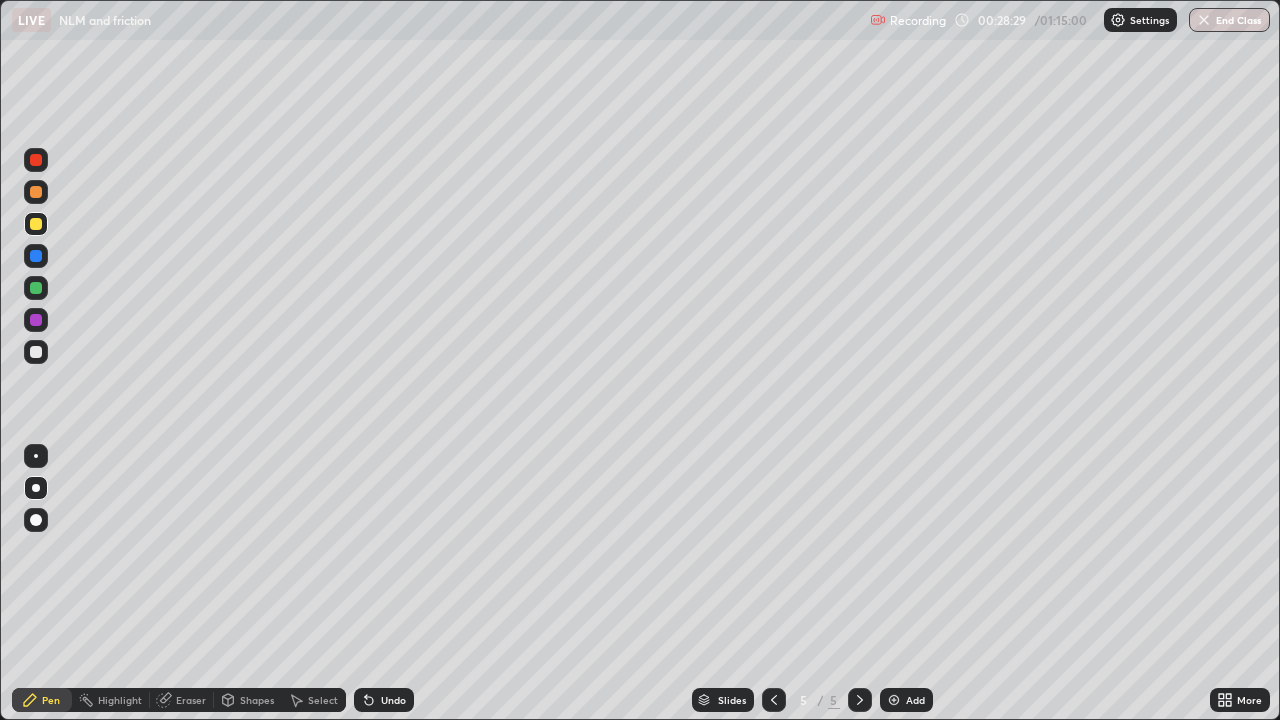 click at bounding box center [894, 700] 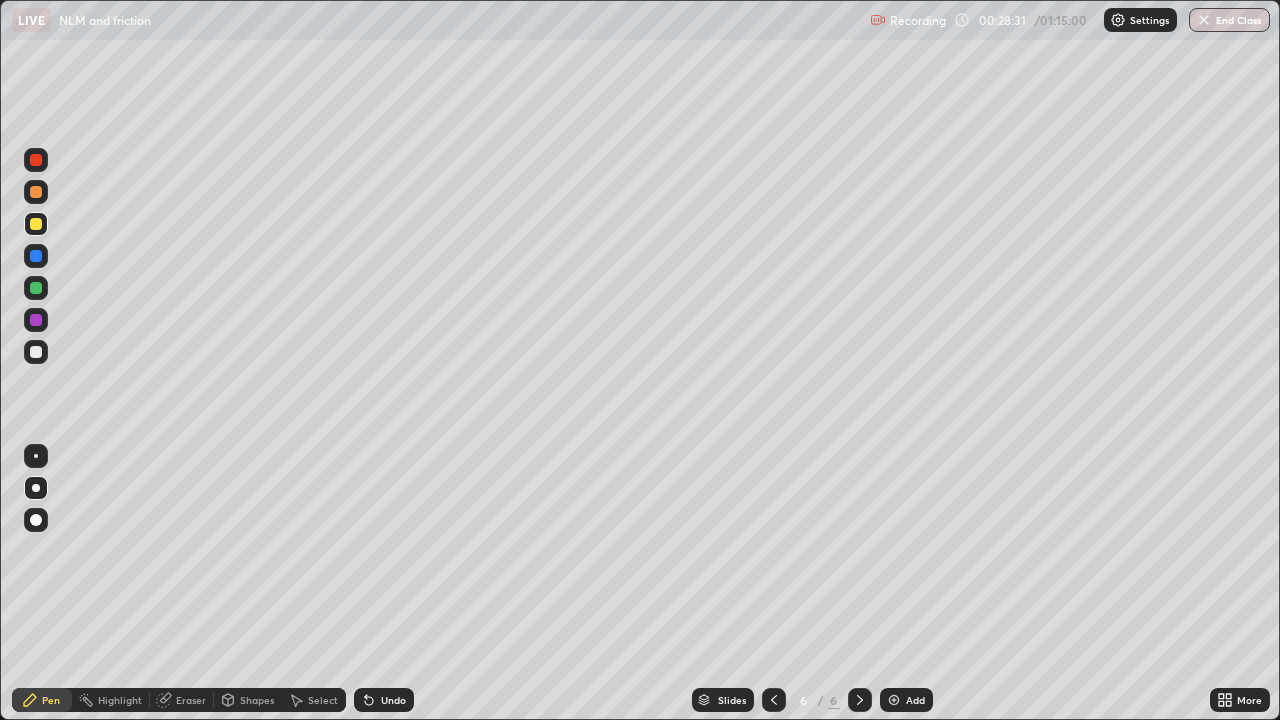 click on "Shapes" at bounding box center [257, 700] 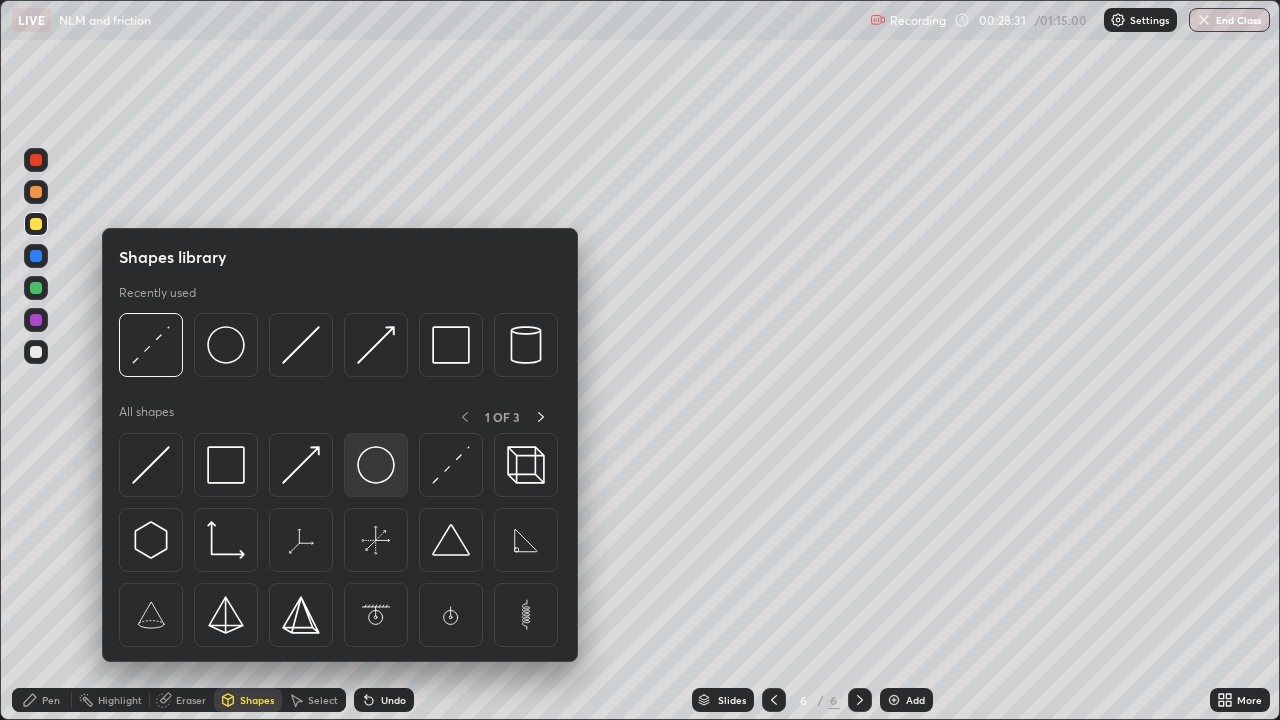 click at bounding box center [376, 465] 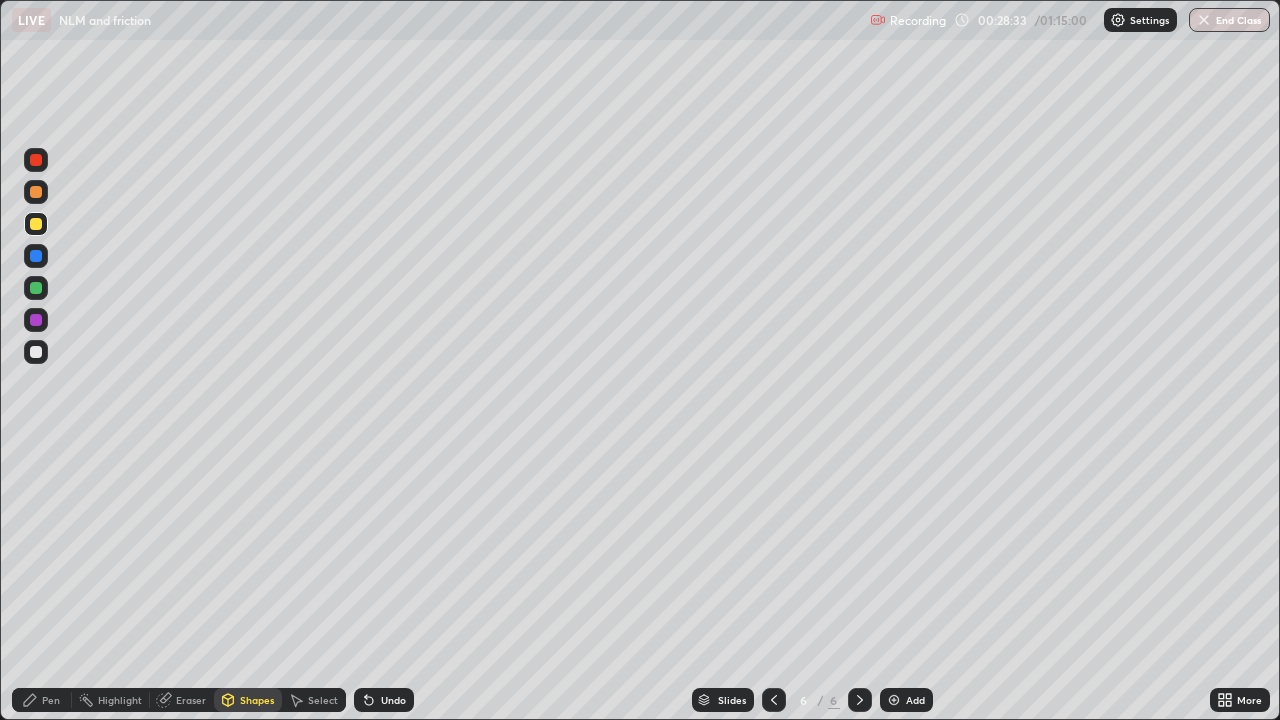 click on "Shapes" at bounding box center [257, 700] 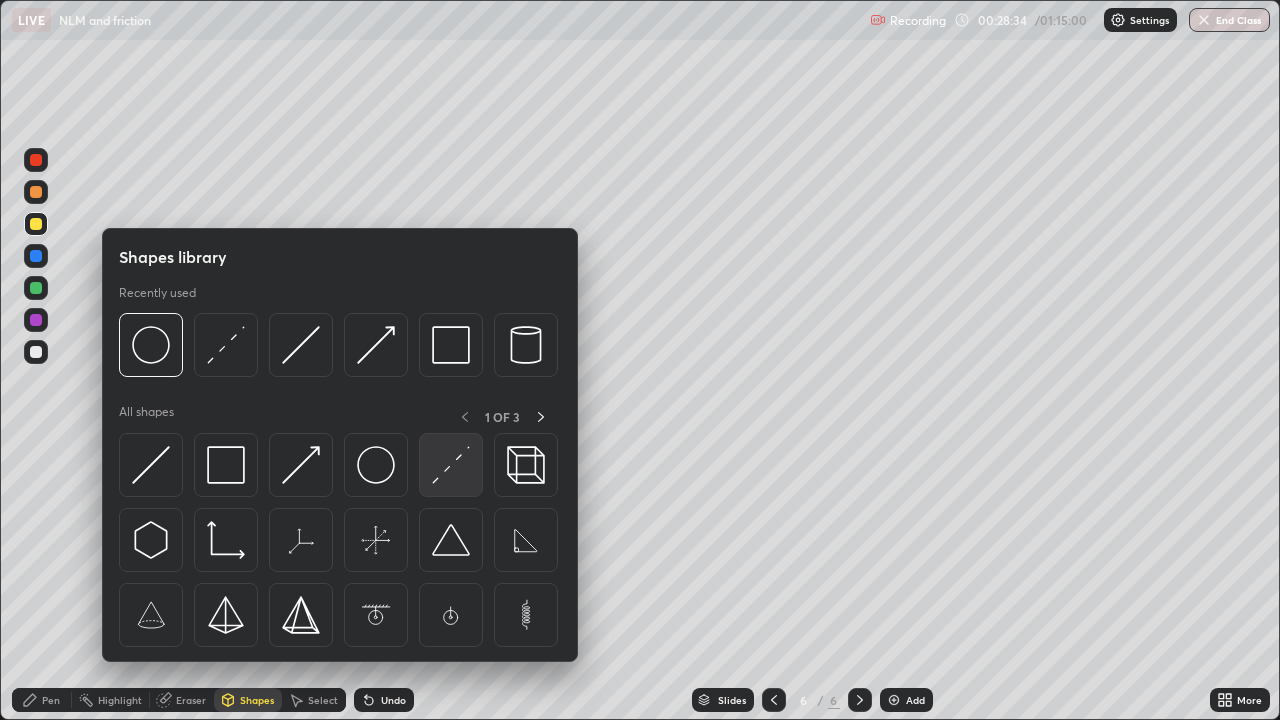 click at bounding box center (451, 465) 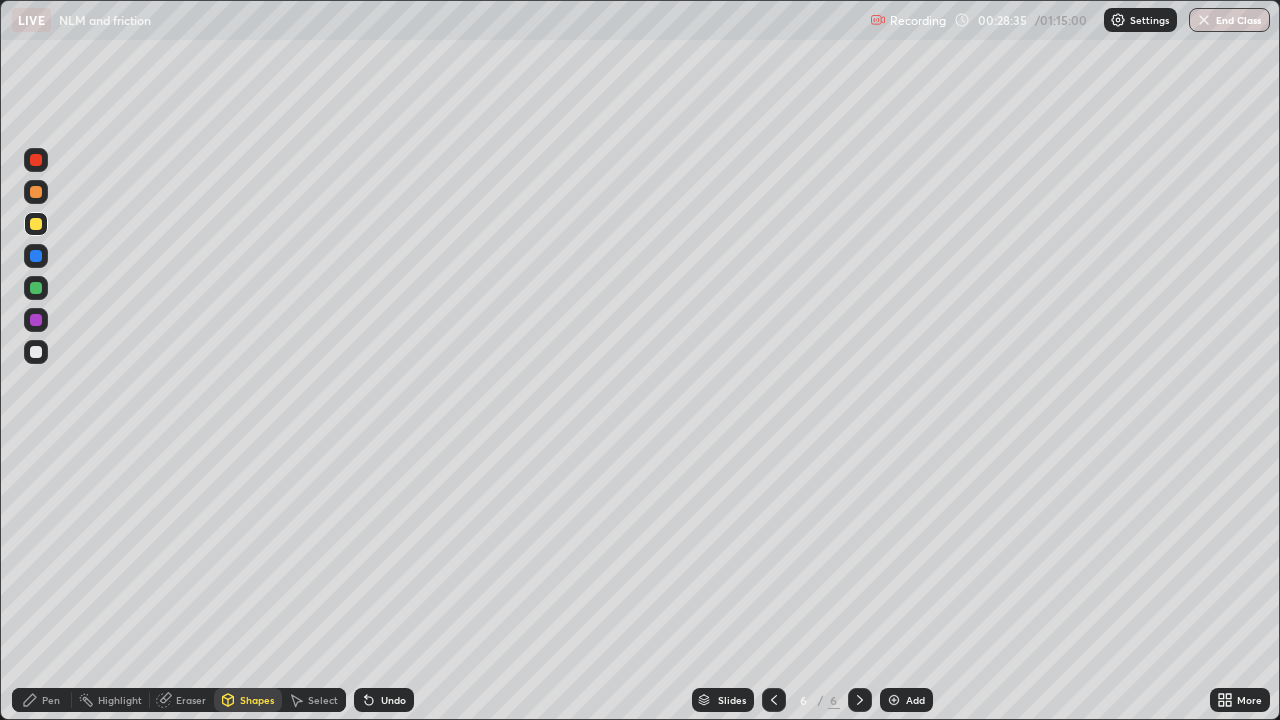 click at bounding box center (36, 288) 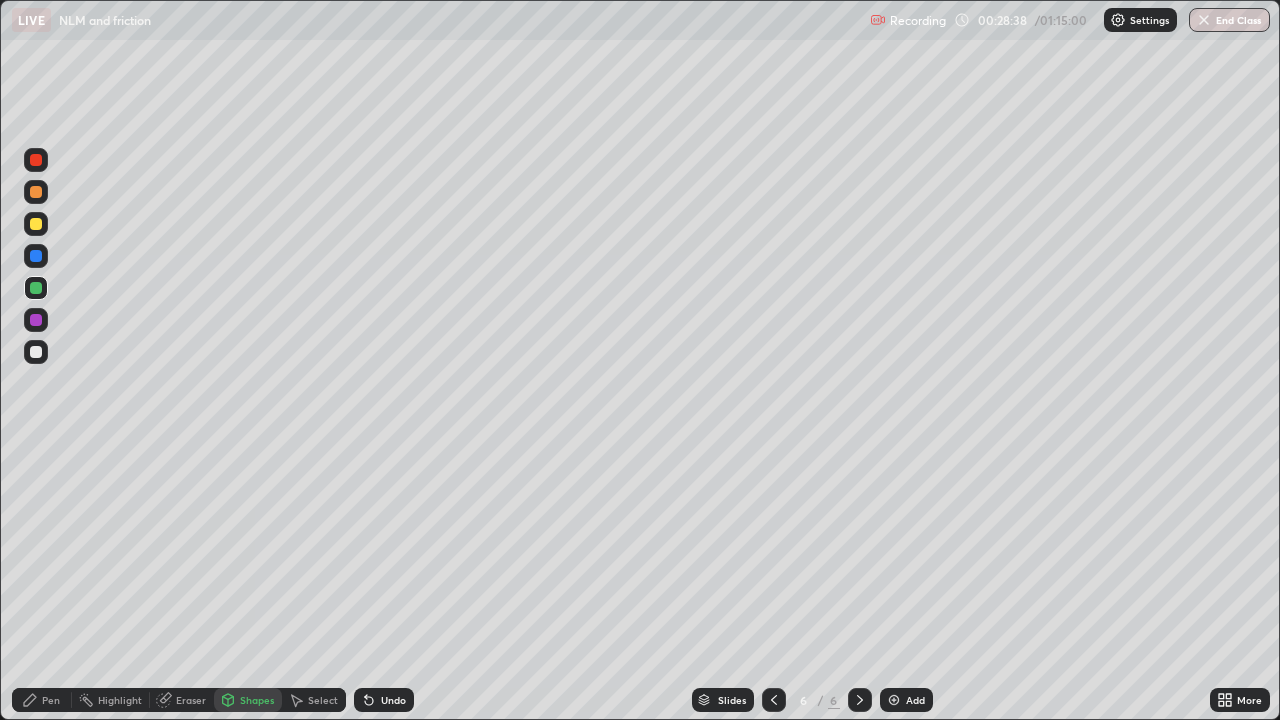 click at bounding box center [36, 160] 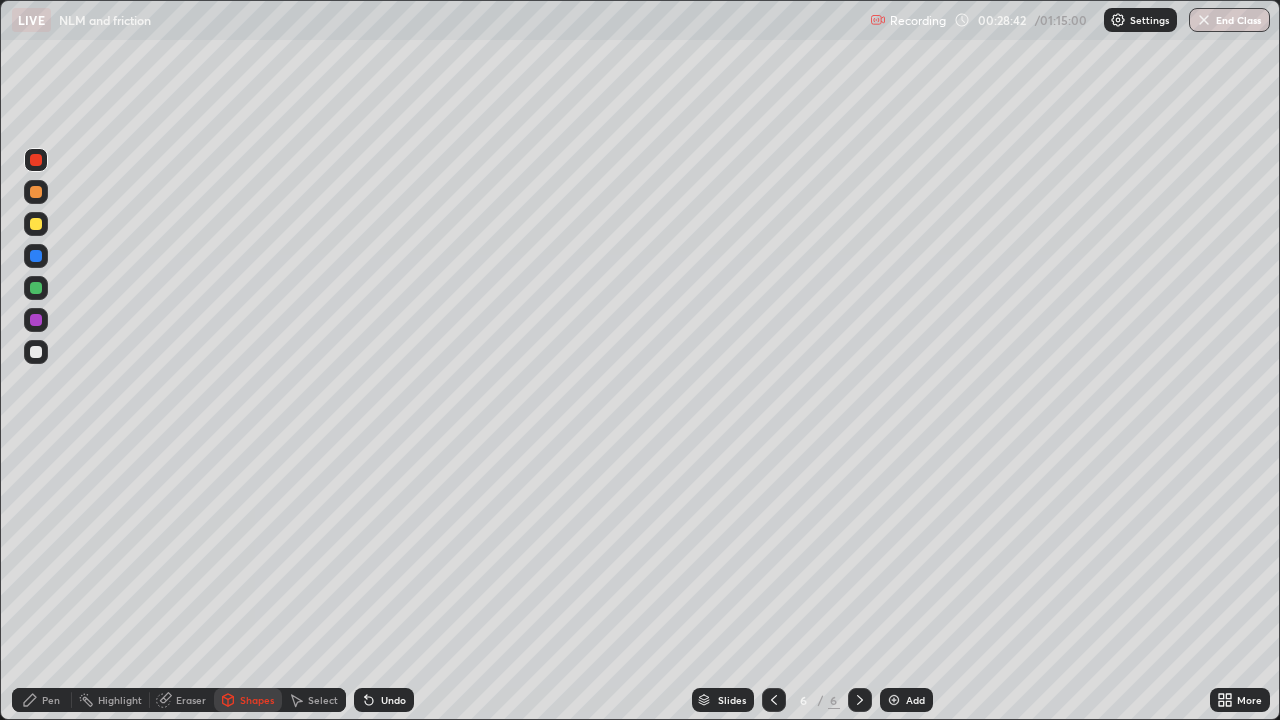 click on "Pen" at bounding box center (51, 700) 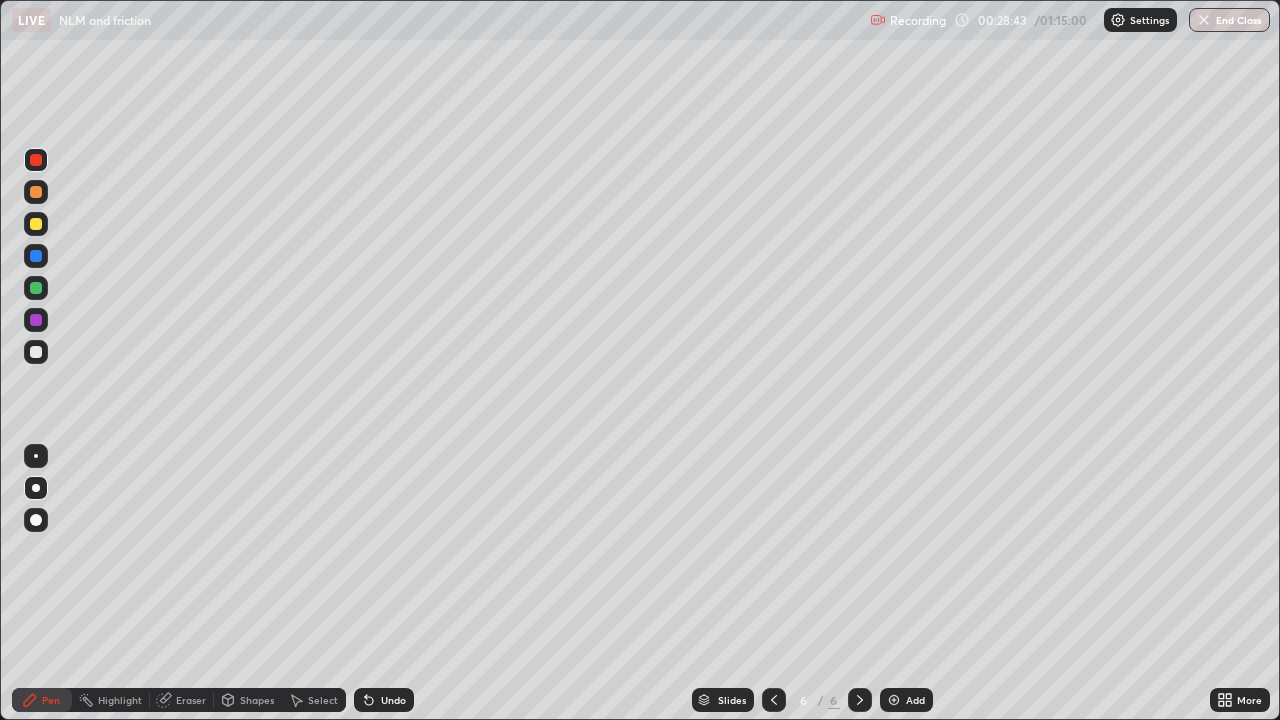 click at bounding box center (36, 192) 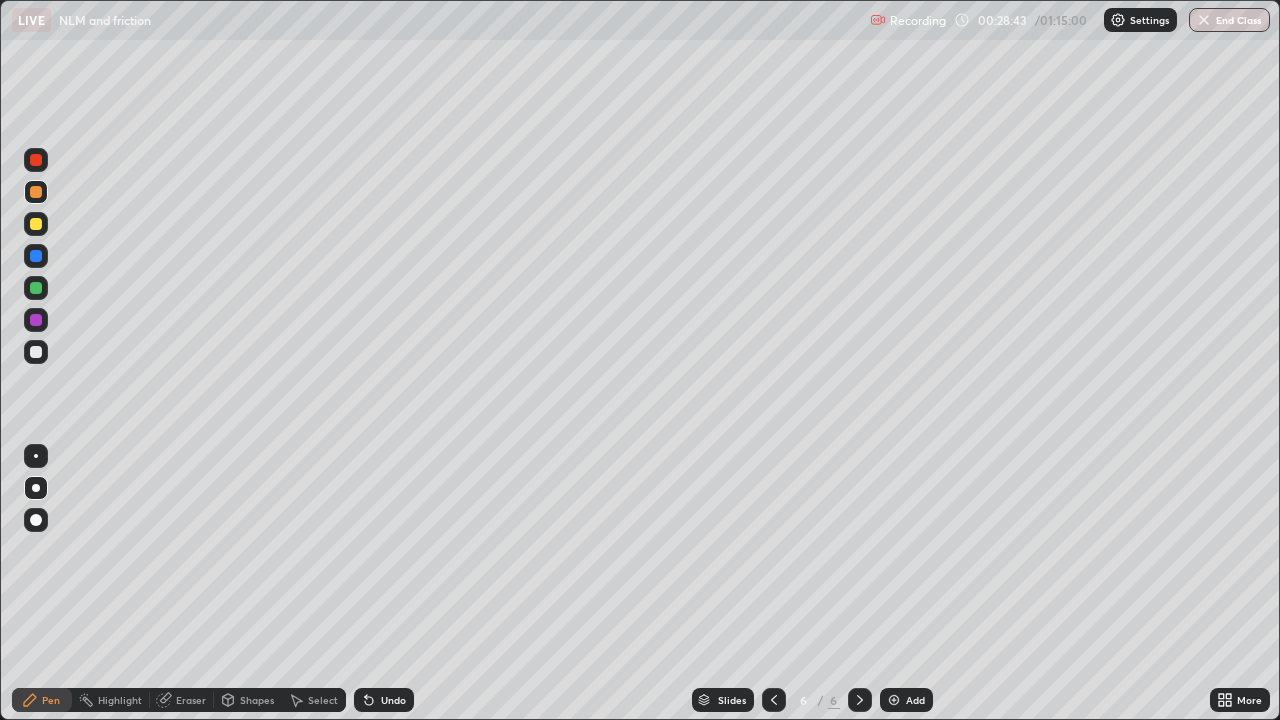 click at bounding box center (36, 192) 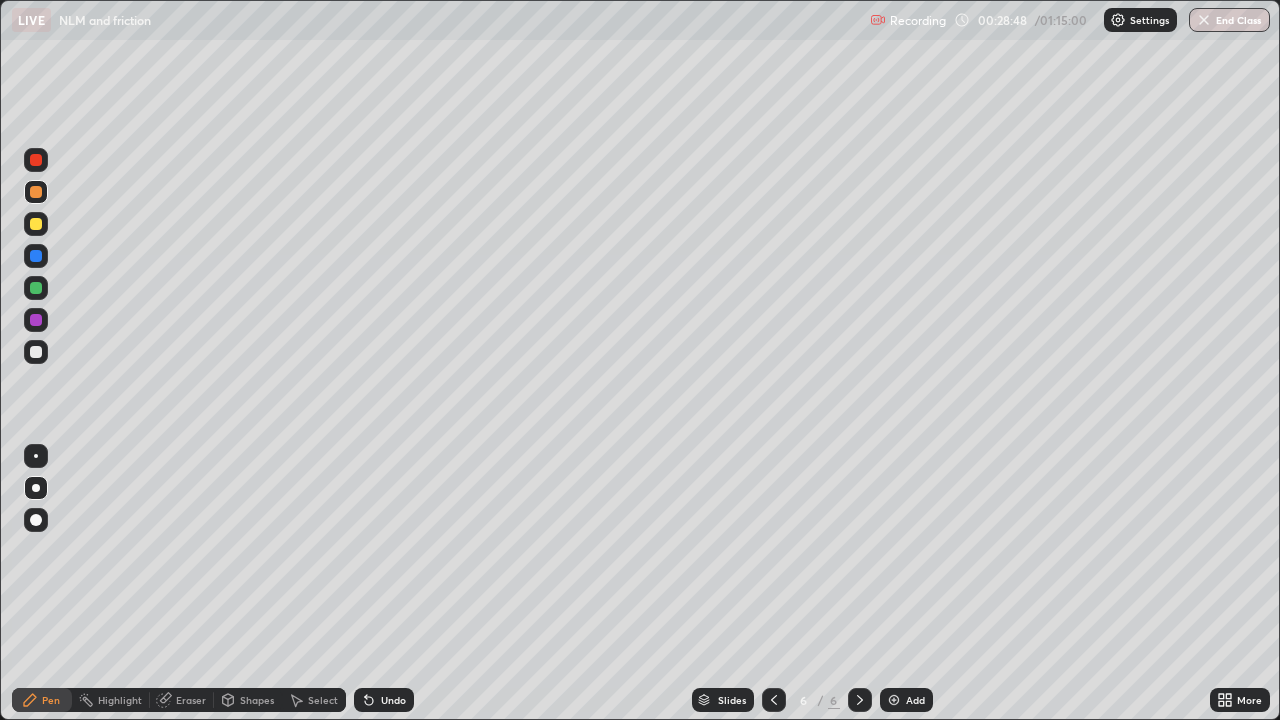 click at bounding box center (36, 352) 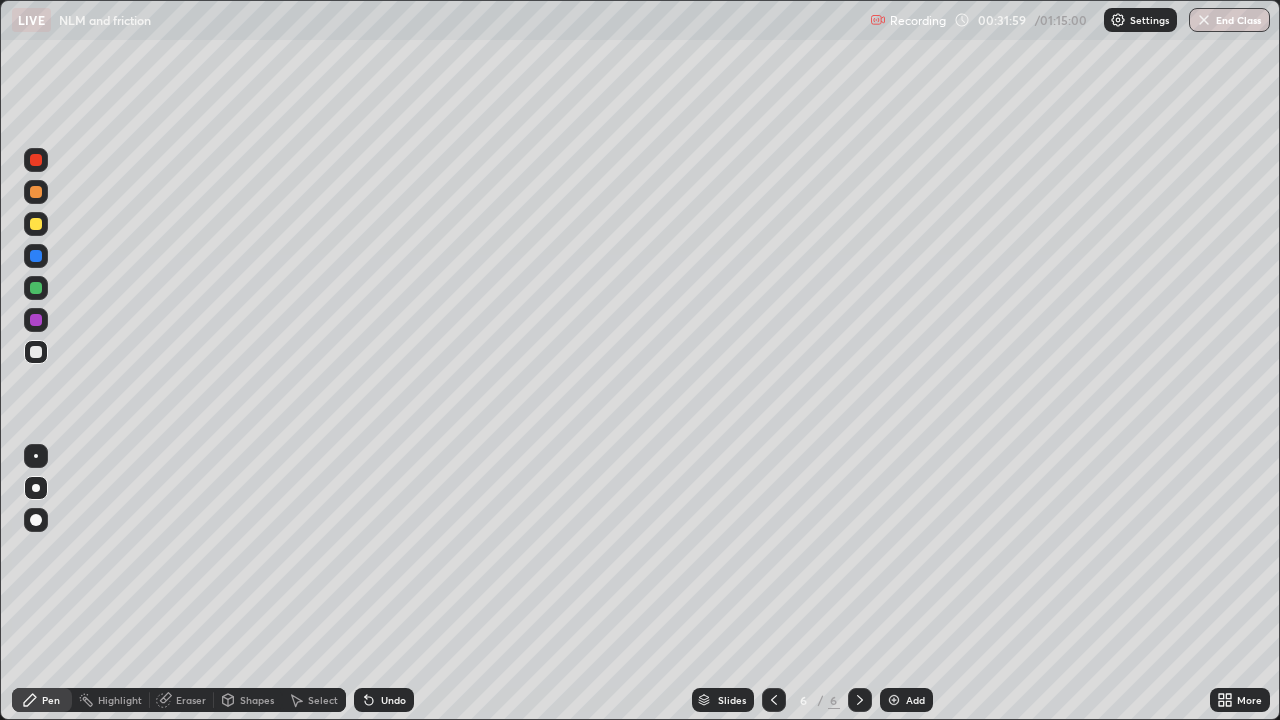 click on "Shapes" at bounding box center [248, 700] 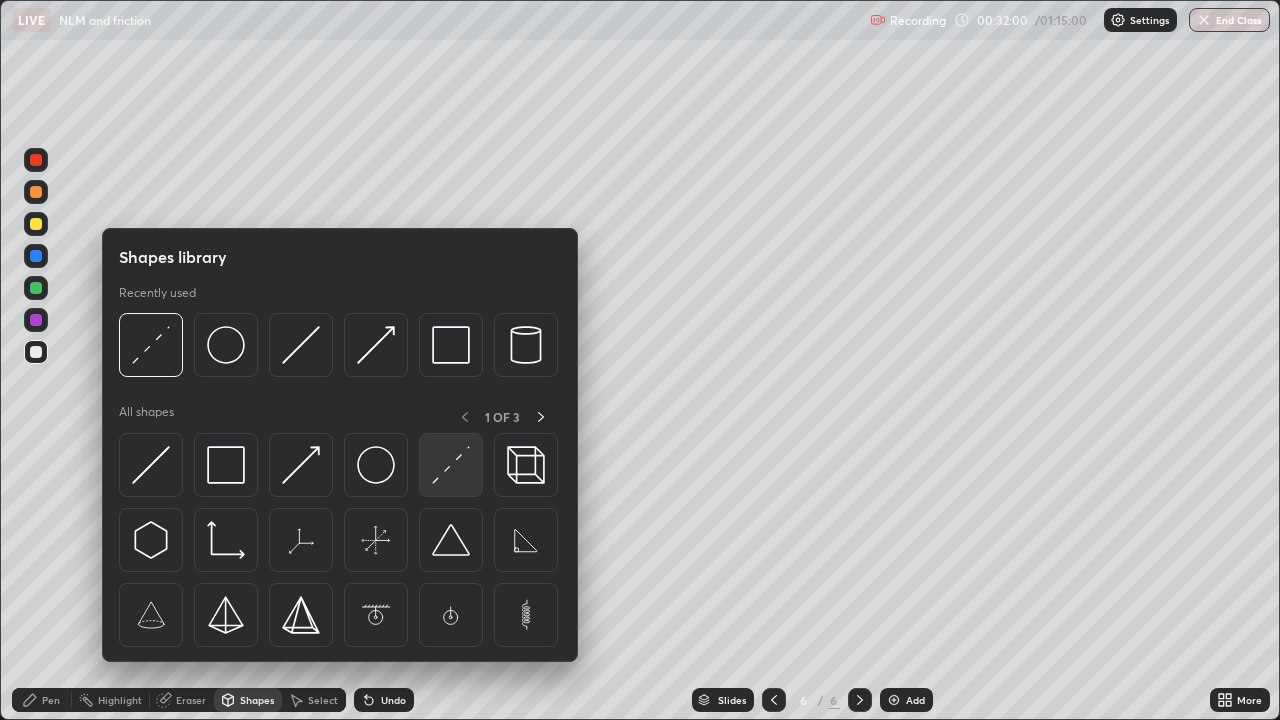 click at bounding box center [451, 465] 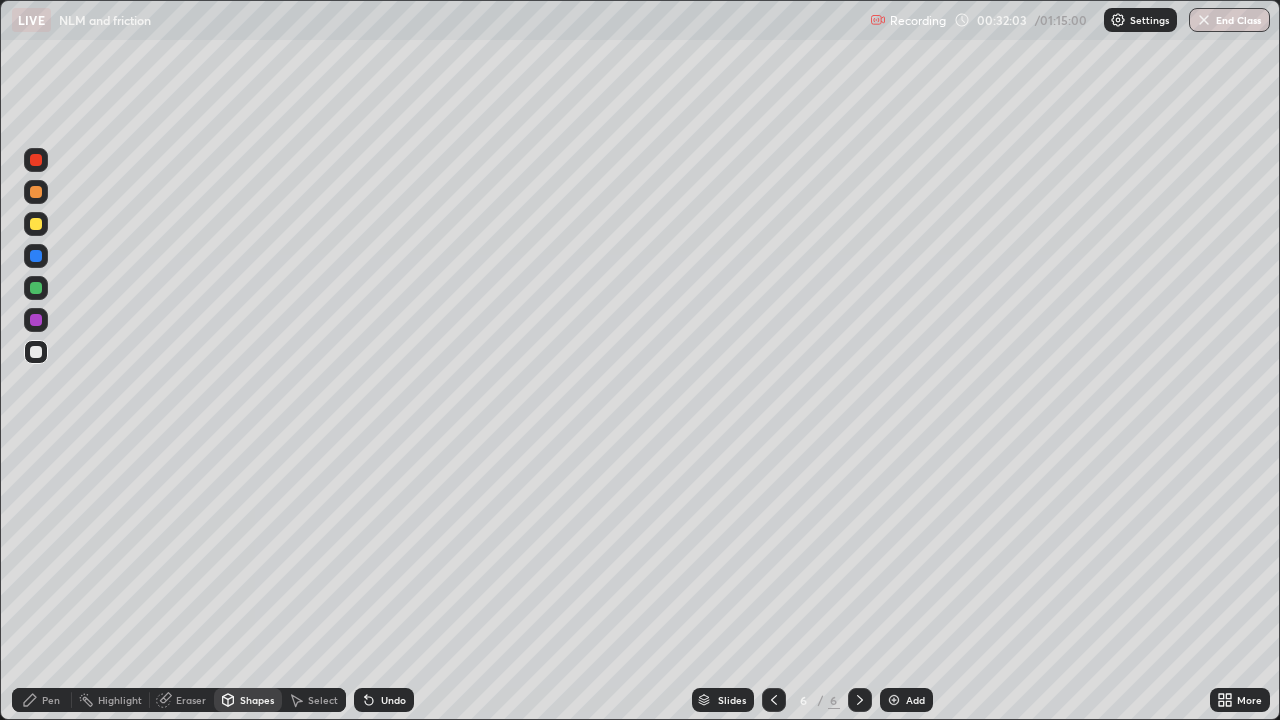click on "Eraser" at bounding box center [191, 700] 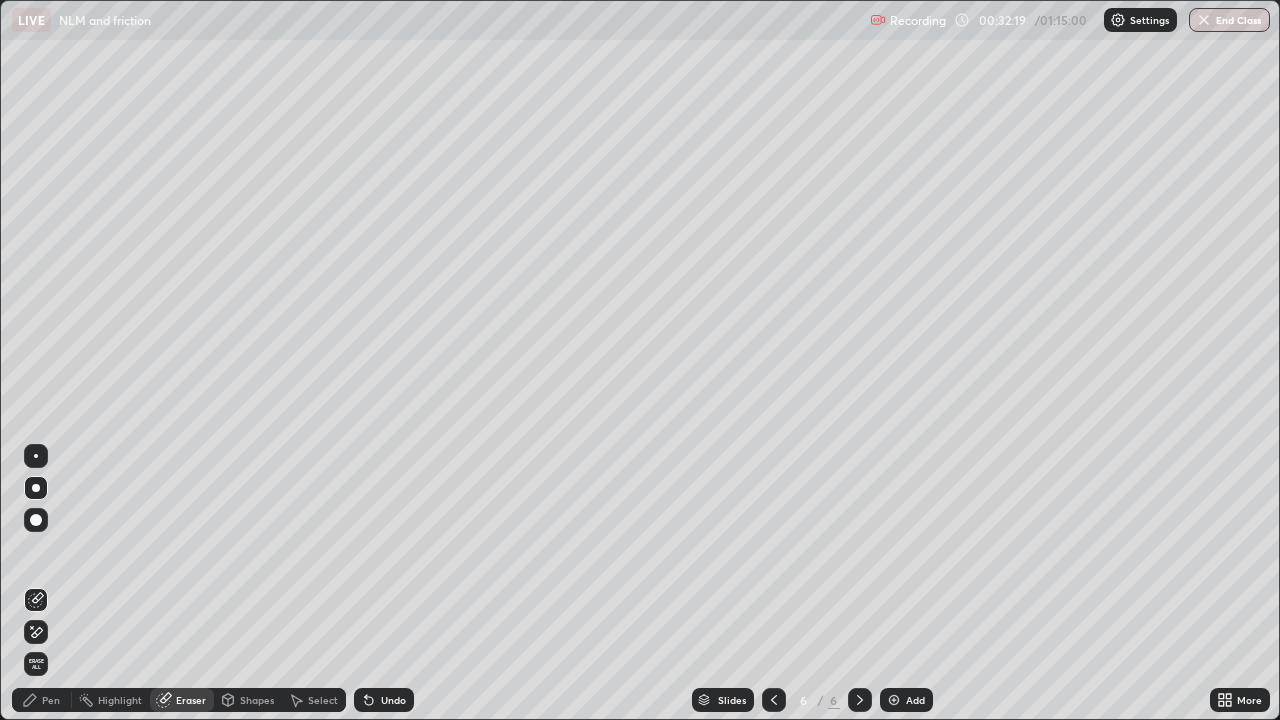click on "Shapes" at bounding box center (257, 700) 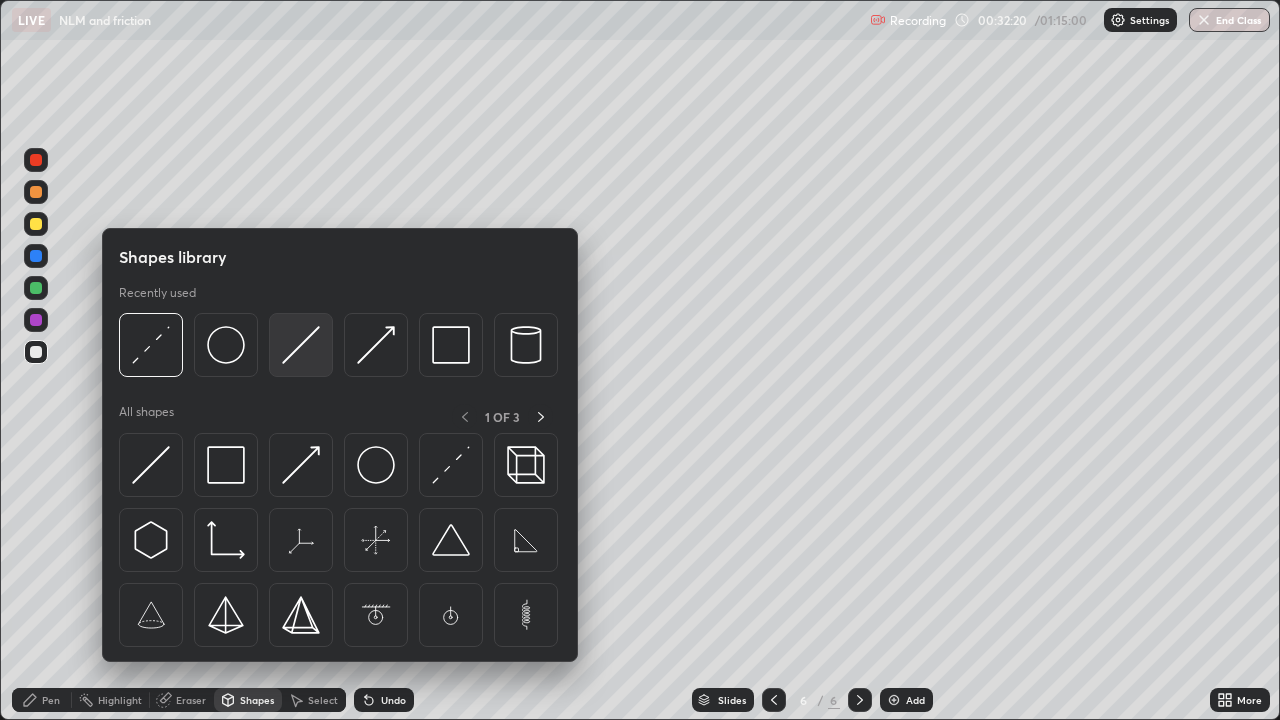click at bounding box center [301, 345] 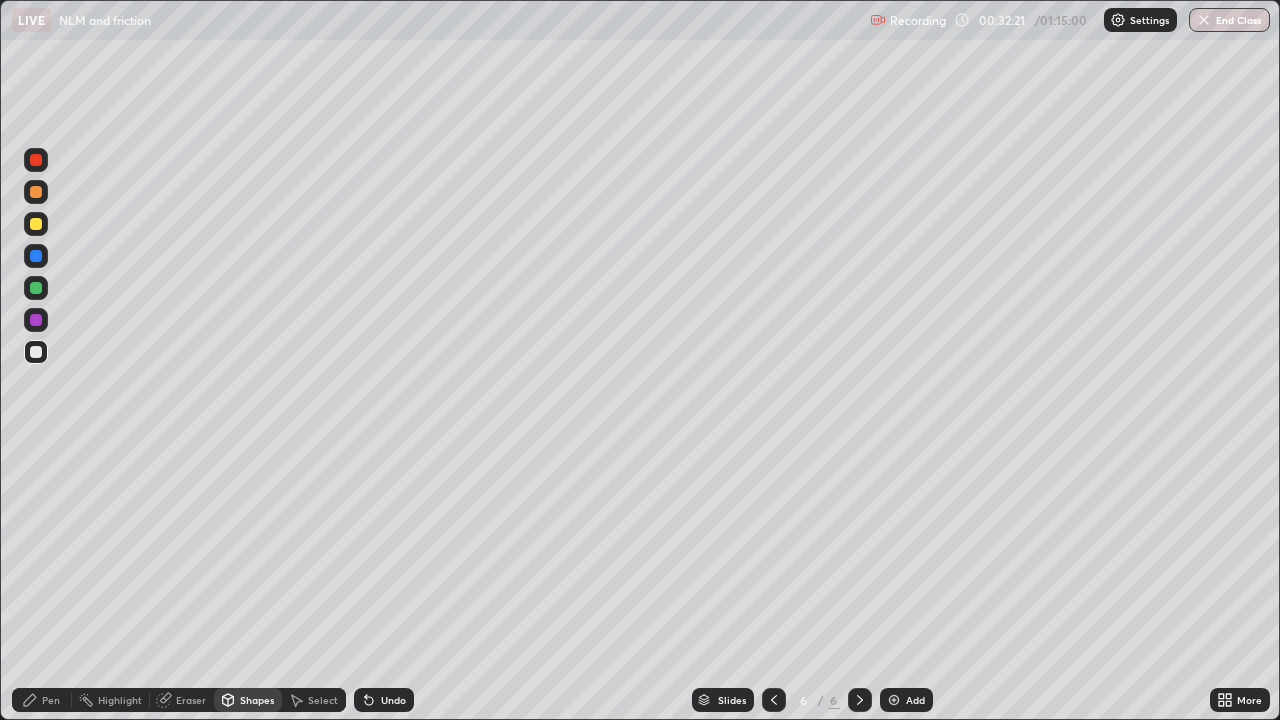 click at bounding box center [36, 160] 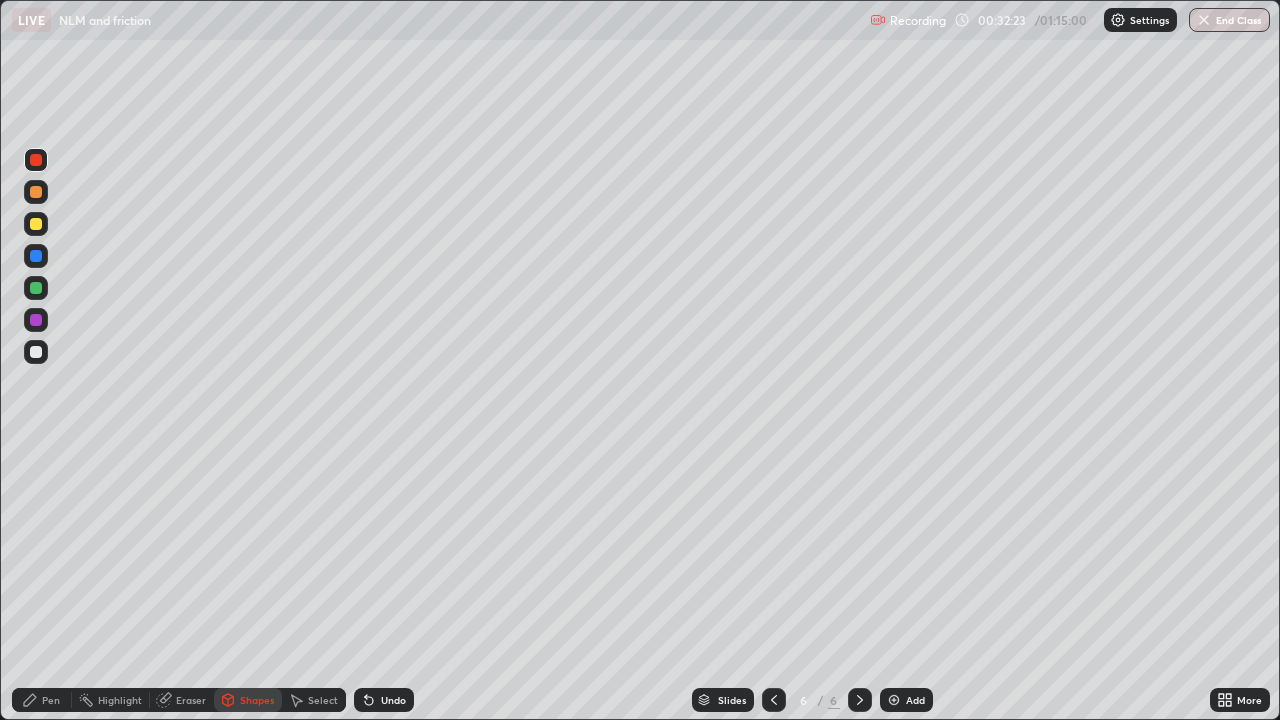 click on "Pen" at bounding box center (51, 700) 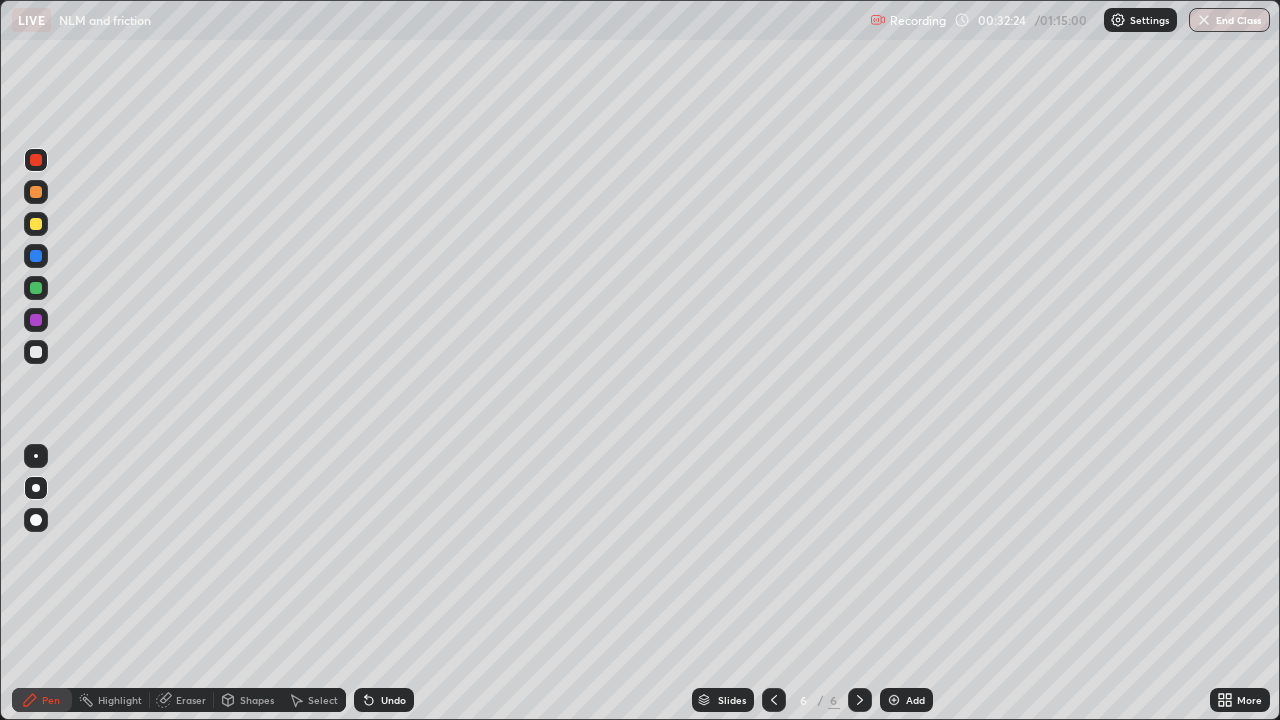 click at bounding box center (36, 192) 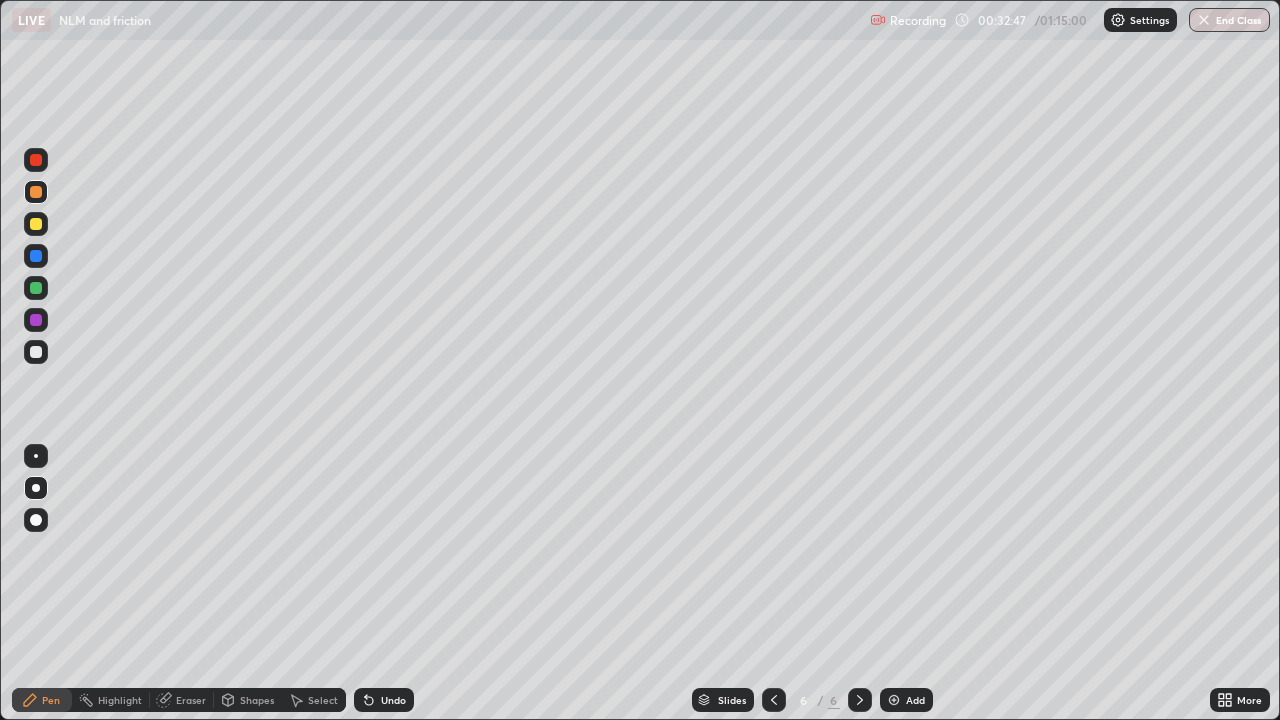 click on "Eraser" at bounding box center (191, 700) 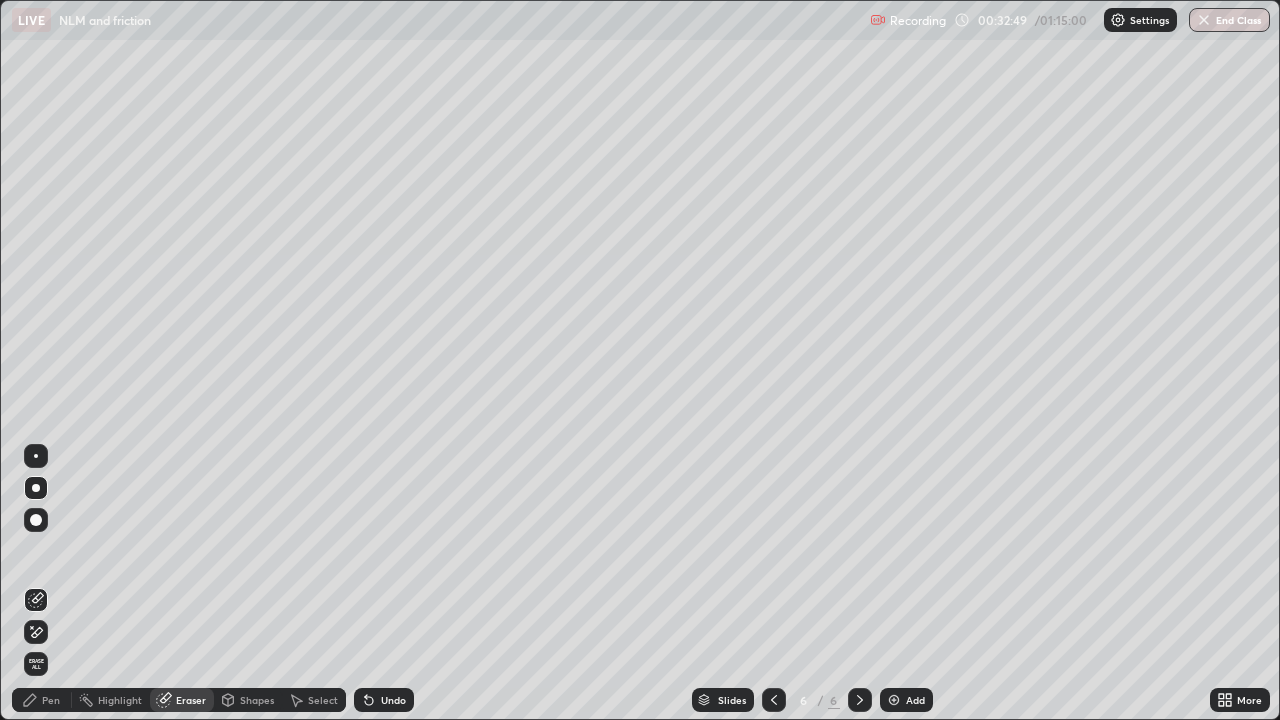 click on "Pen" at bounding box center (51, 700) 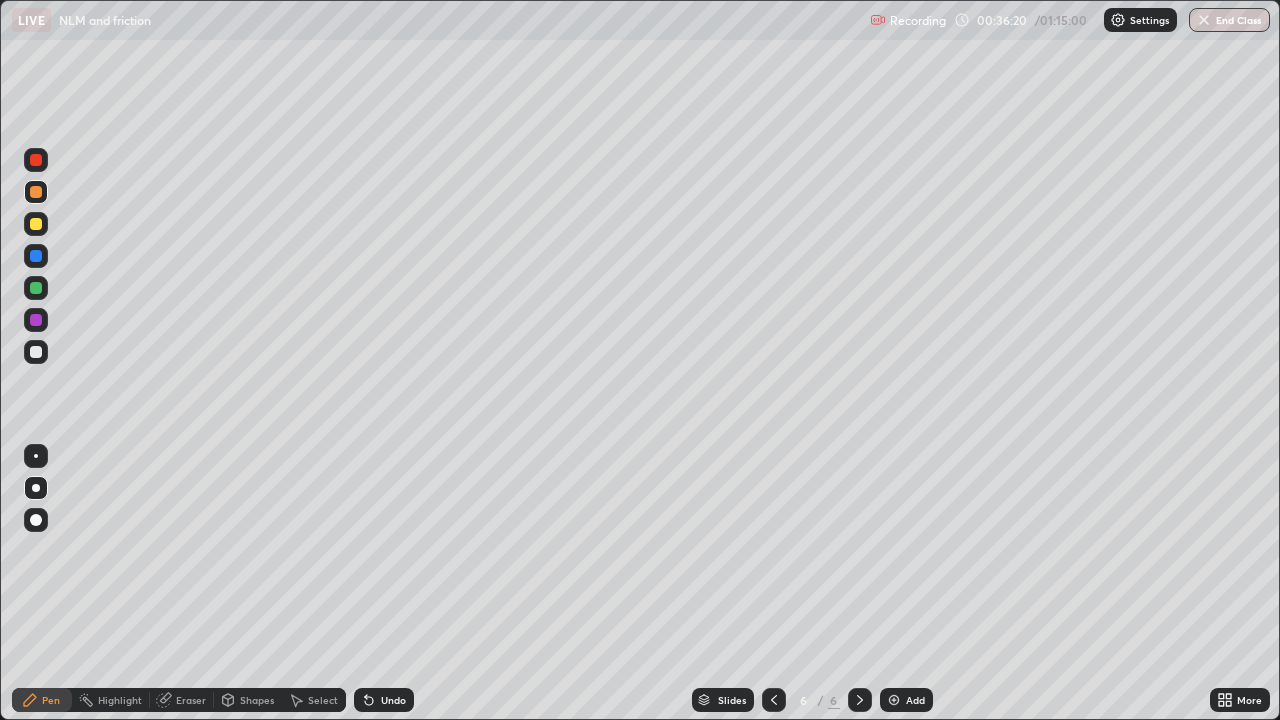 click on "Add" at bounding box center (906, 700) 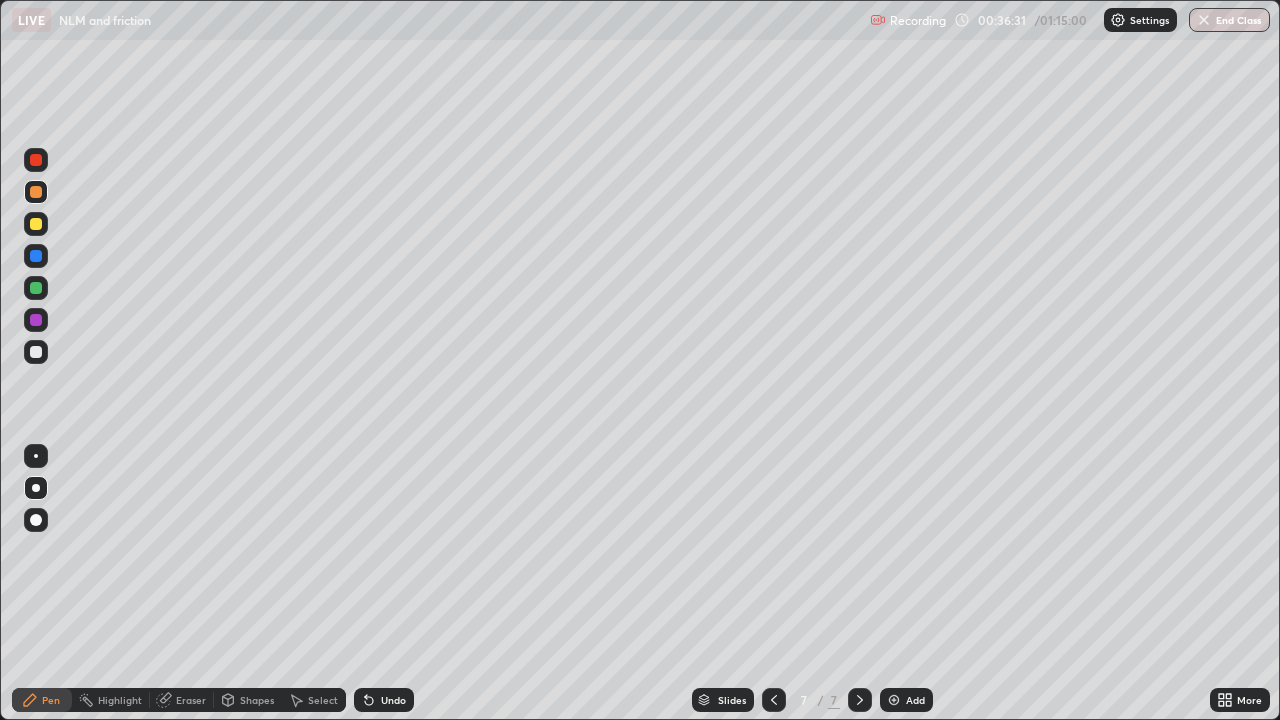 click at bounding box center (36, 224) 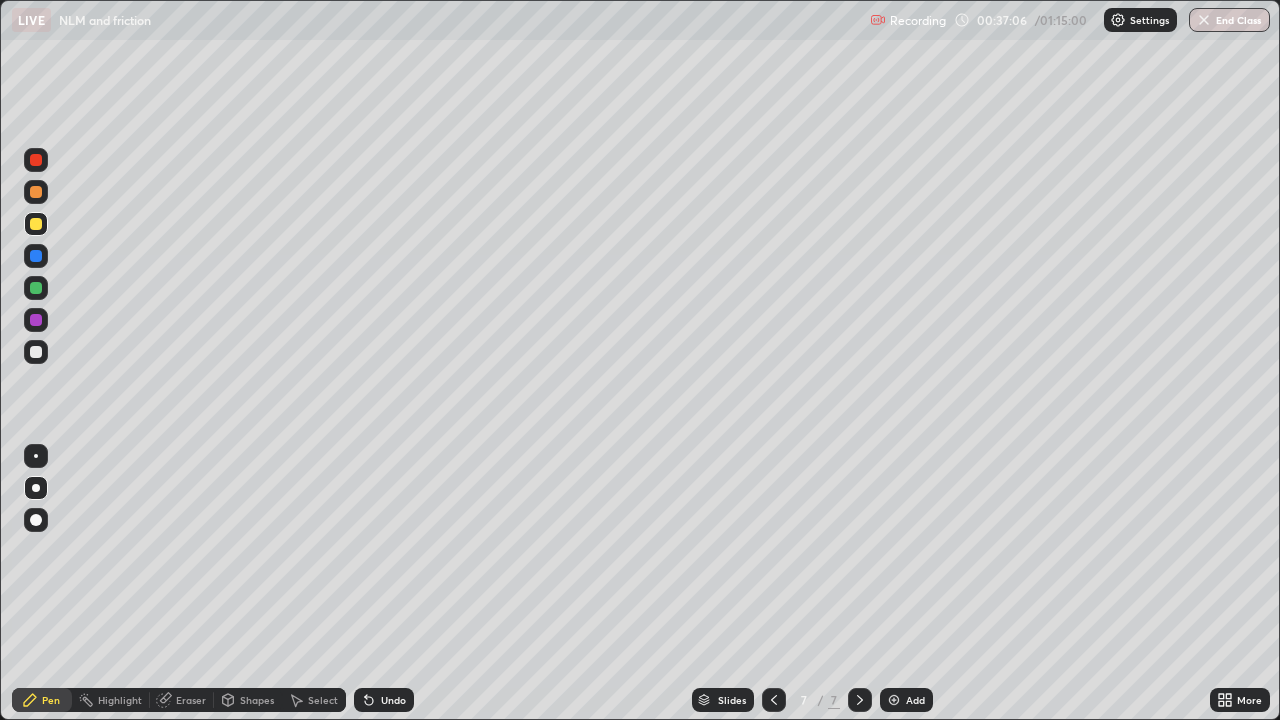 click on "Shapes" at bounding box center (257, 700) 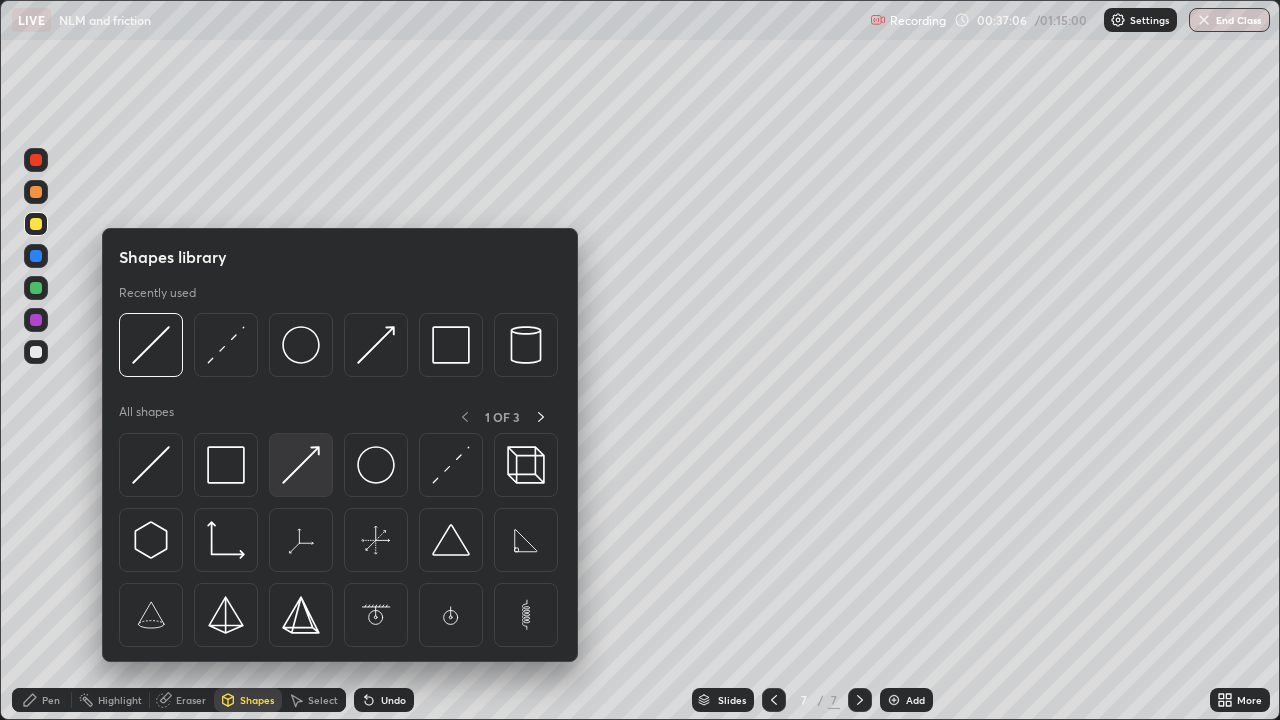 click at bounding box center (301, 465) 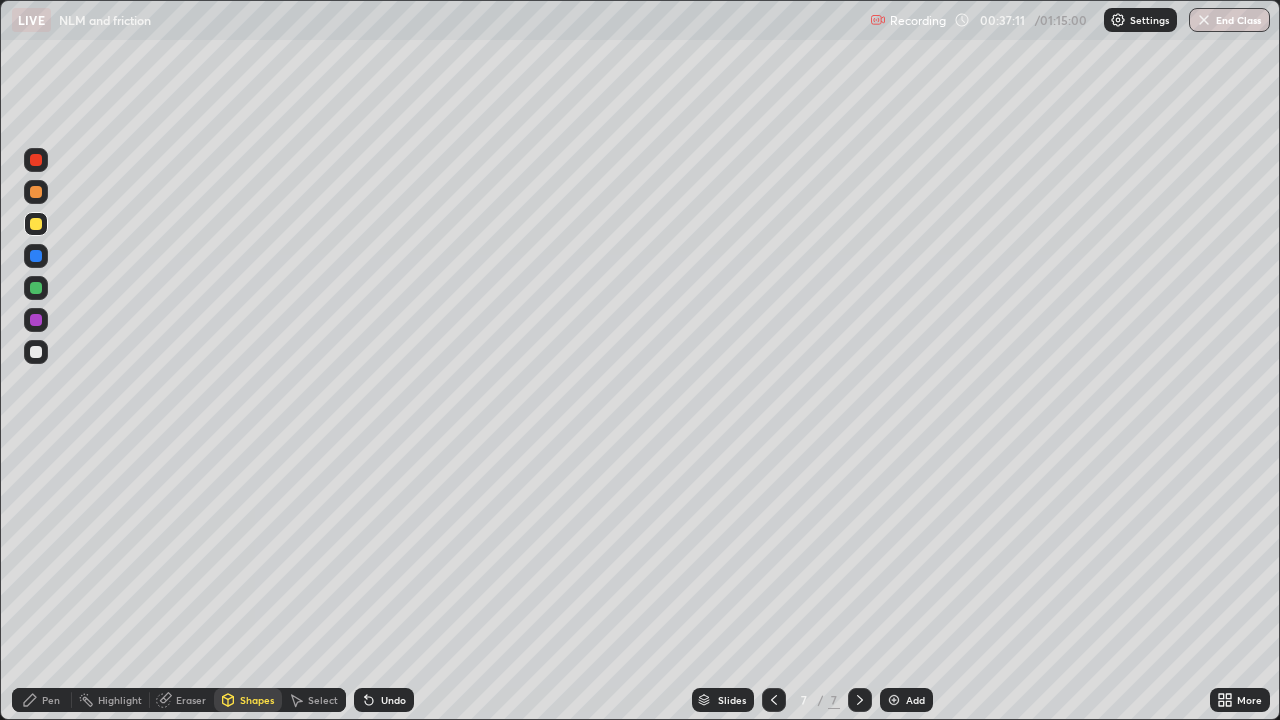 click on "Pen" at bounding box center (51, 700) 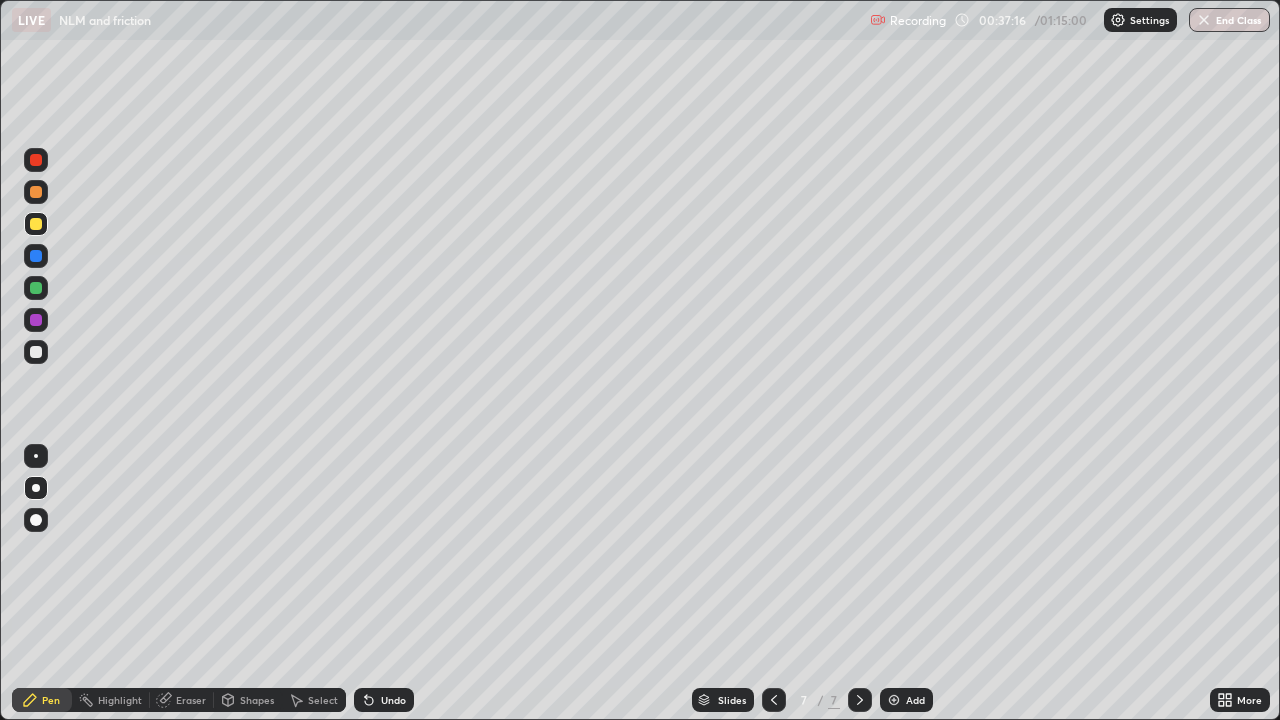 click at bounding box center [36, 192] 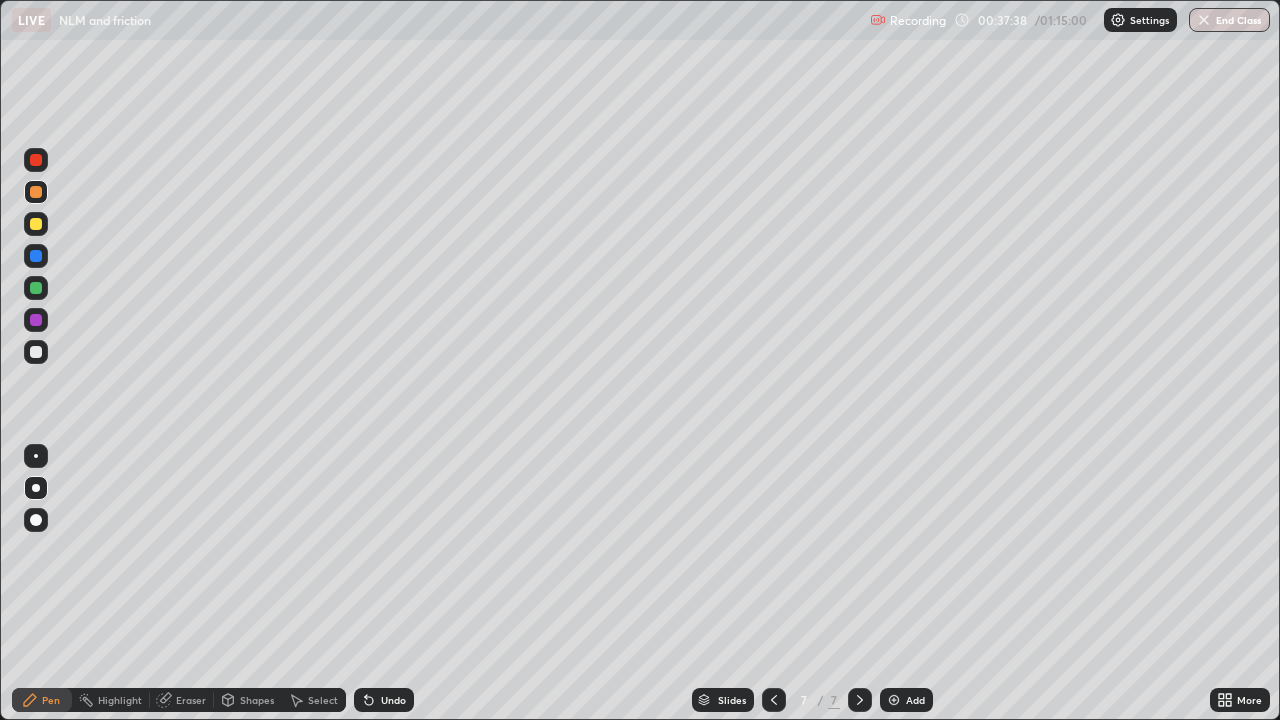 click at bounding box center [36, 352] 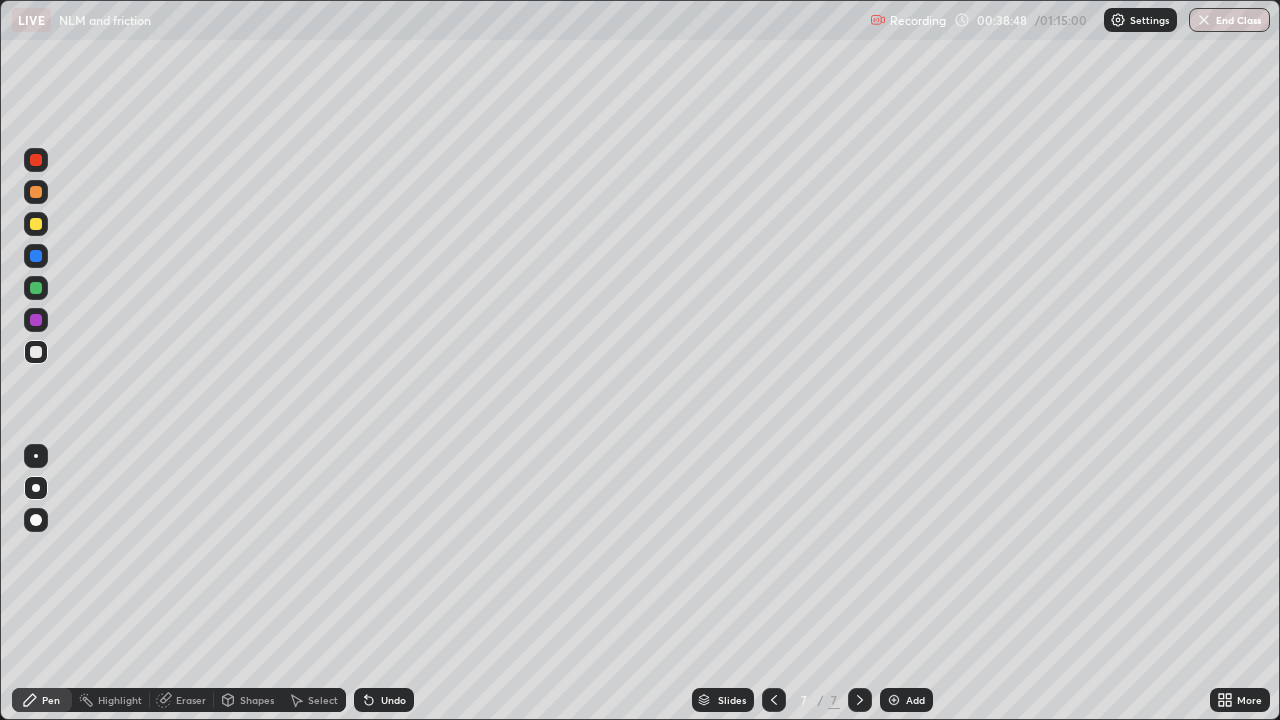 click on "Shapes" at bounding box center (248, 700) 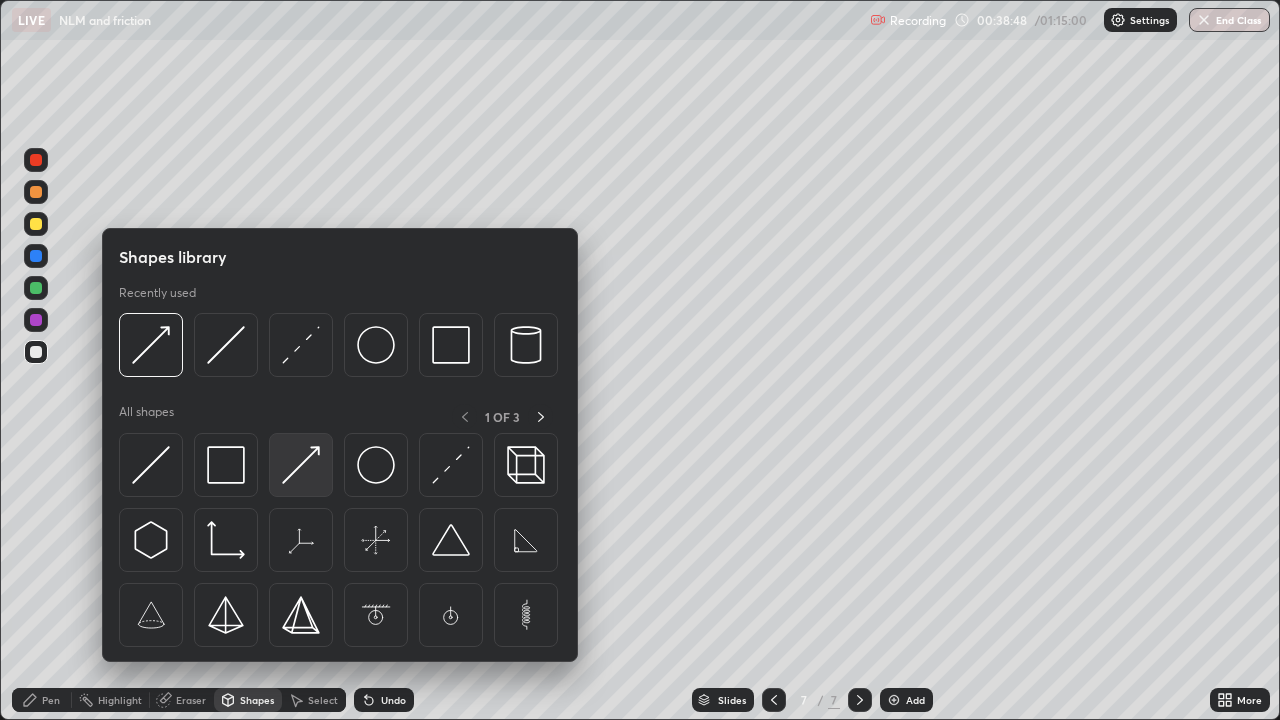 click at bounding box center [301, 465] 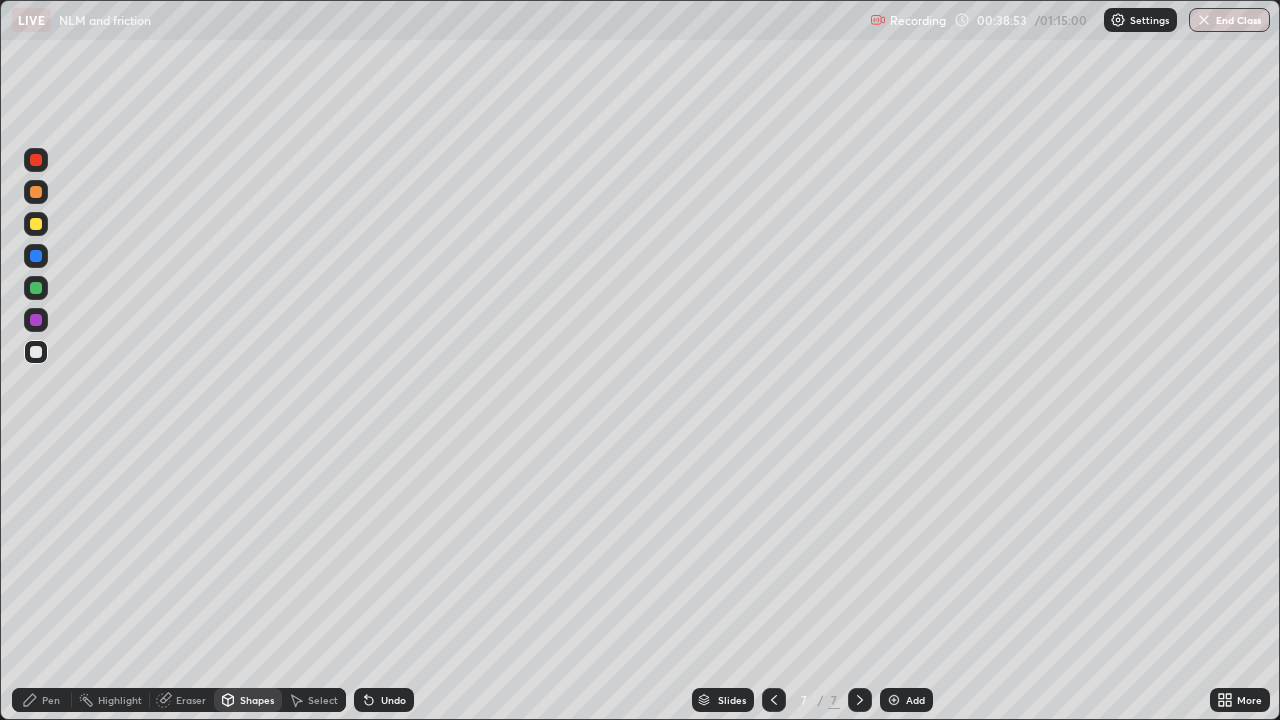 click on "Pen" at bounding box center [51, 700] 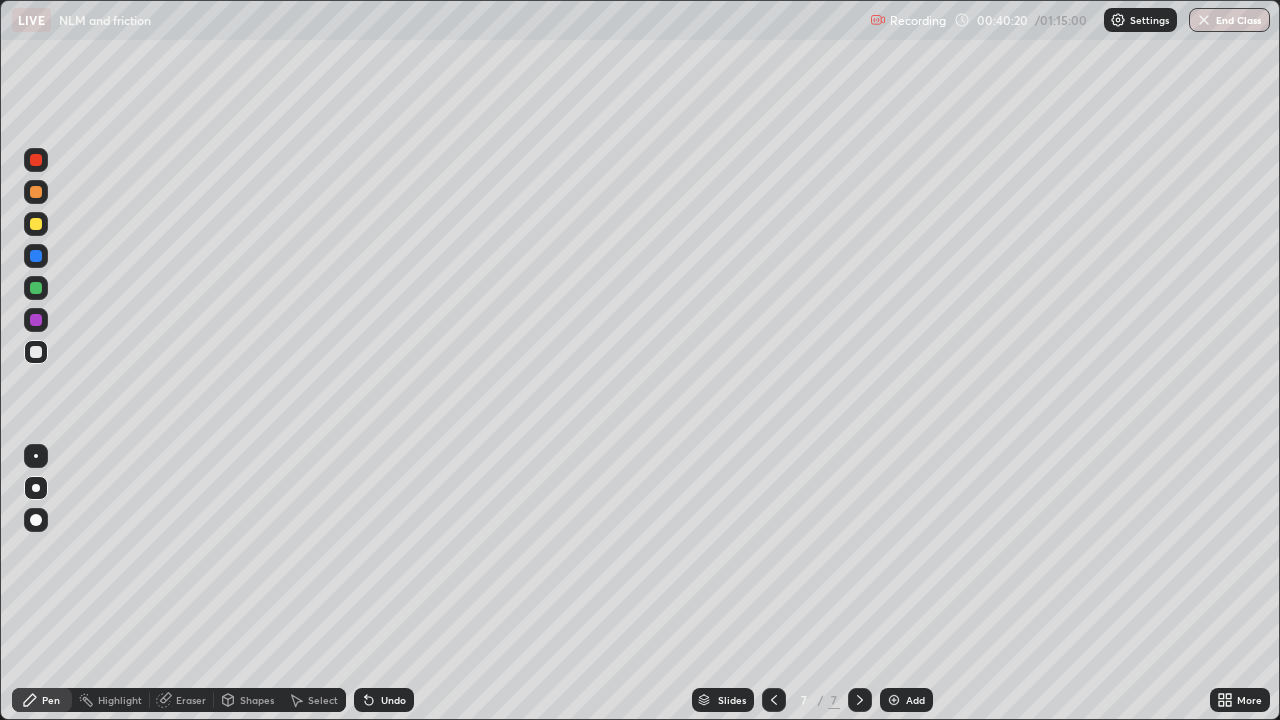 click on "Undo" at bounding box center (393, 700) 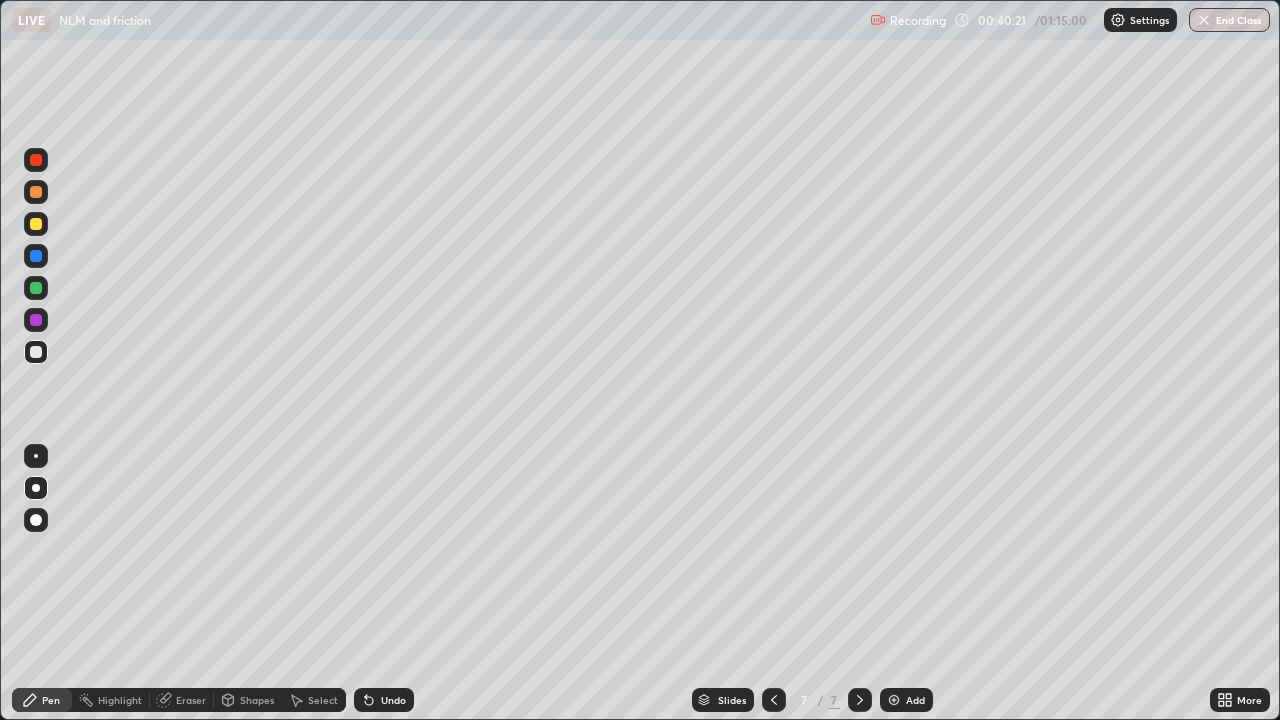 click on "Undo" at bounding box center (393, 700) 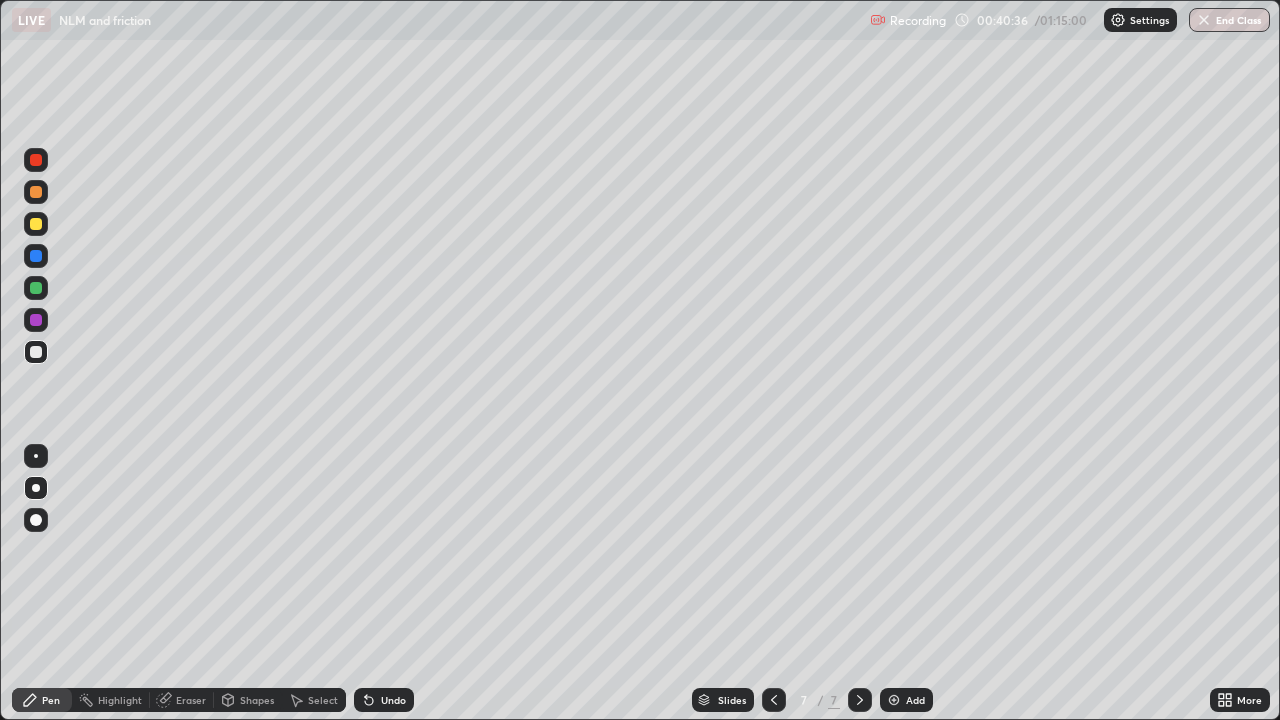 click on "Undo" at bounding box center (393, 700) 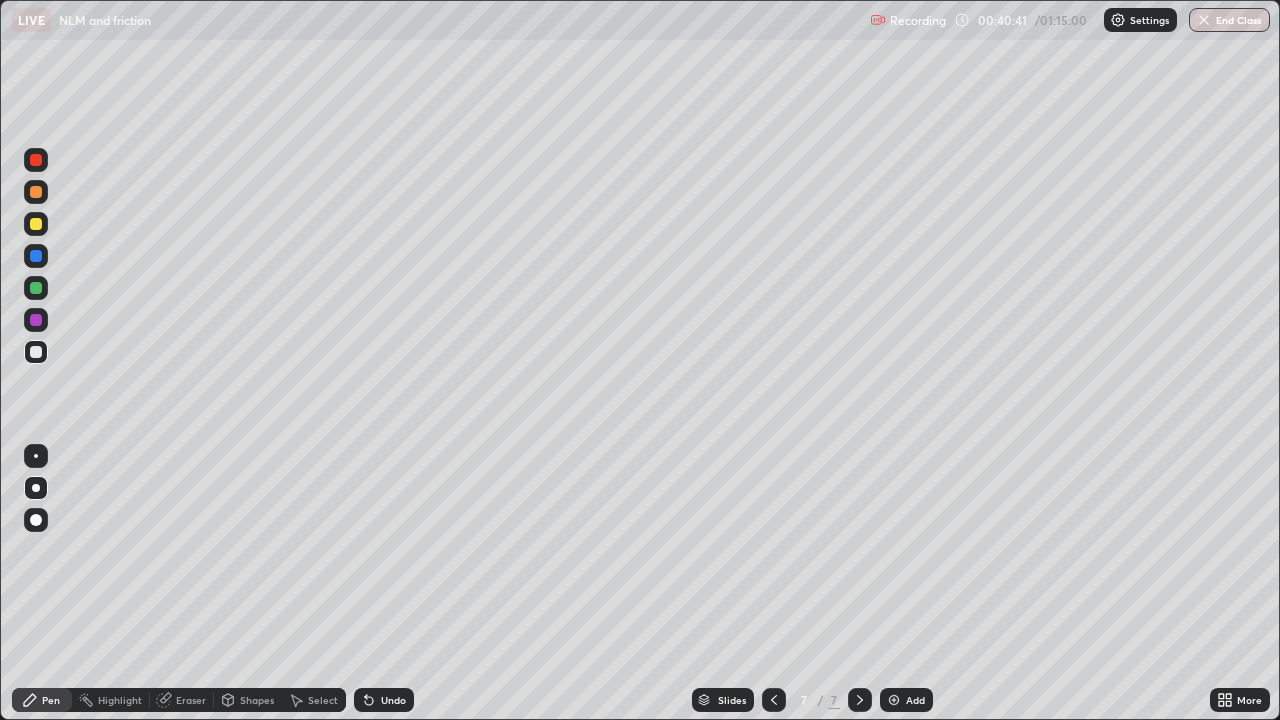 click at bounding box center [36, 224] 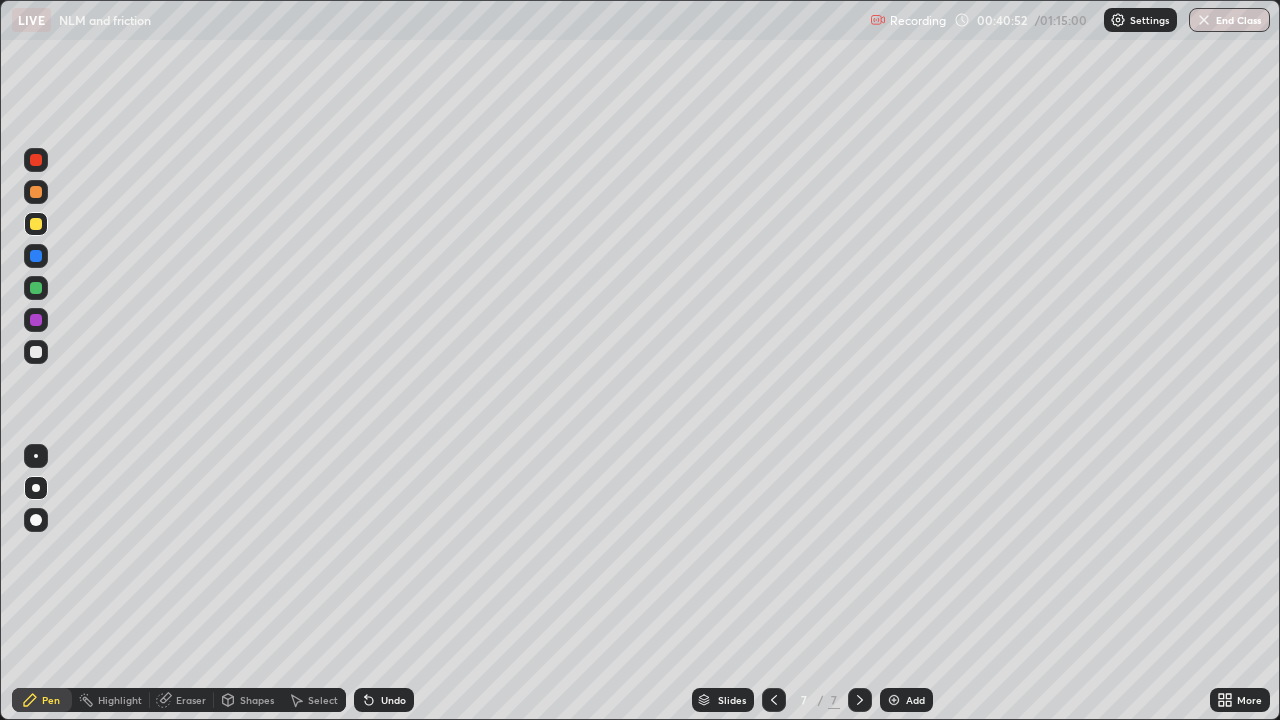 click on "Shapes" at bounding box center [257, 700] 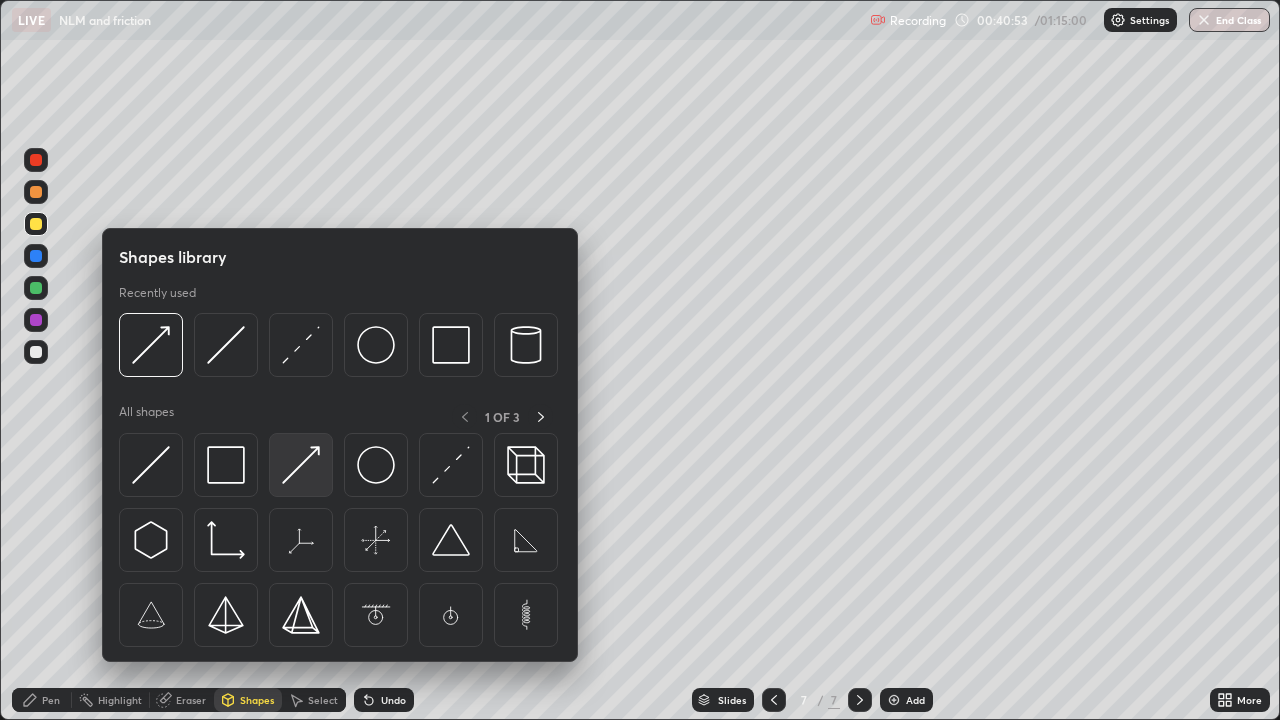 click at bounding box center (301, 465) 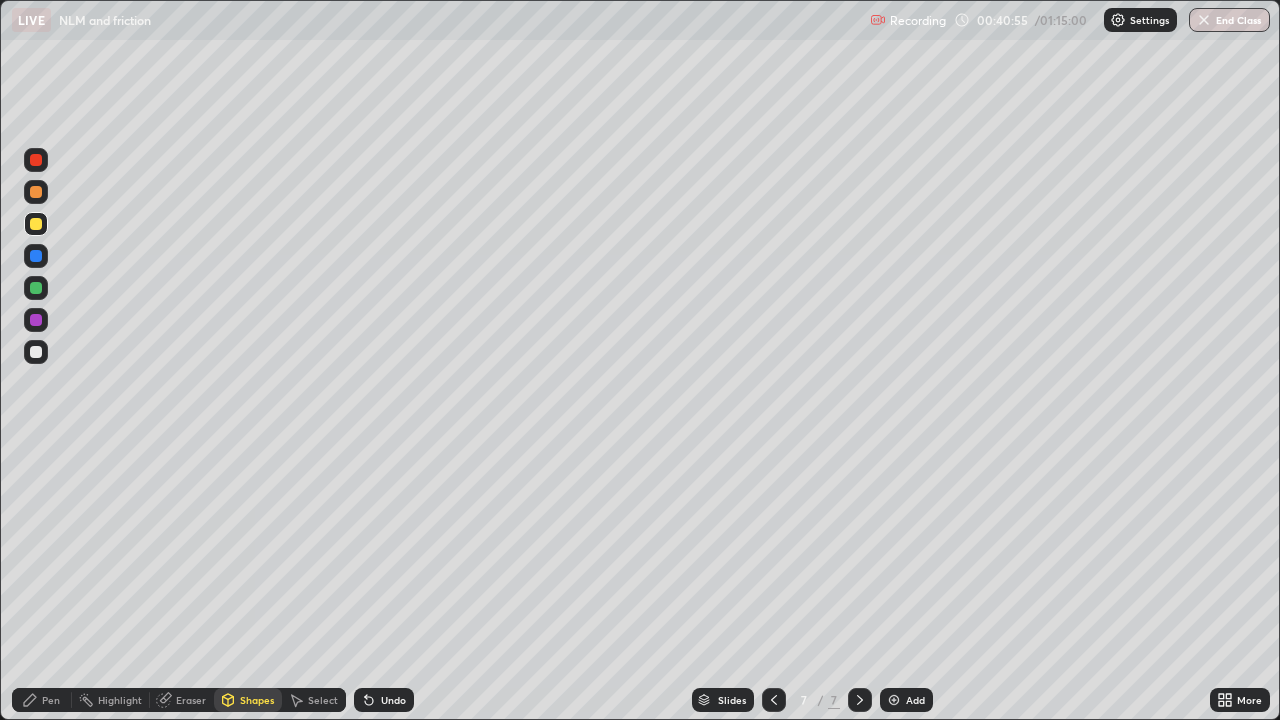 click on "Pen" at bounding box center (51, 700) 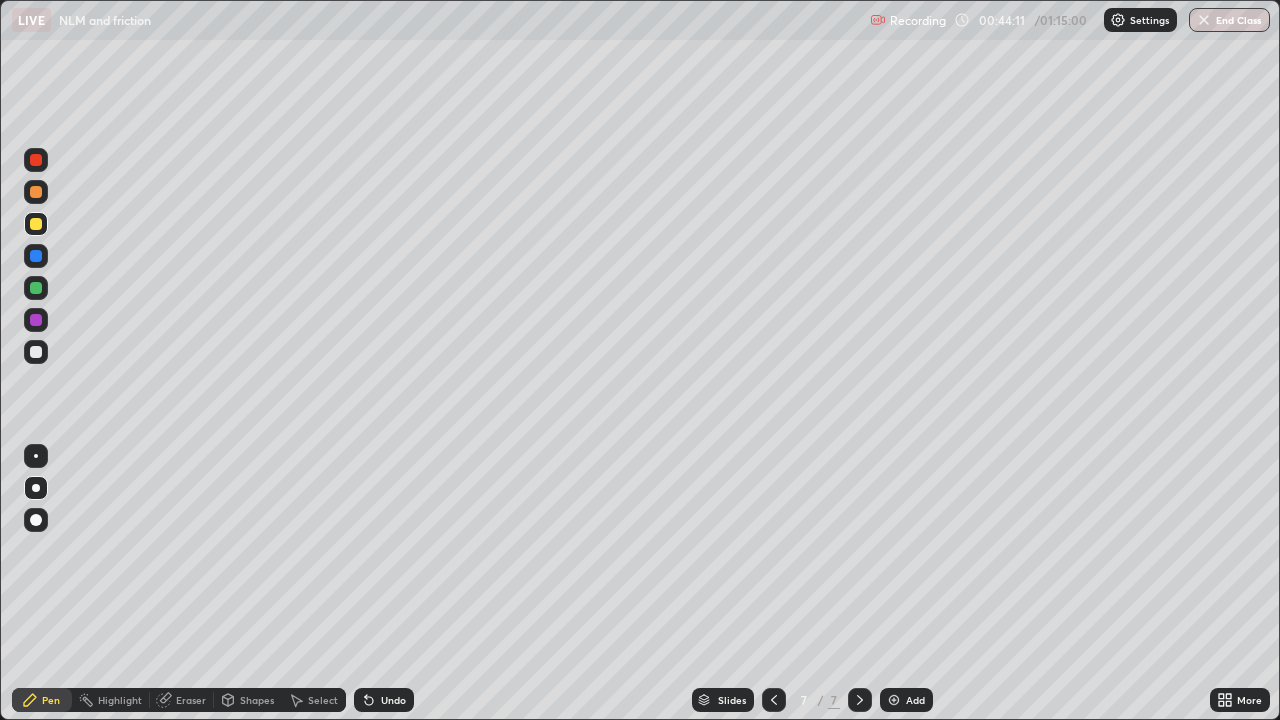 click on "Add" at bounding box center [915, 700] 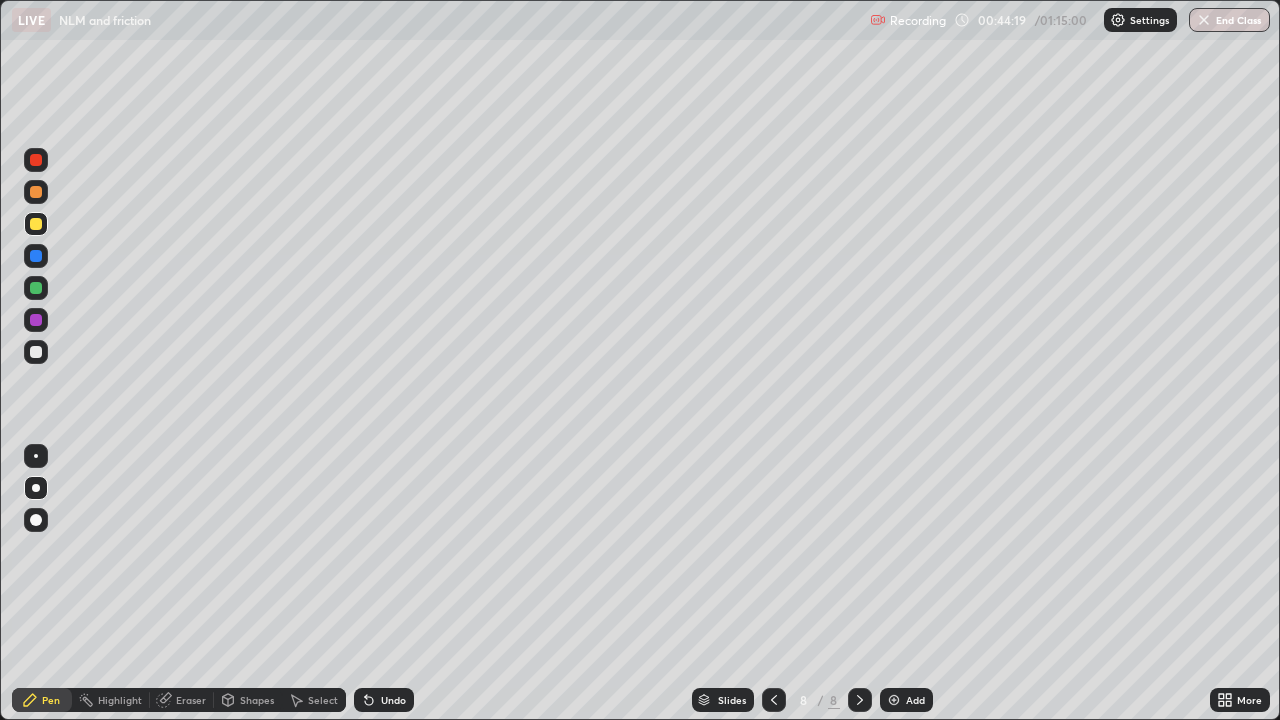 click on "Shapes" at bounding box center (257, 700) 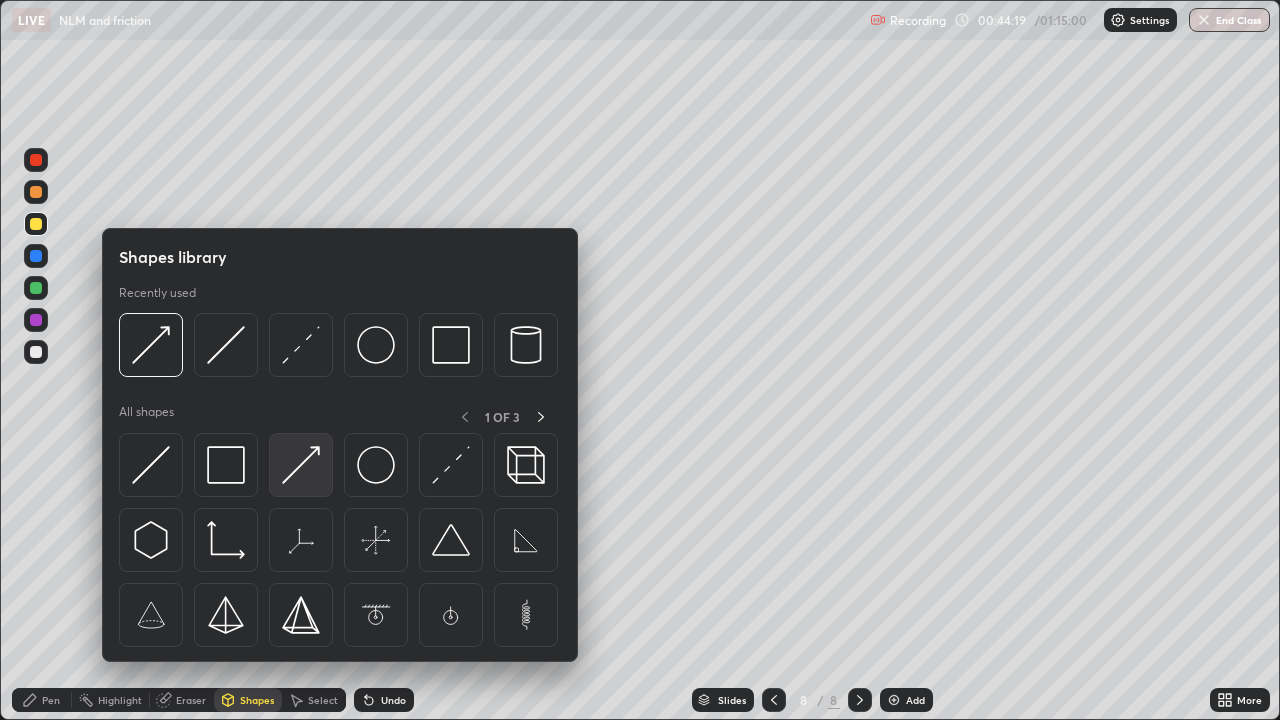click at bounding box center [301, 465] 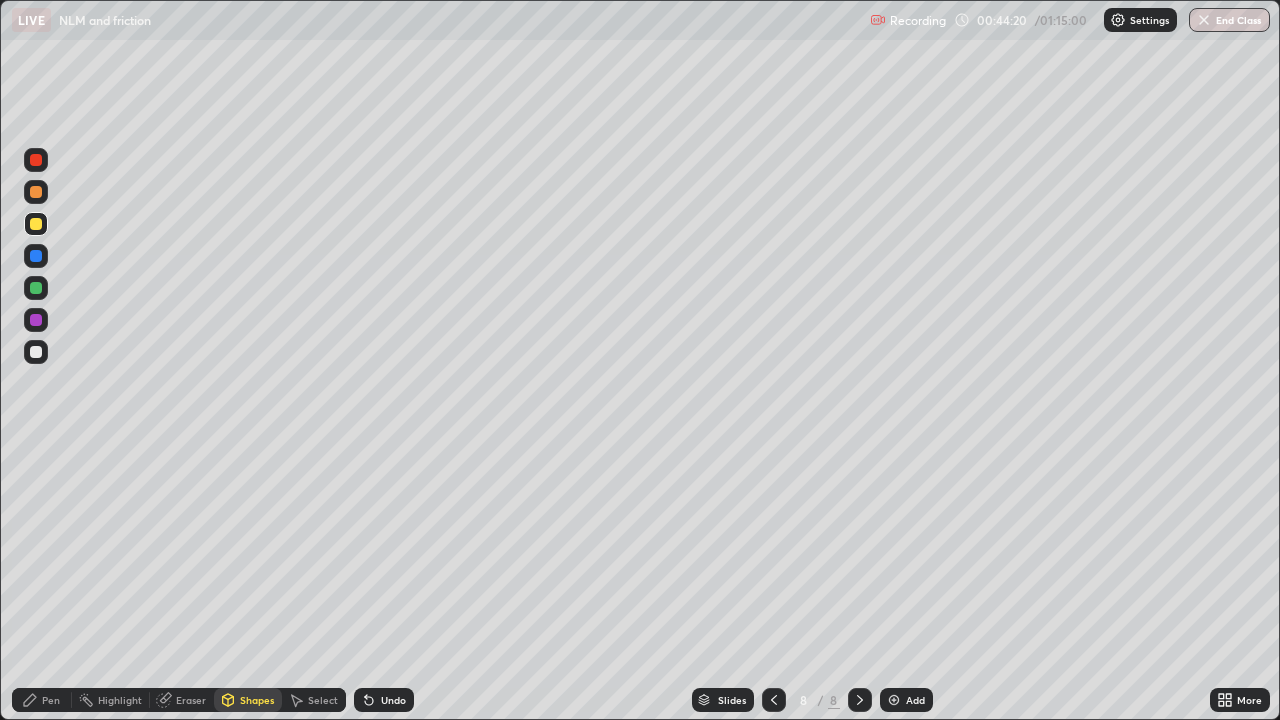 click at bounding box center (36, 352) 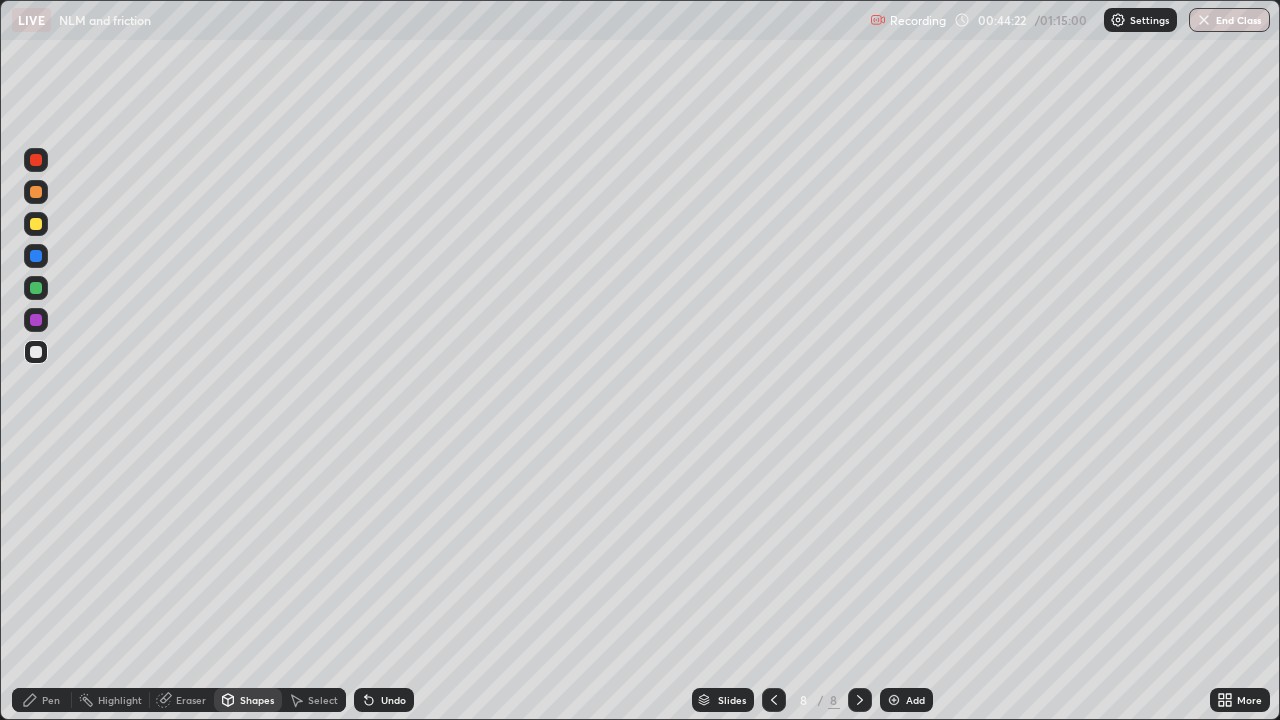 click on "Pen" at bounding box center [51, 700] 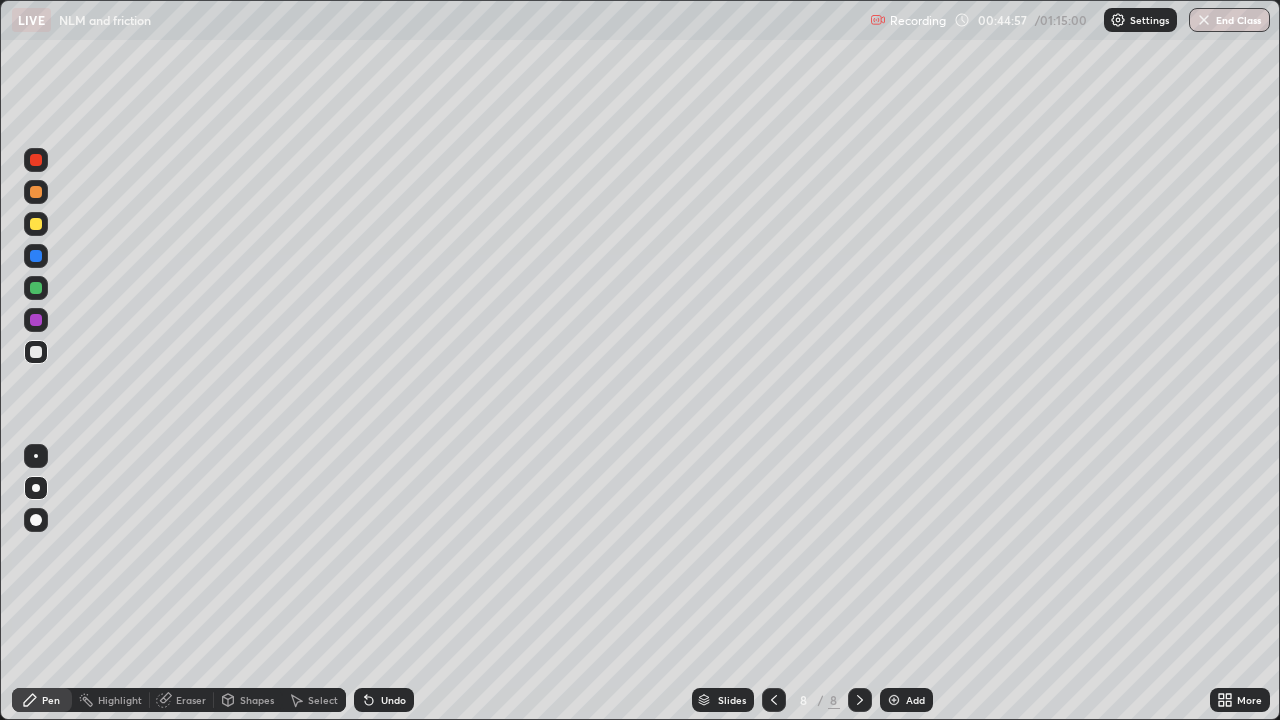 click on "Shapes" at bounding box center [257, 700] 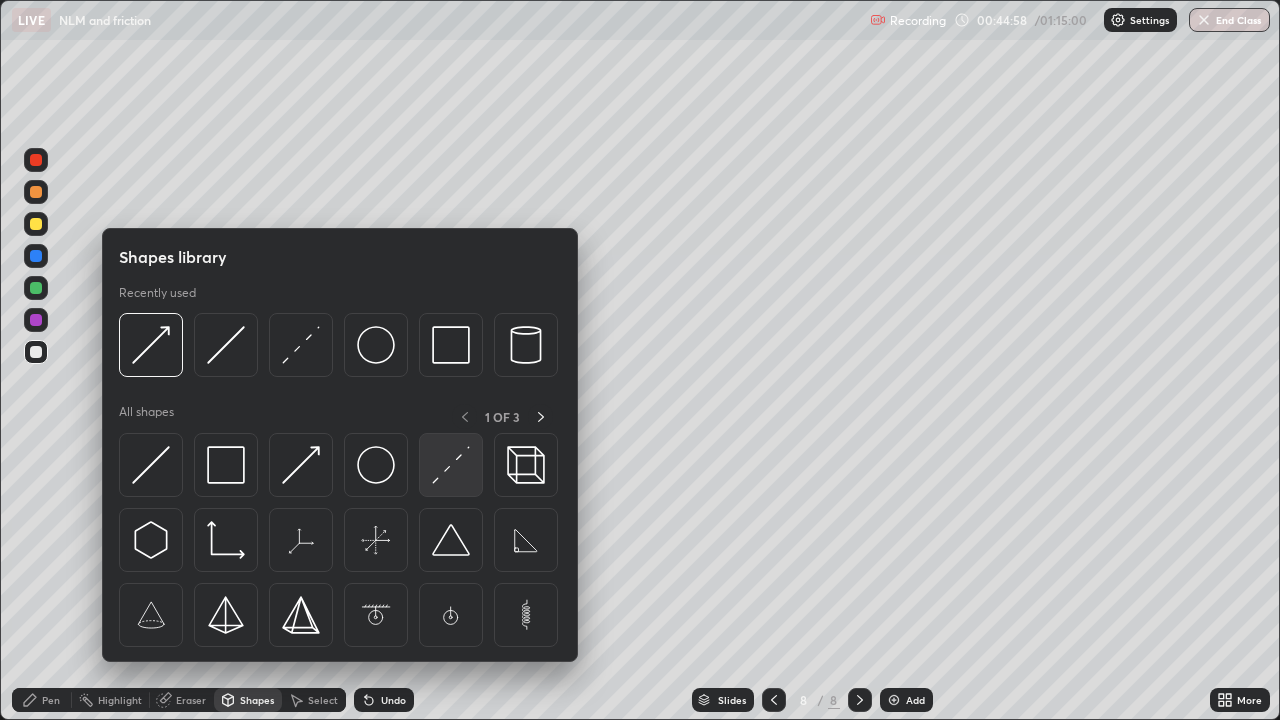 click at bounding box center [451, 465] 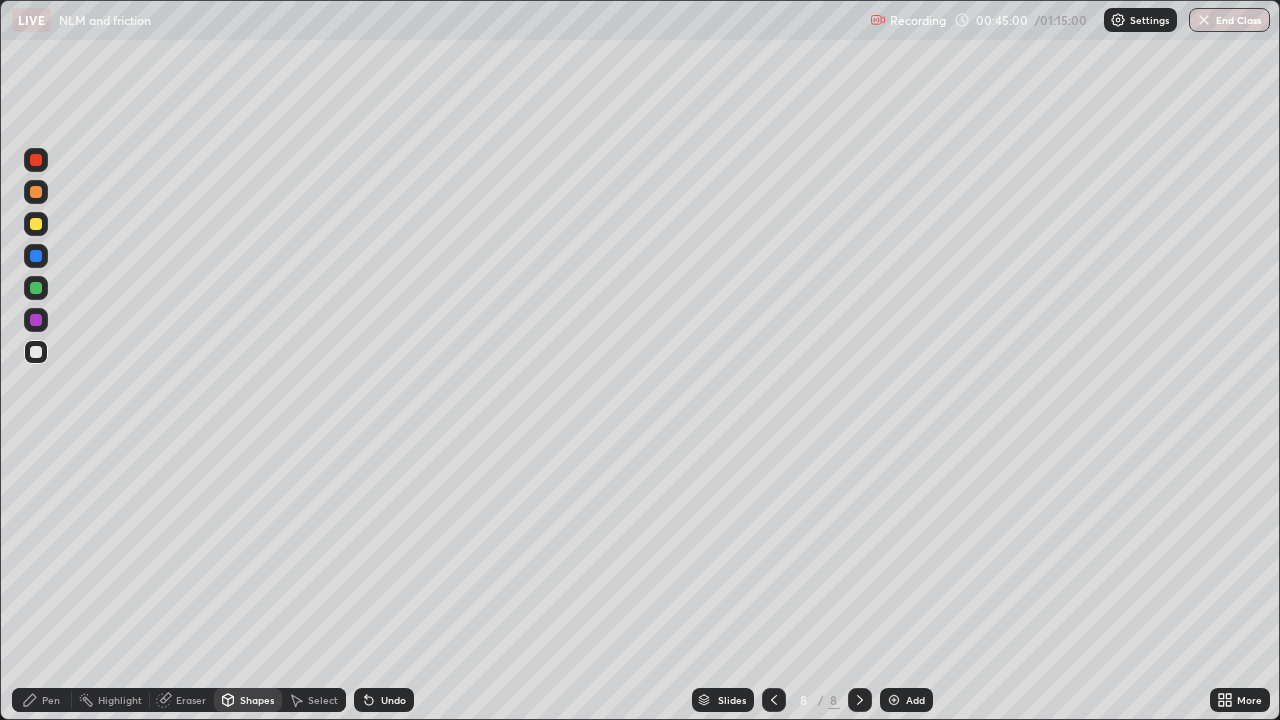click at bounding box center (36, 288) 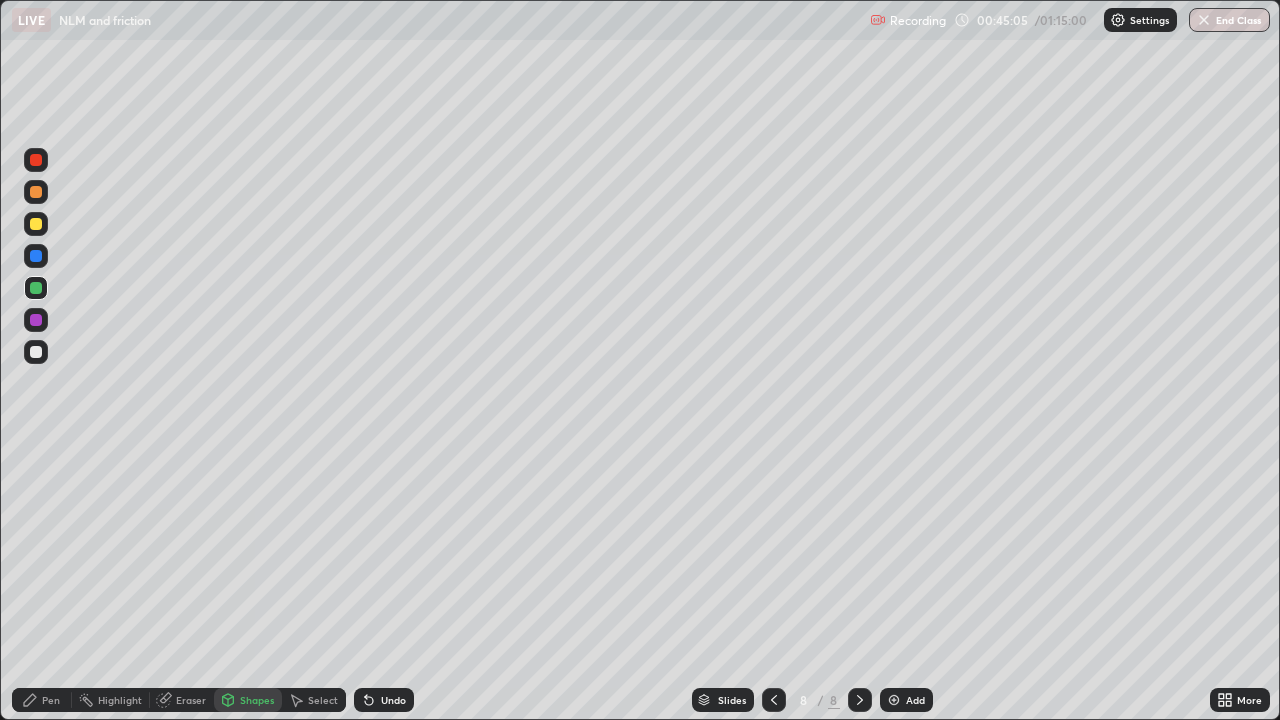 click on "Pen" at bounding box center (51, 700) 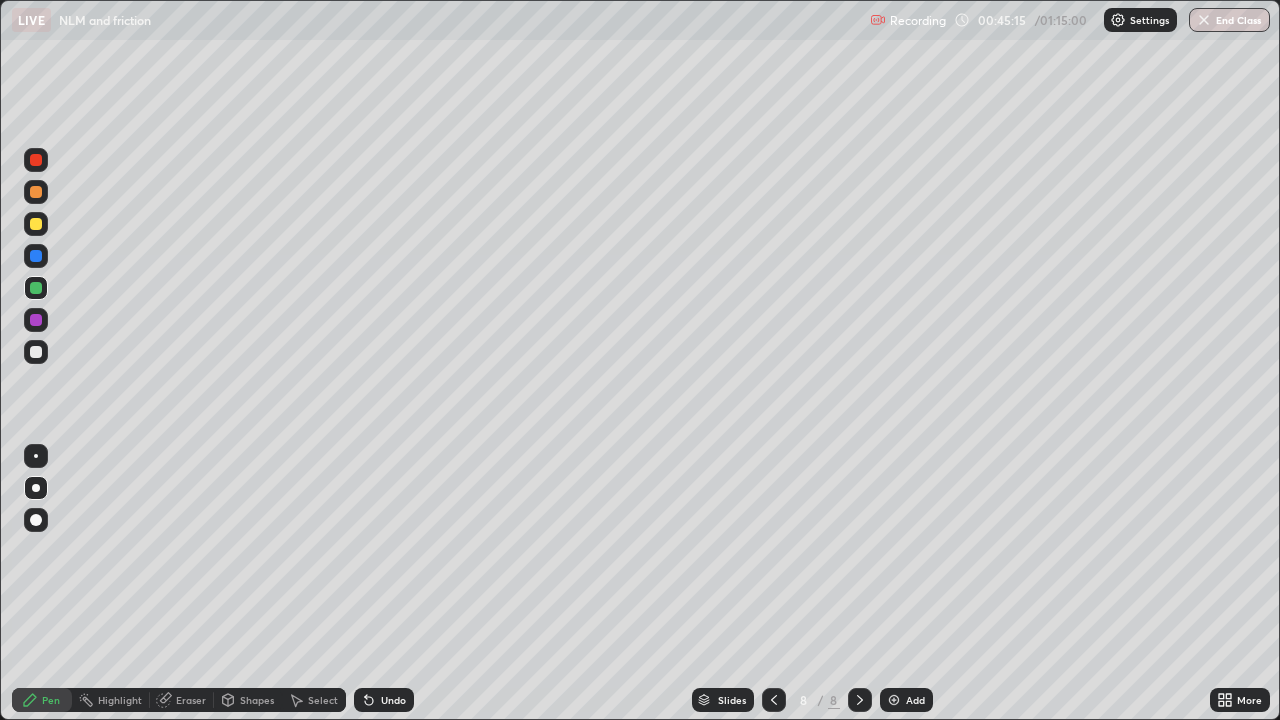 click at bounding box center (36, 224) 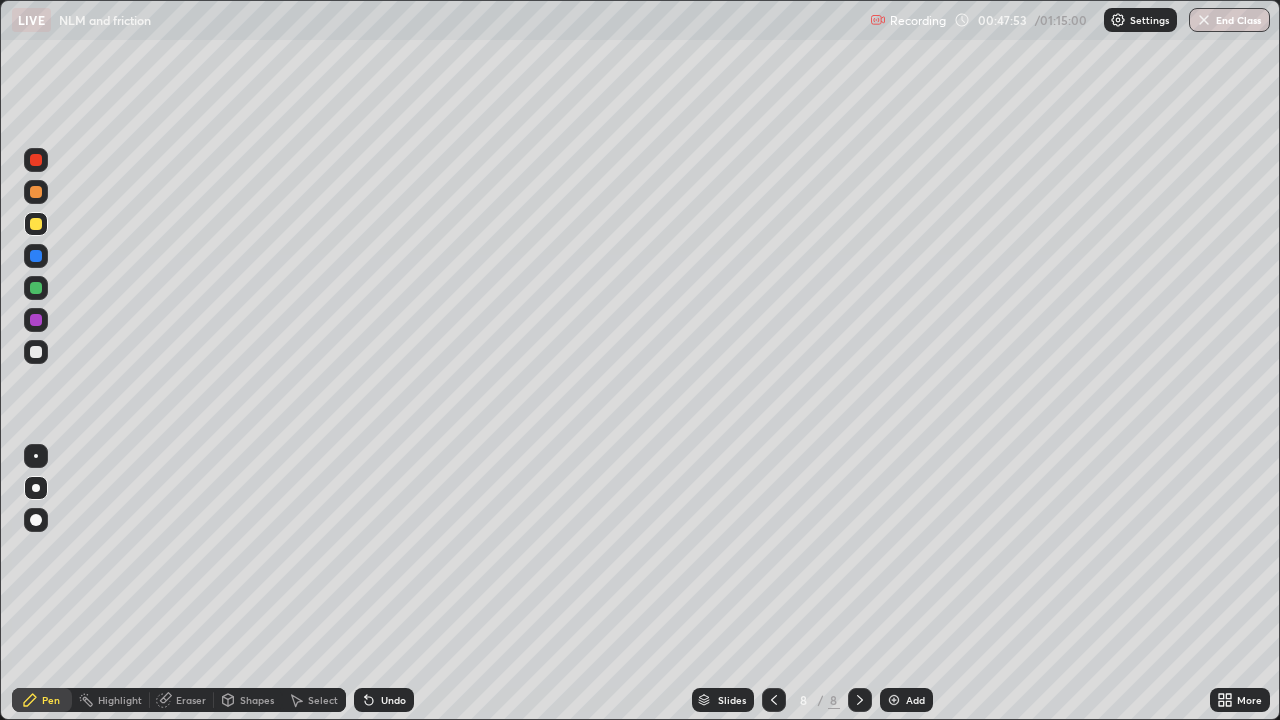 click on "Shapes" at bounding box center (257, 700) 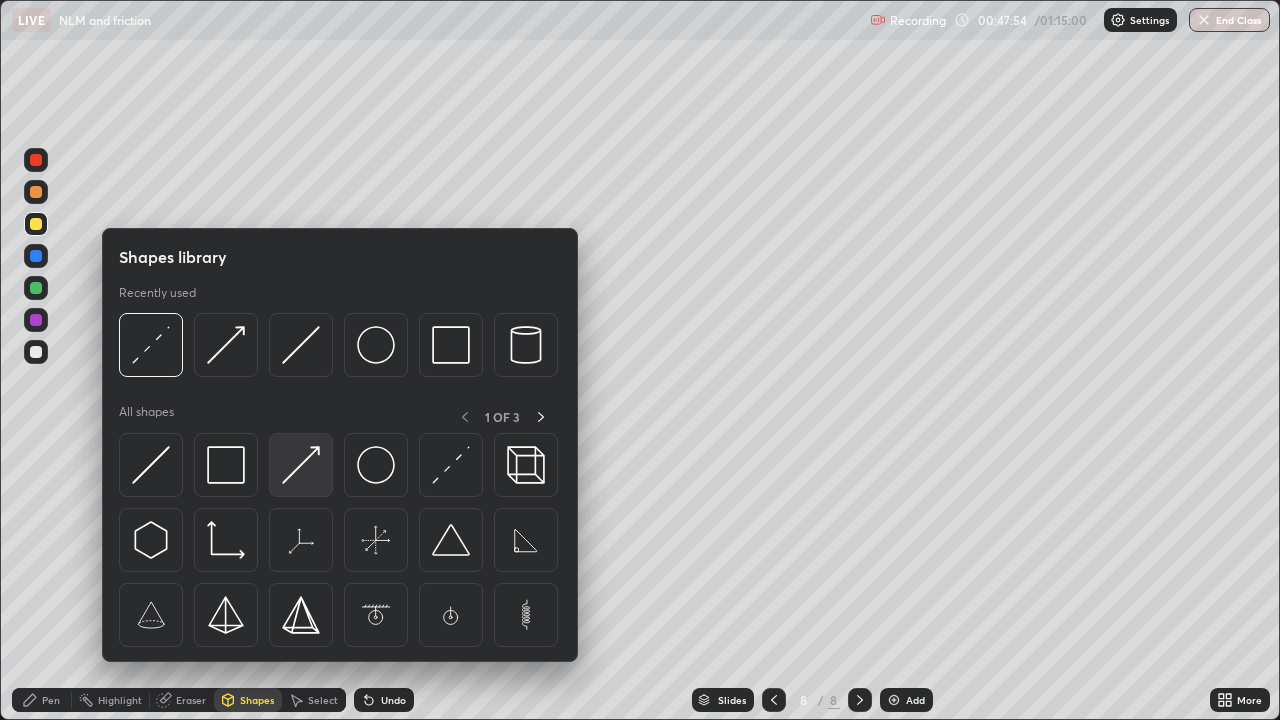click at bounding box center [301, 465] 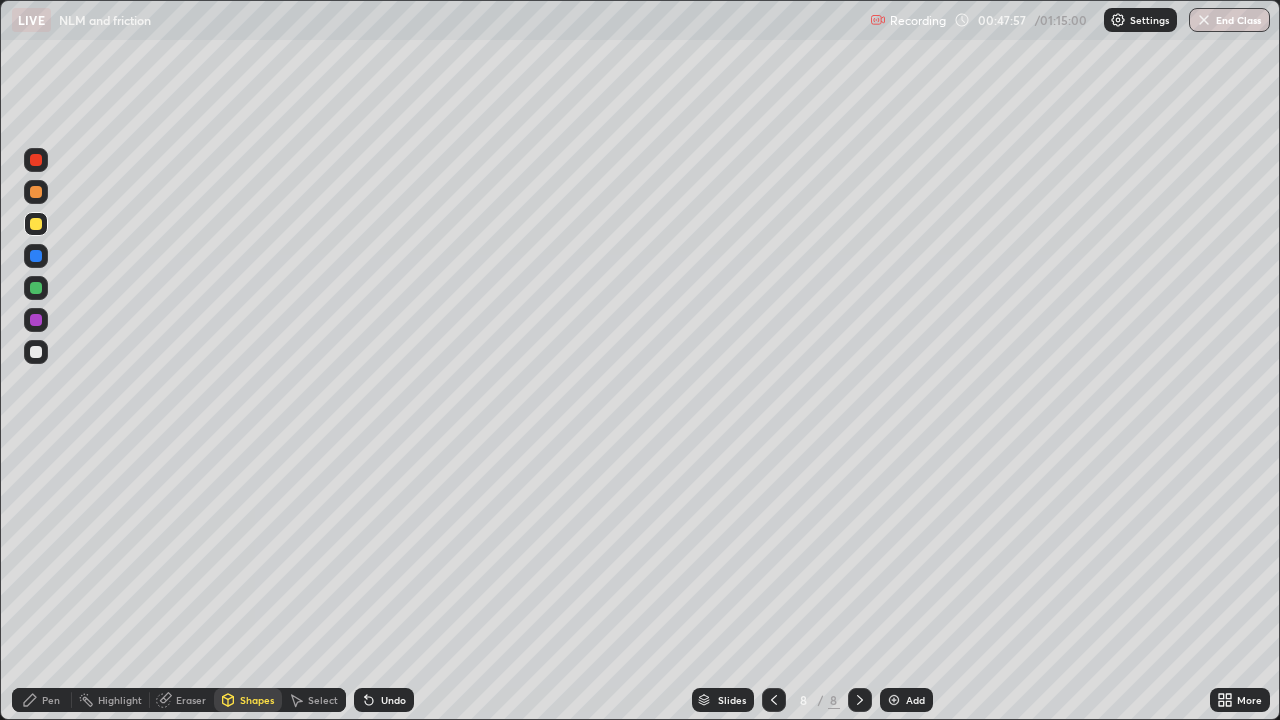 click on "Shapes" at bounding box center (257, 700) 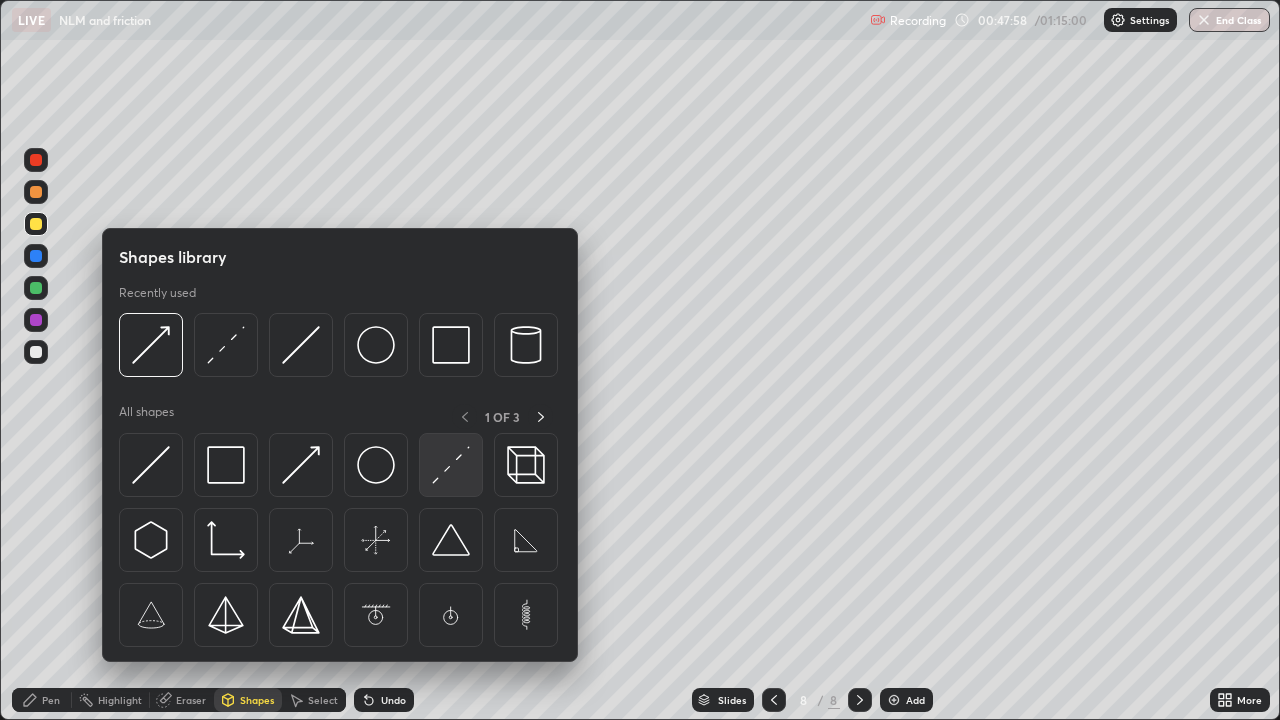 click at bounding box center (451, 465) 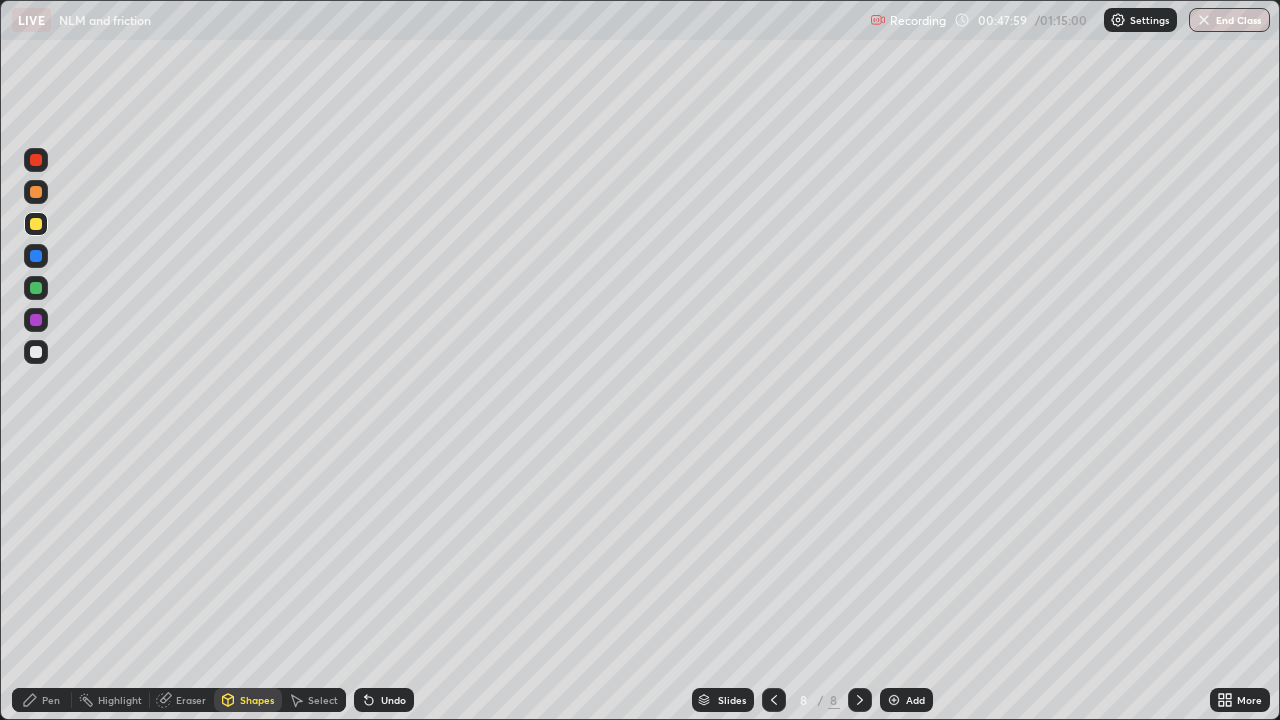 click at bounding box center (36, 320) 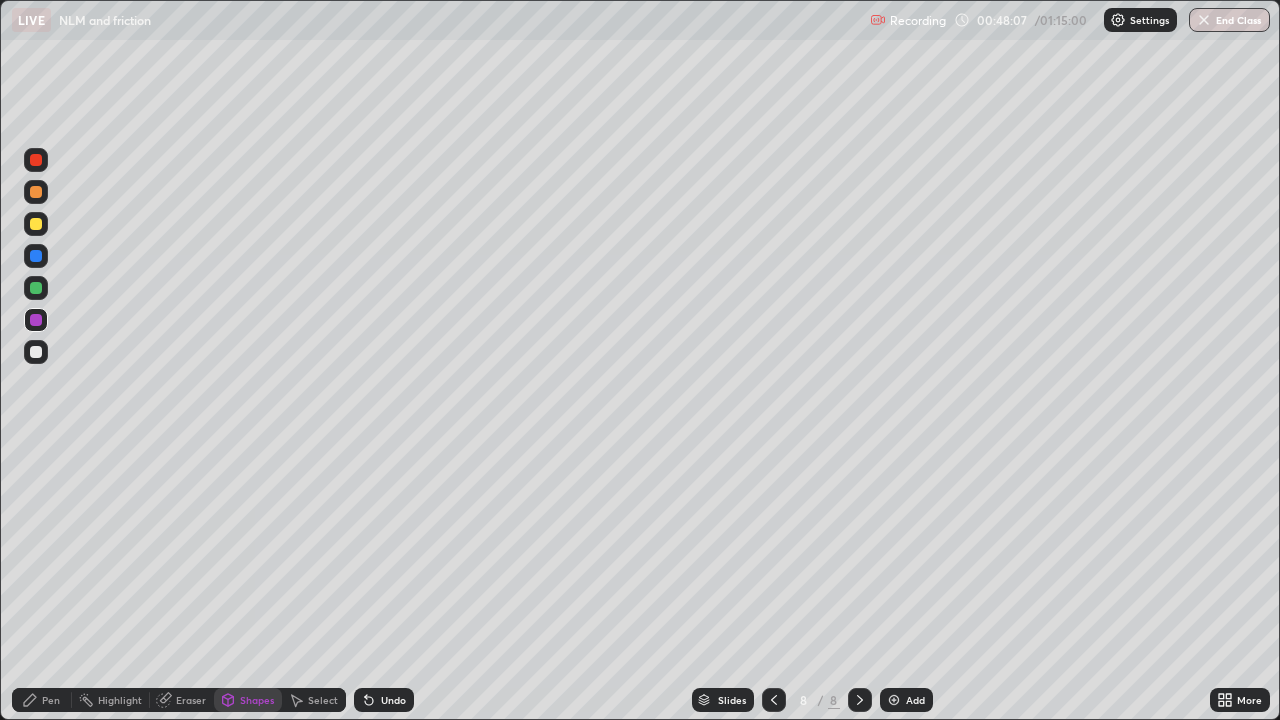 click on "Shapes" at bounding box center [257, 700] 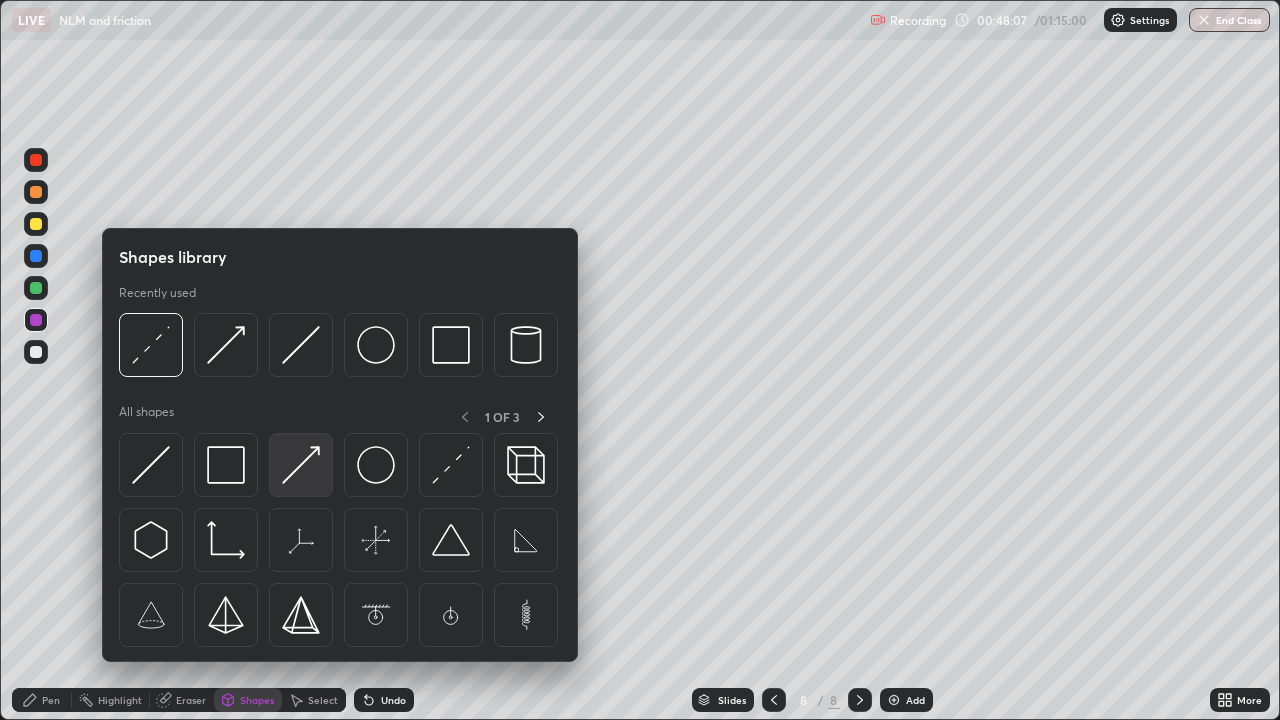 click at bounding box center (301, 465) 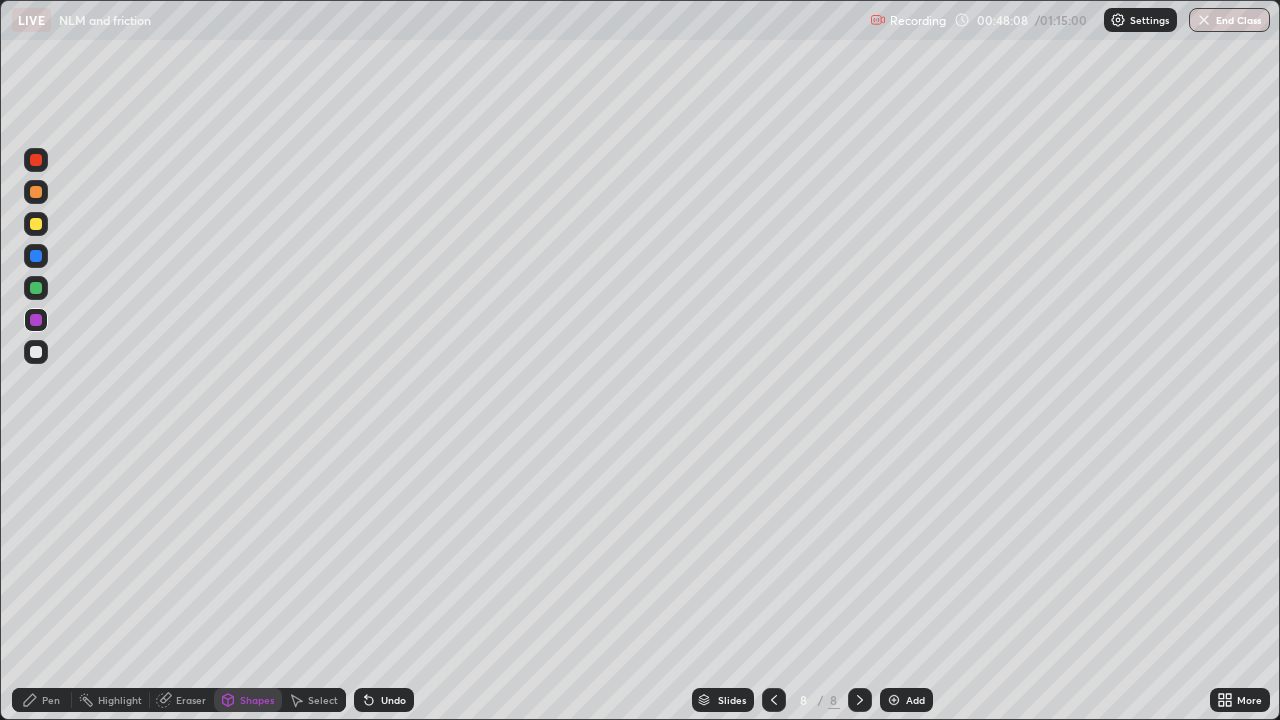click at bounding box center [36, 160] 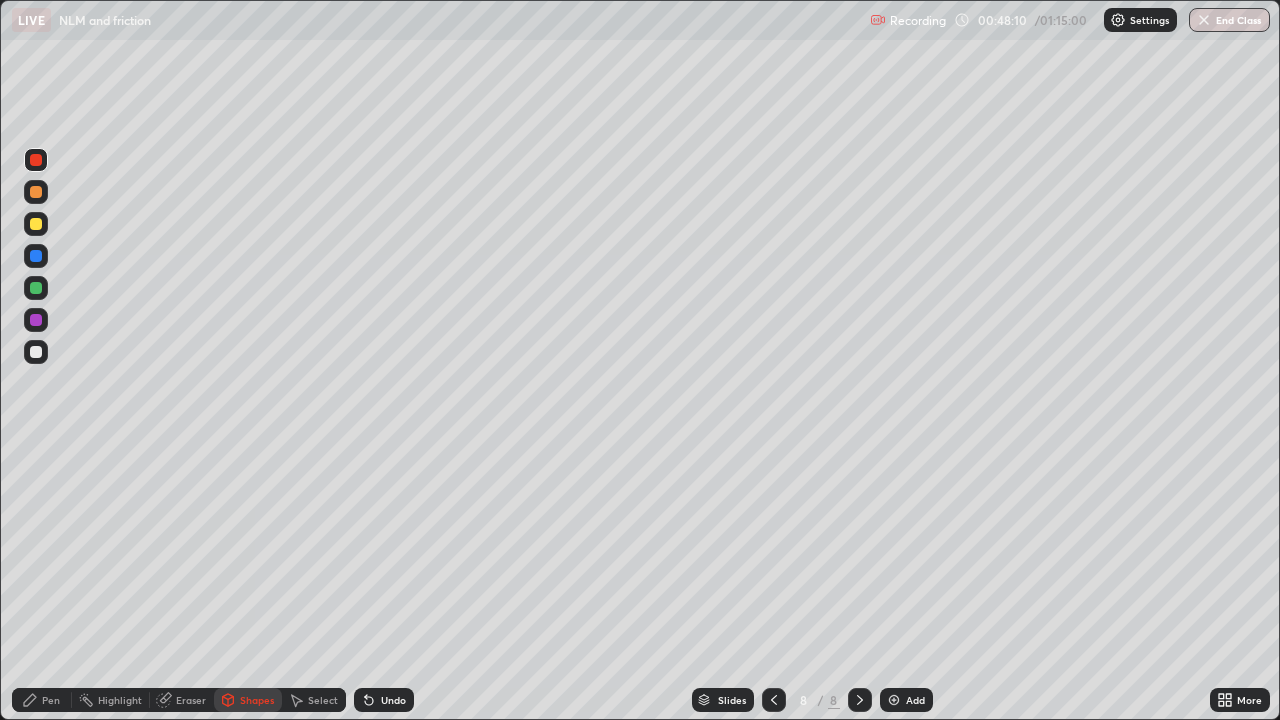 click on "Pen" at bounding box center [42, 700] 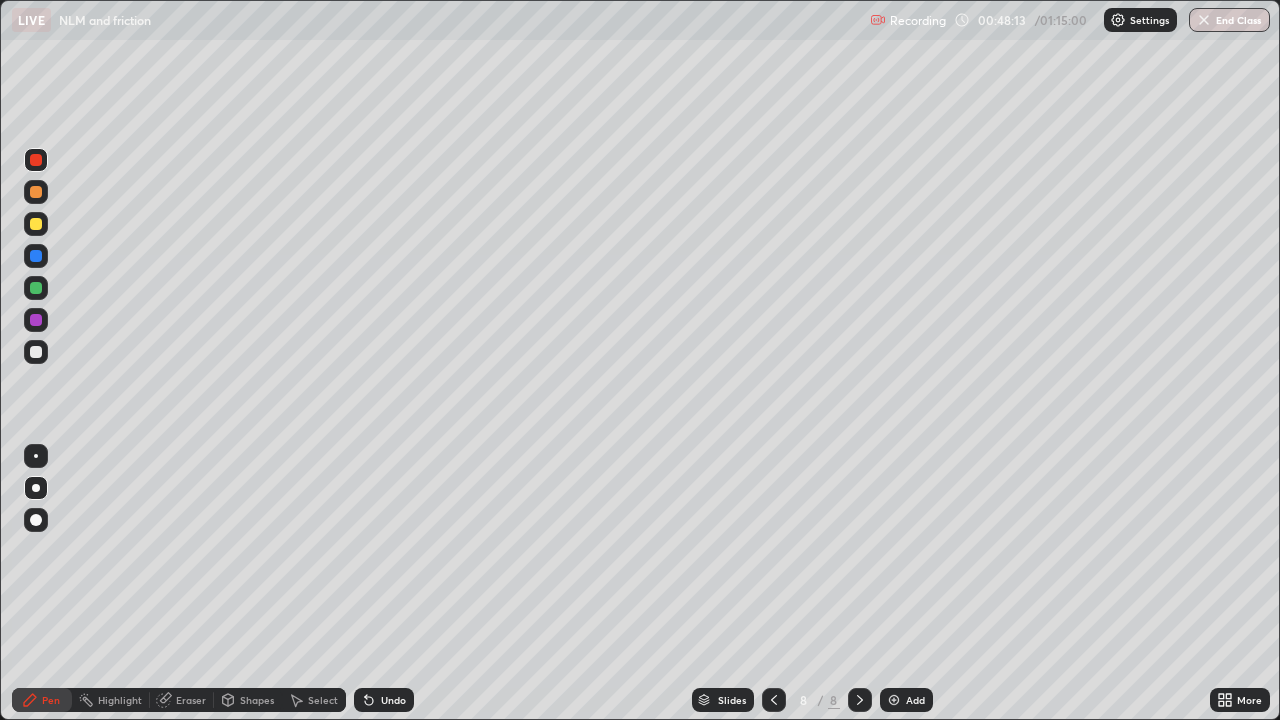 click on "Shapes" at bounding box center [257, 700] 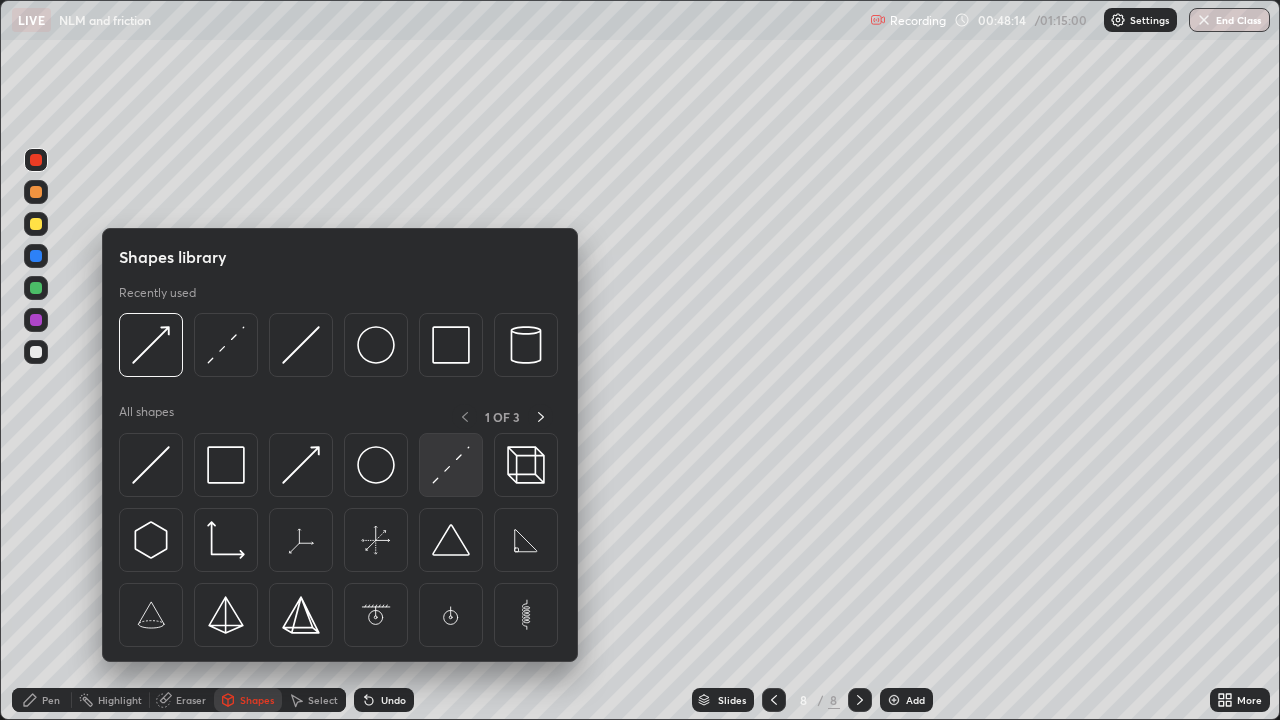 click at bounding box center (451, 465) 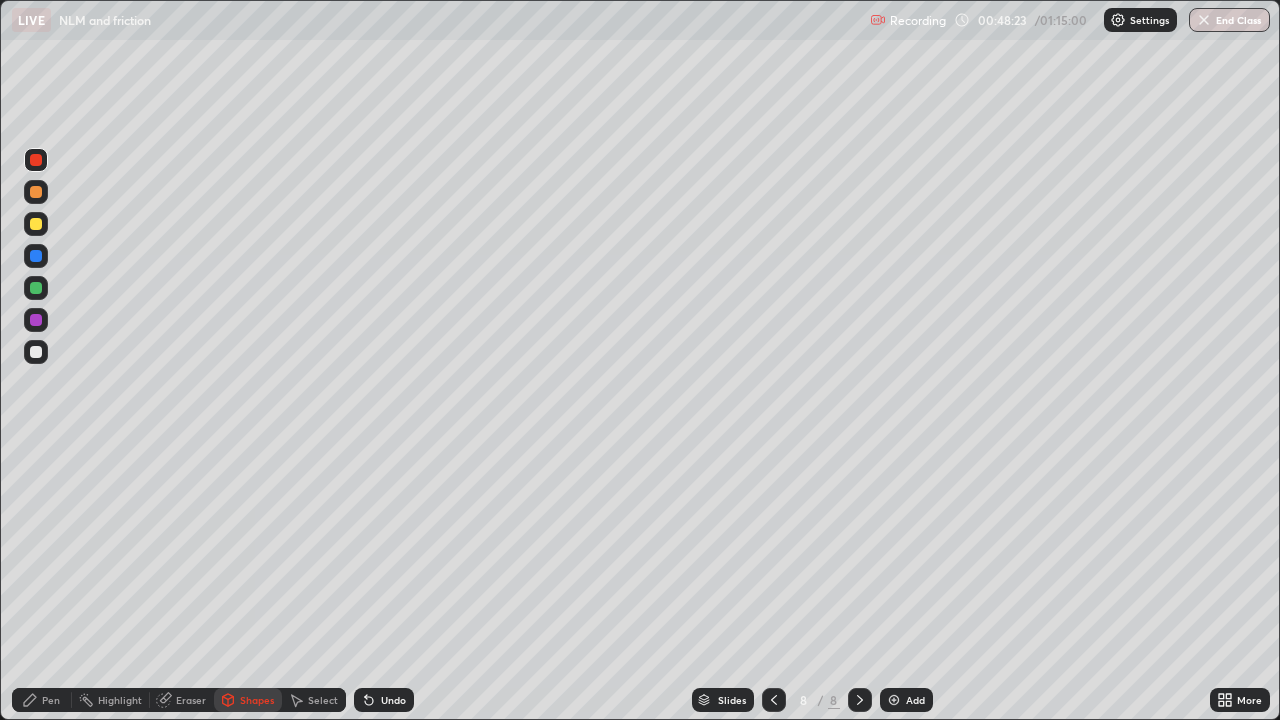 click 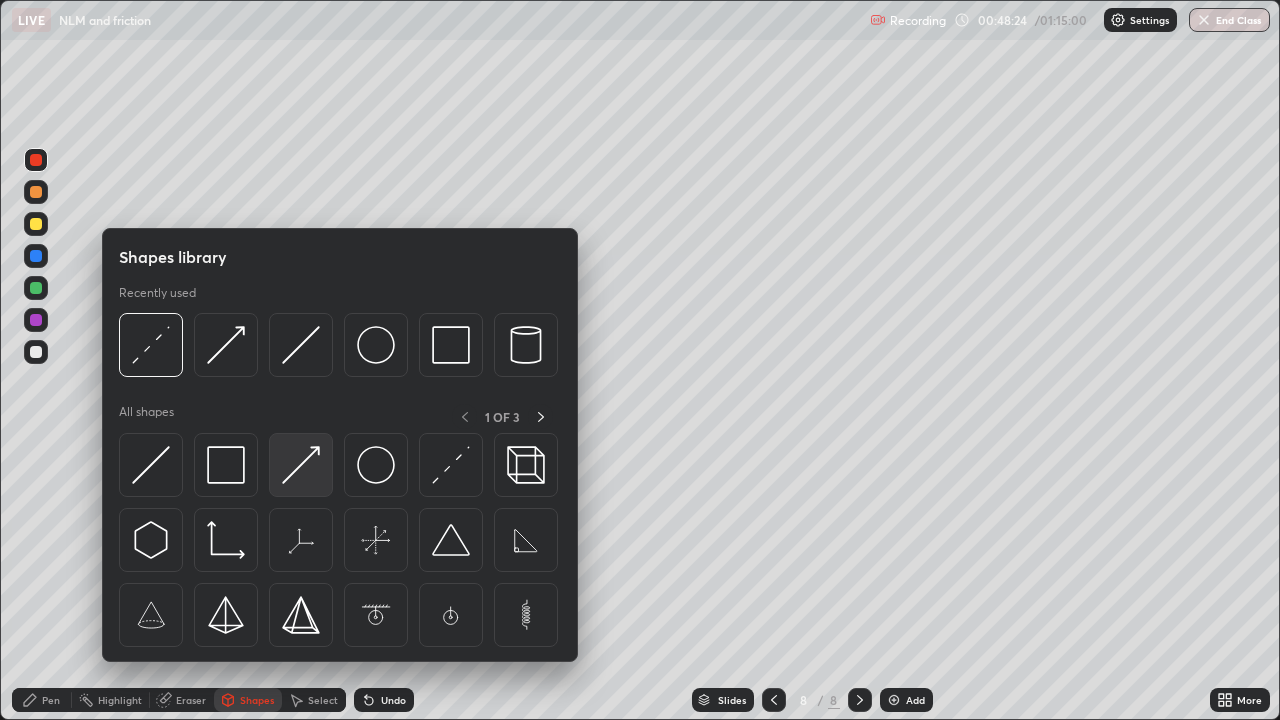 click at bounding box center [301, 465] 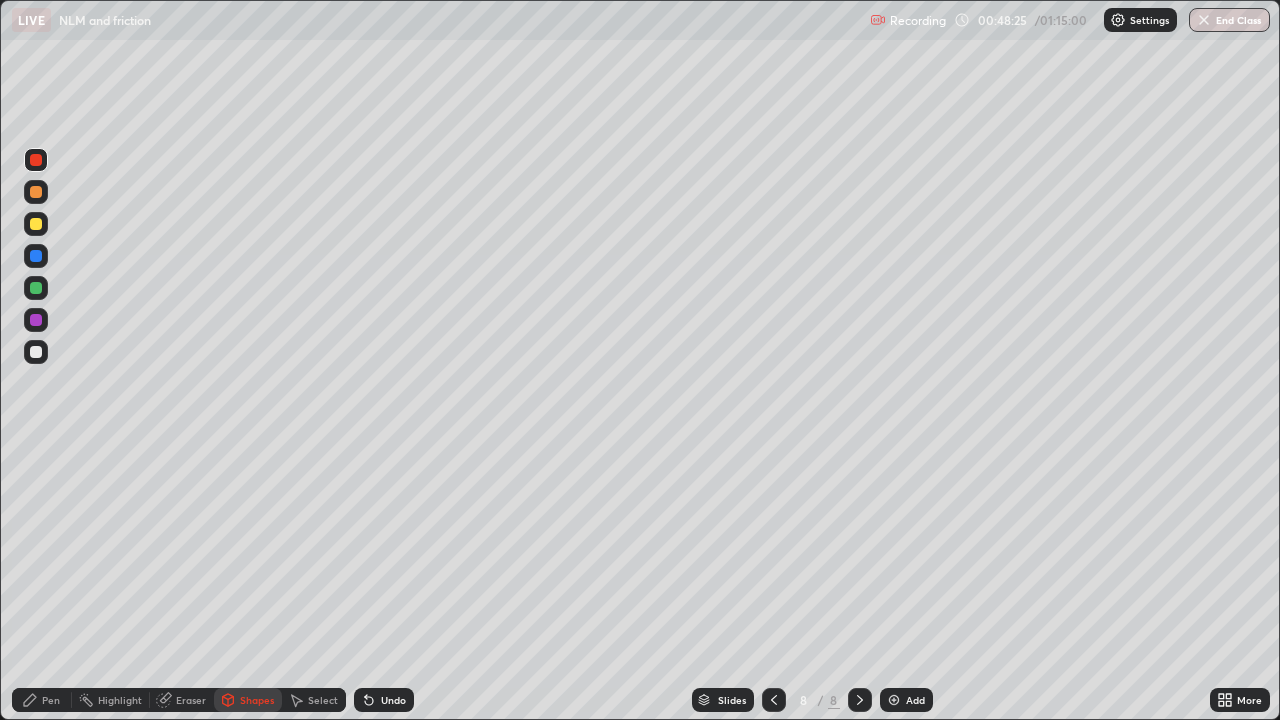 click at bounding box center [36, 288] 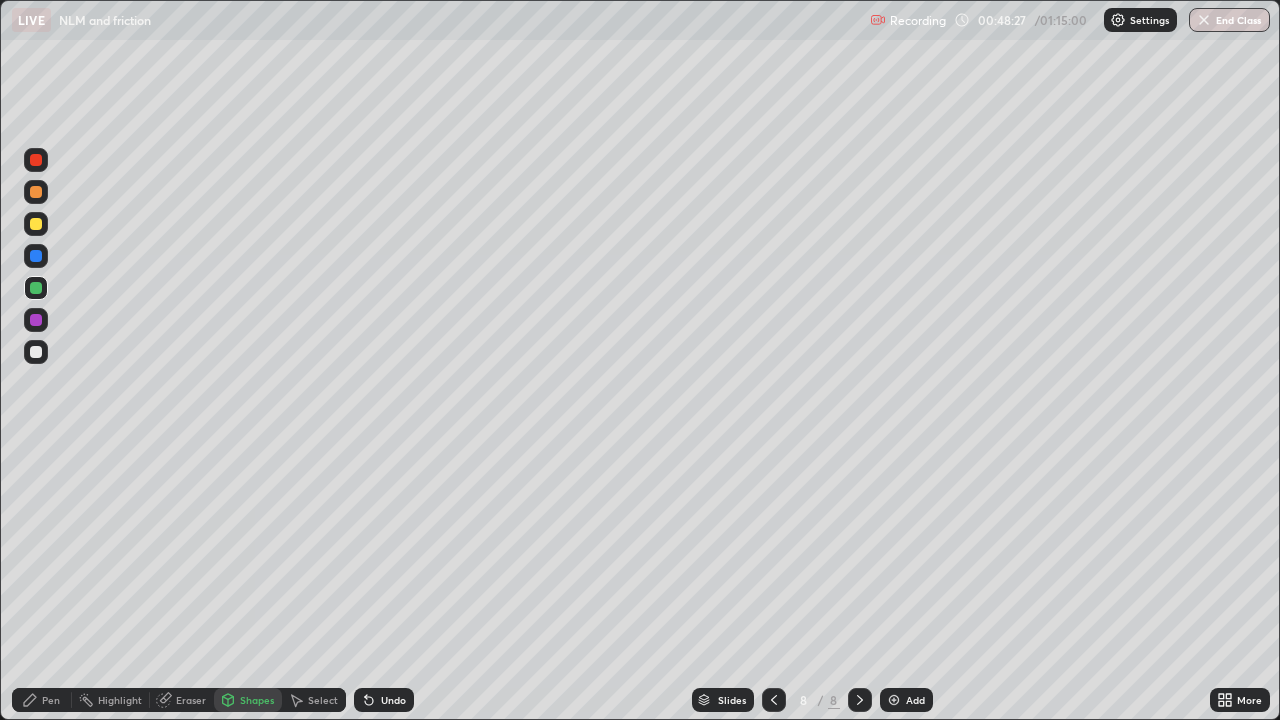 click 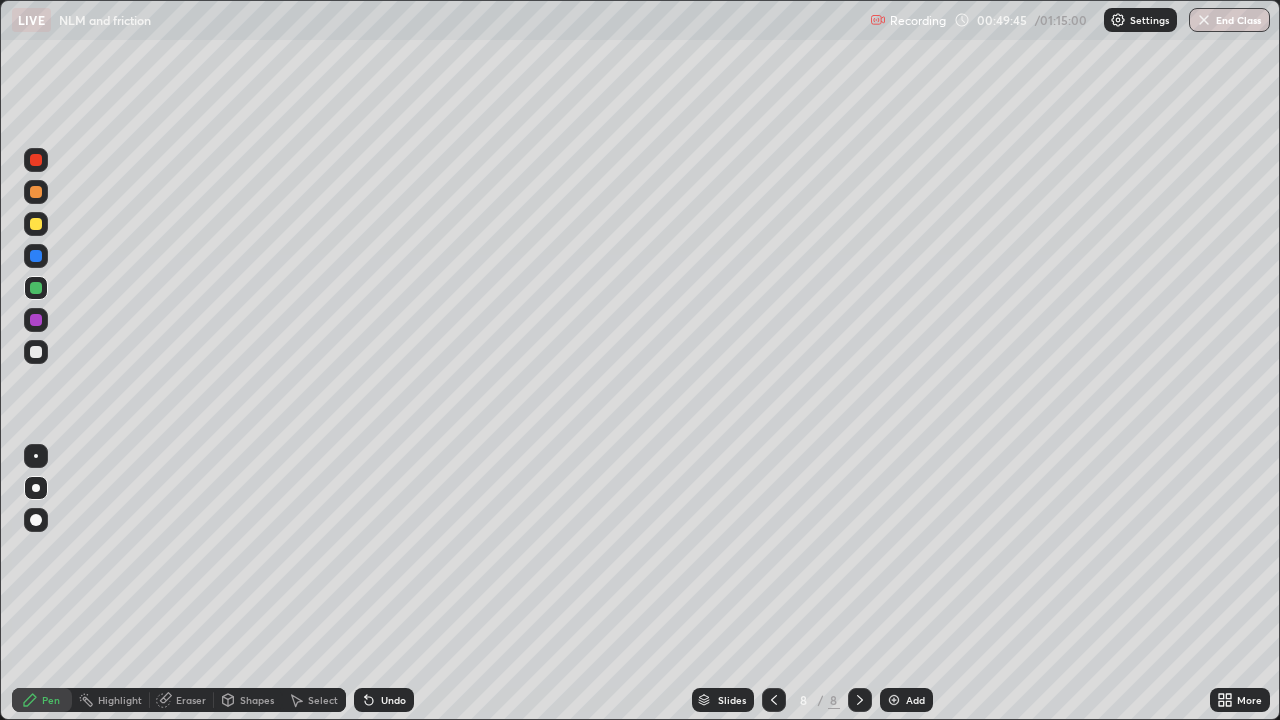 click at bounding box center [36, 352] 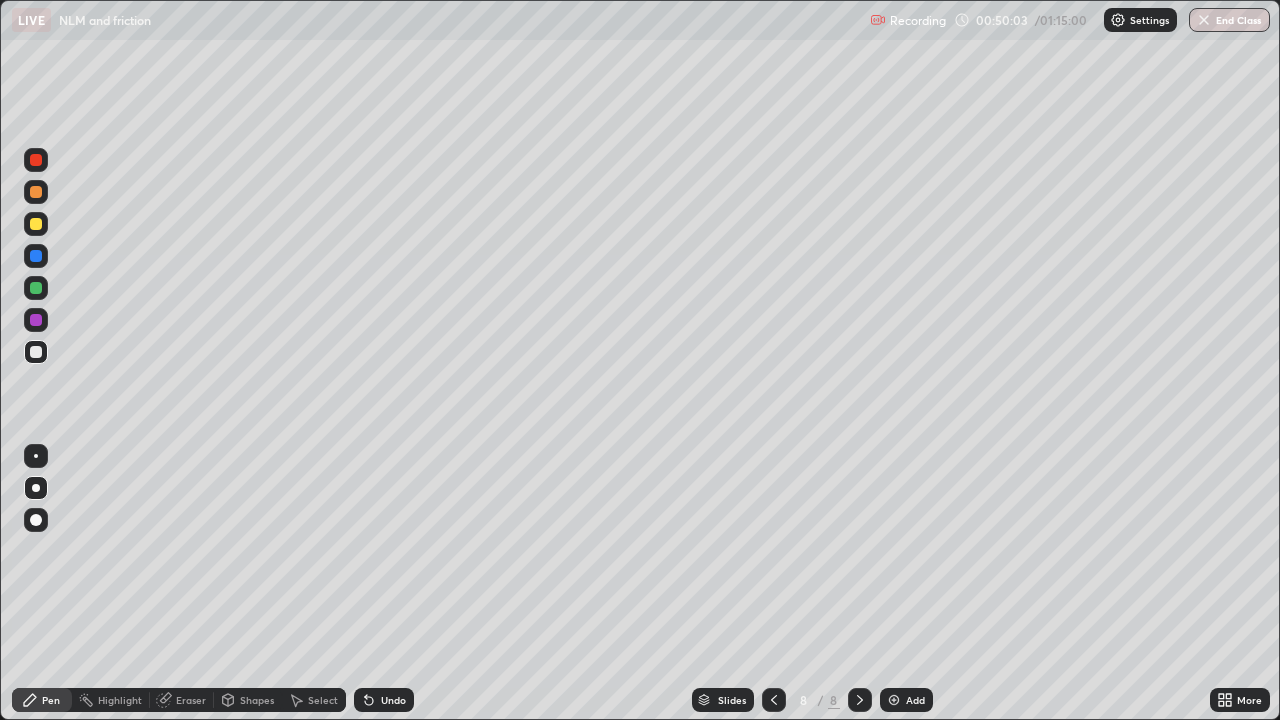 click at bounding box center [894, 700] 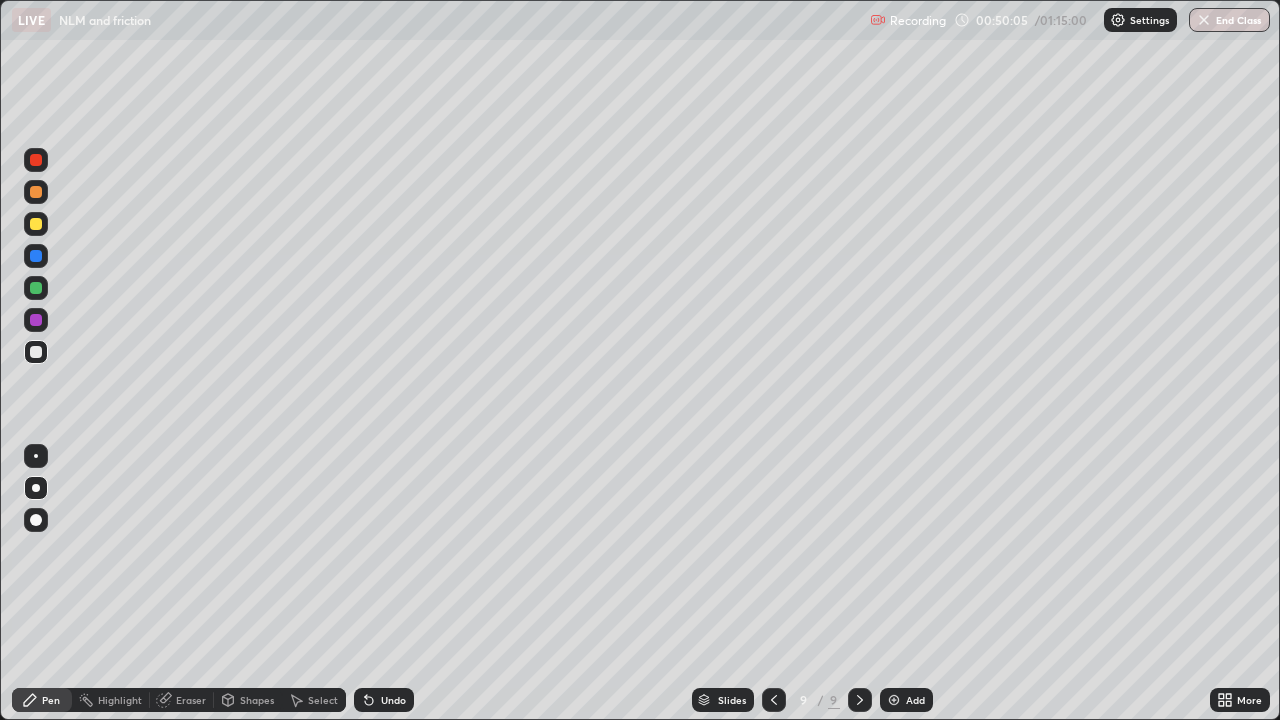 click on "Shapes" at bounding box center [257, 700] 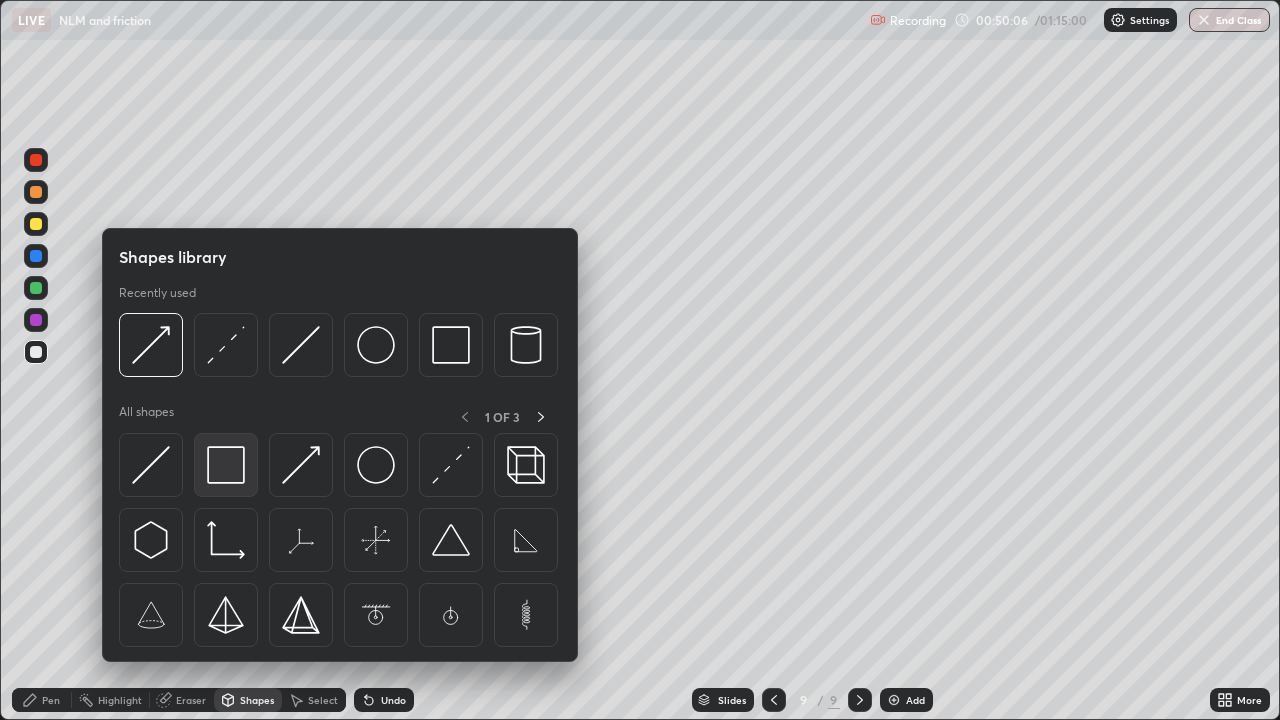 click at bounding box center (226, 465) 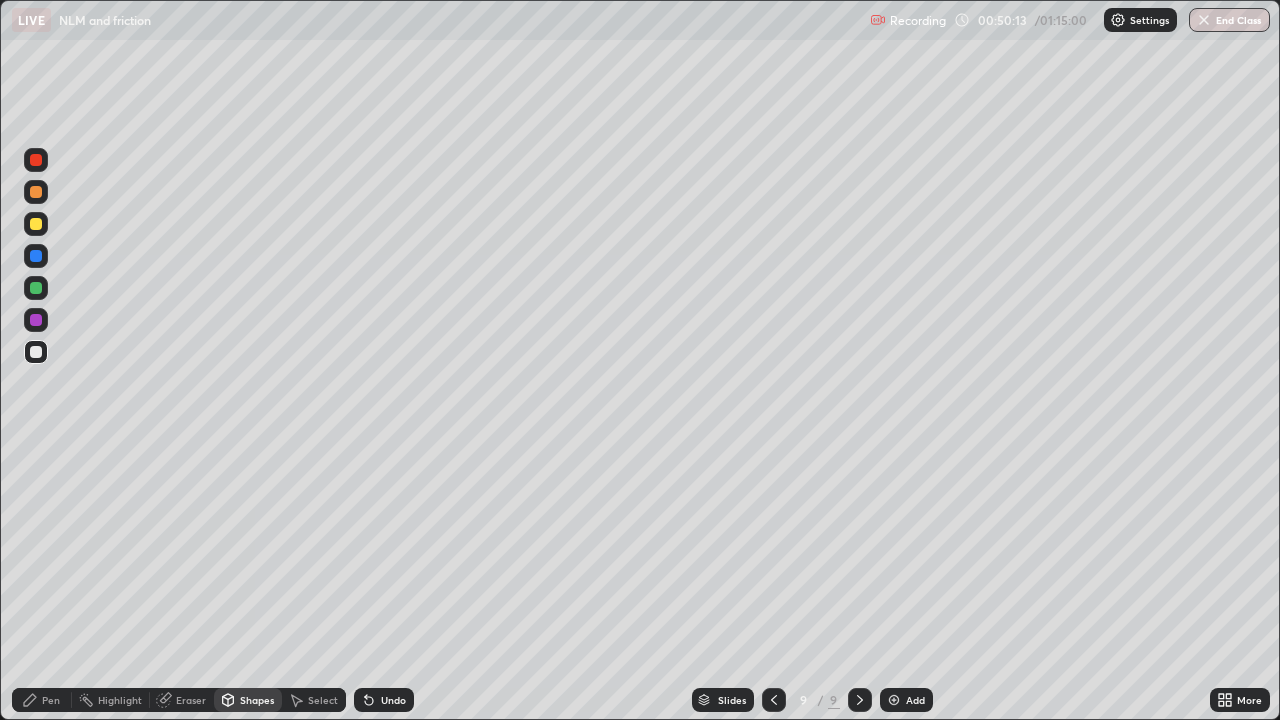 click 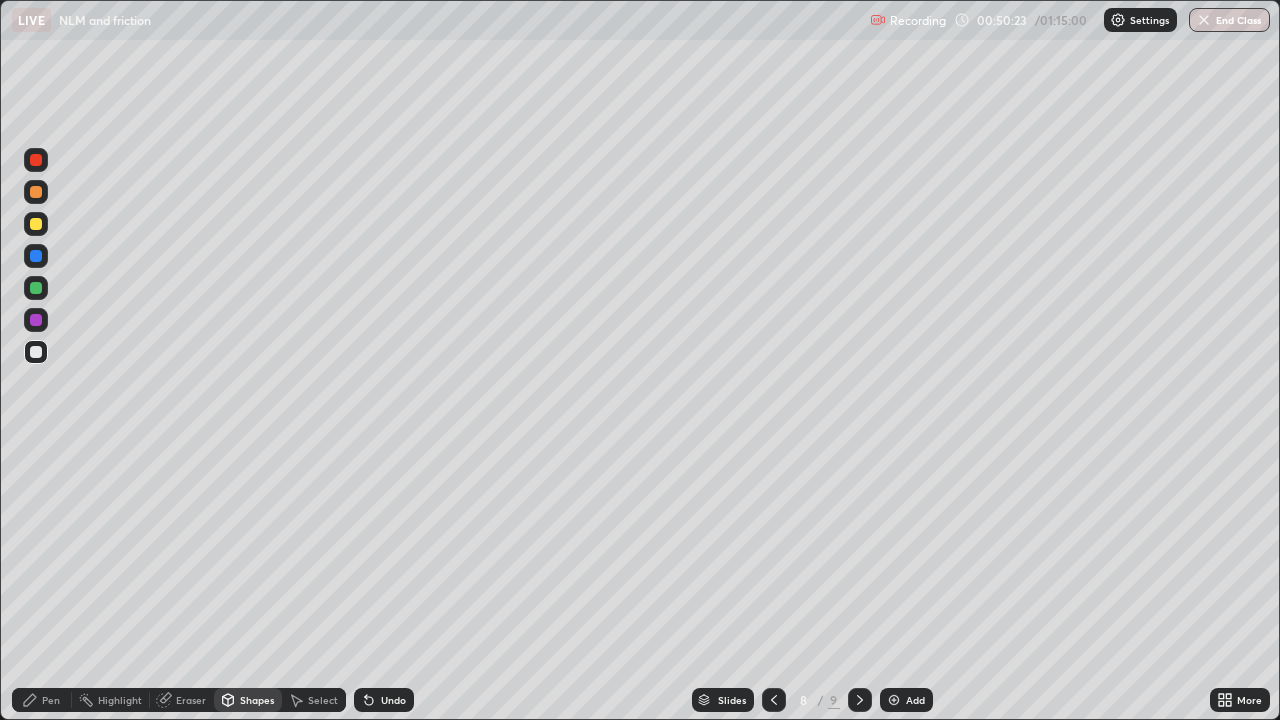 click 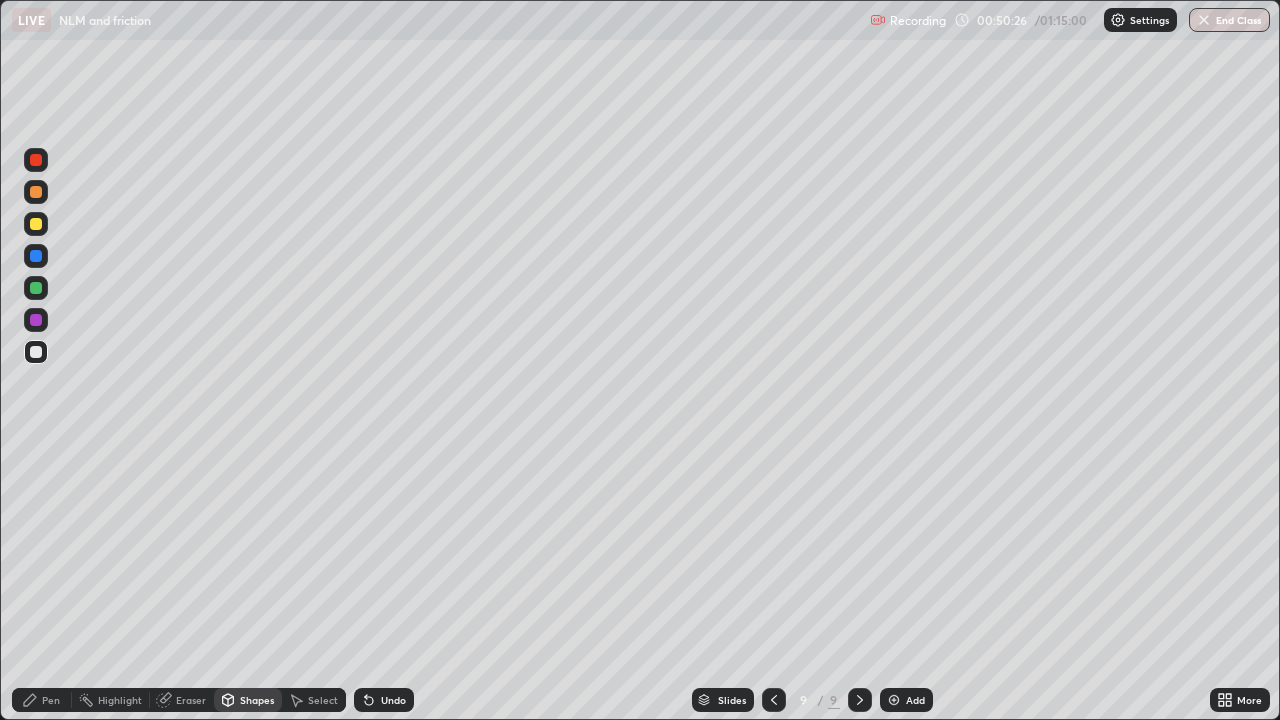 click on "Pen" at bounding box center (51, 700) 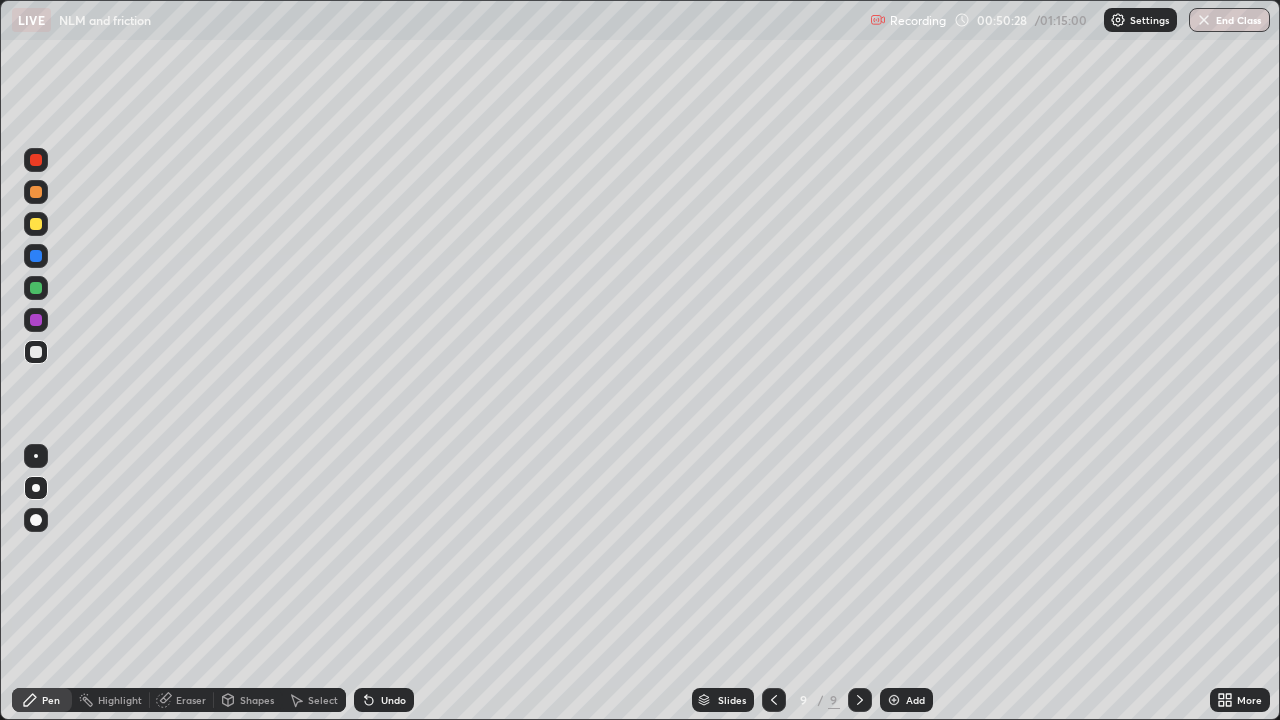 click at bounding box center [36, 224] 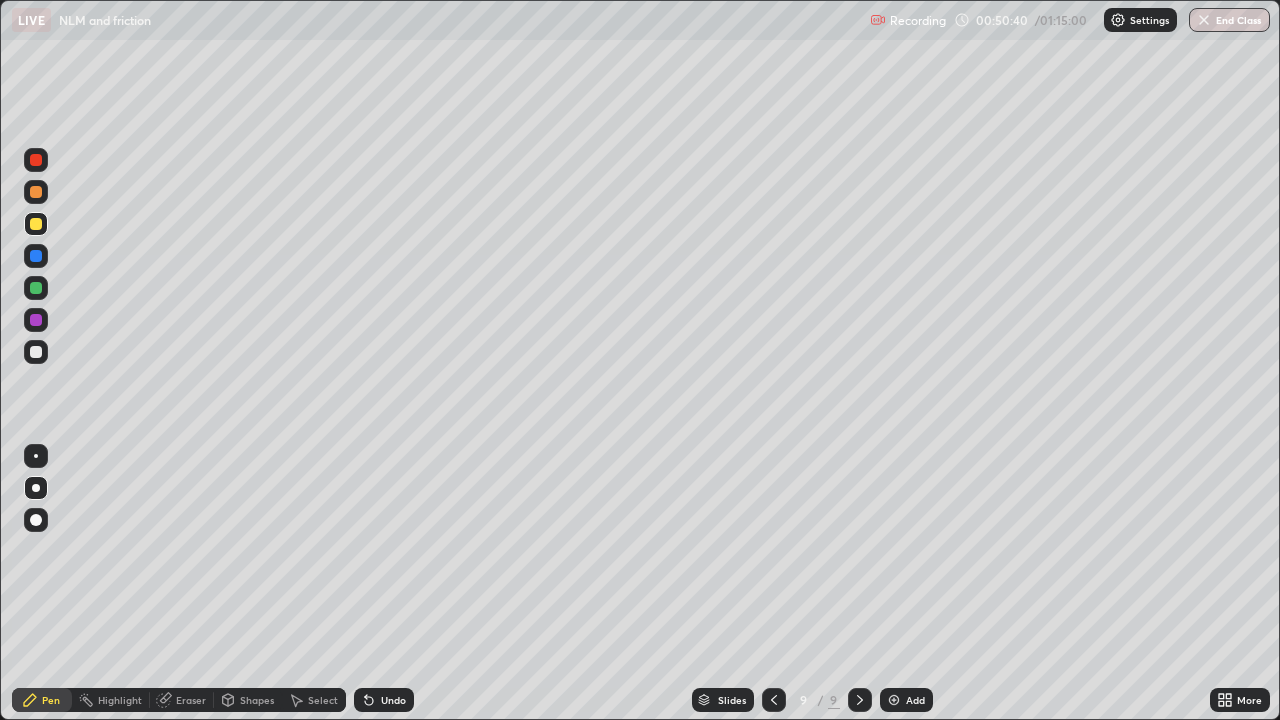click on "Shapes" at bounding box center (257, 700) 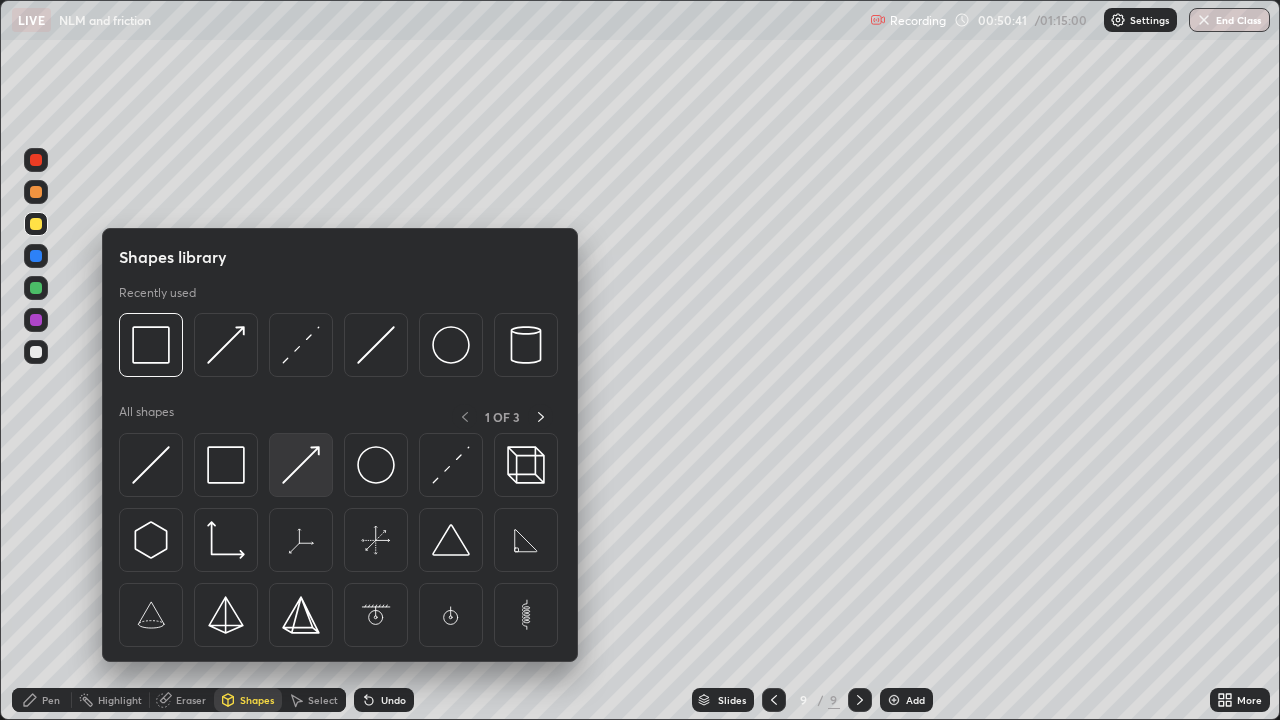 click at bounding box center (301, 465) 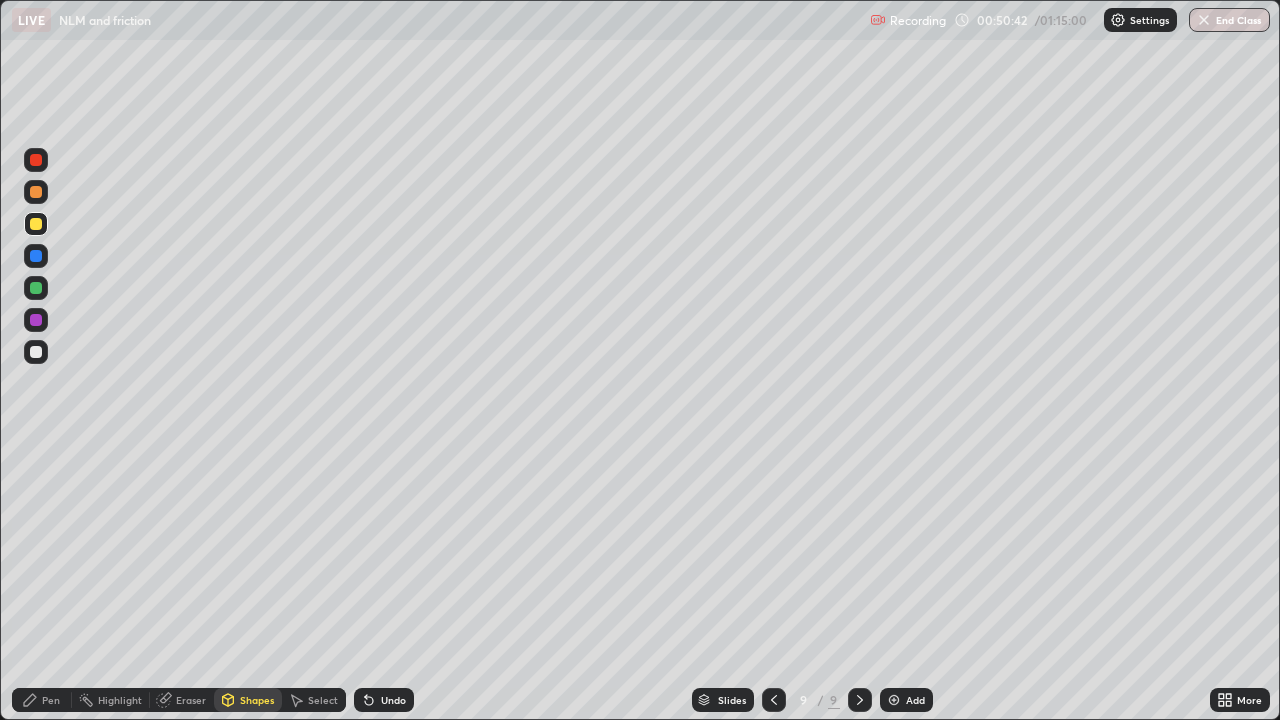 click at bounding box center (36, 192) 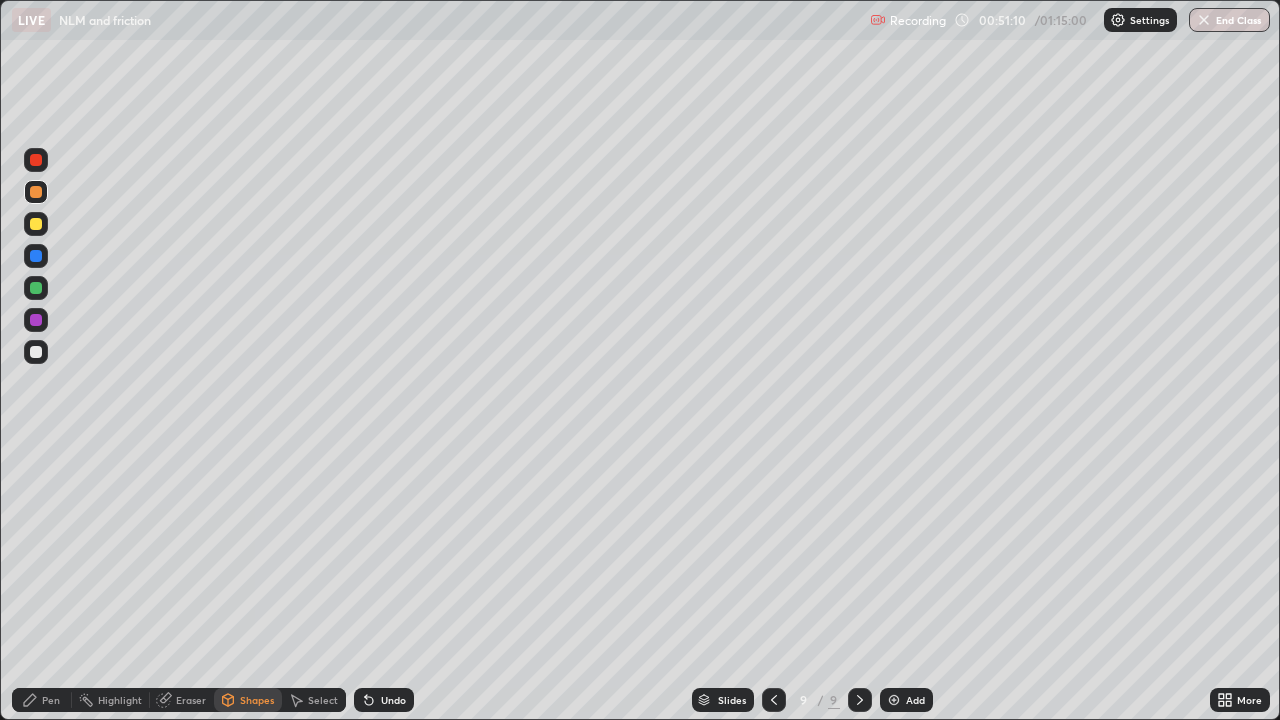 click on "Undo" at bounding box center (384, 700) 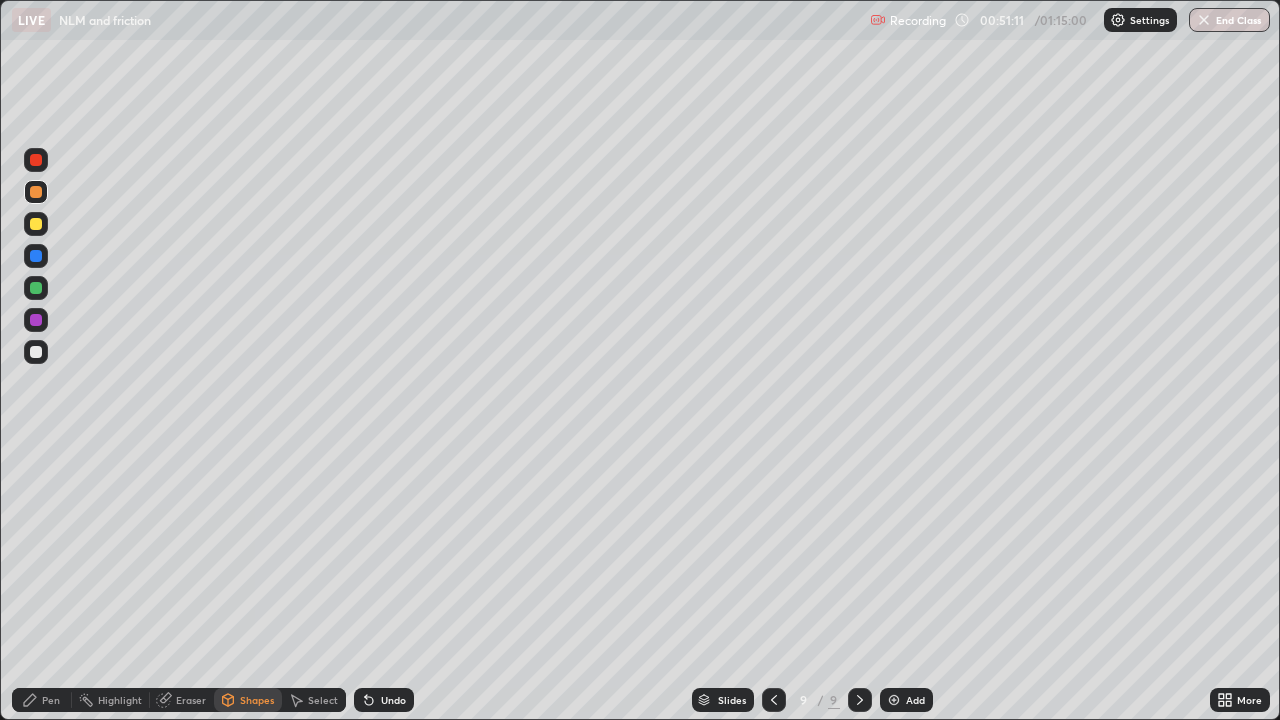 click on "Pen" at bounding box center (51, 700) 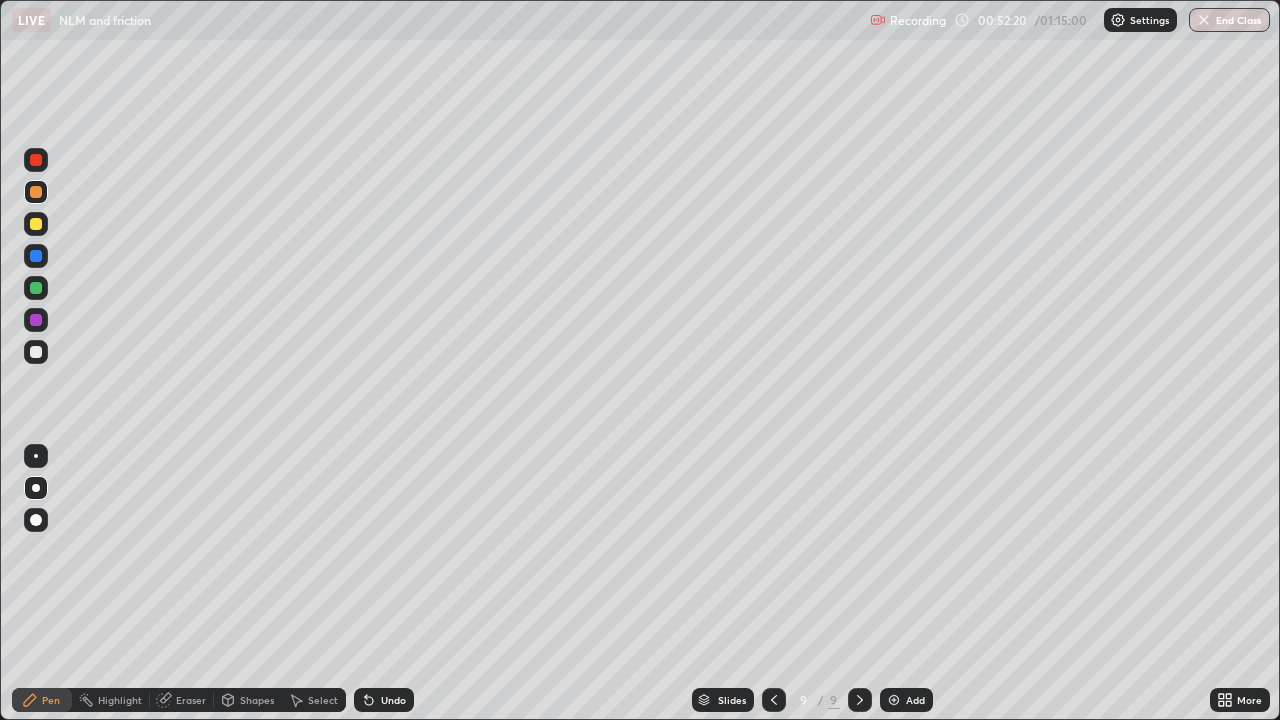 click at bounding box center (36, 352) 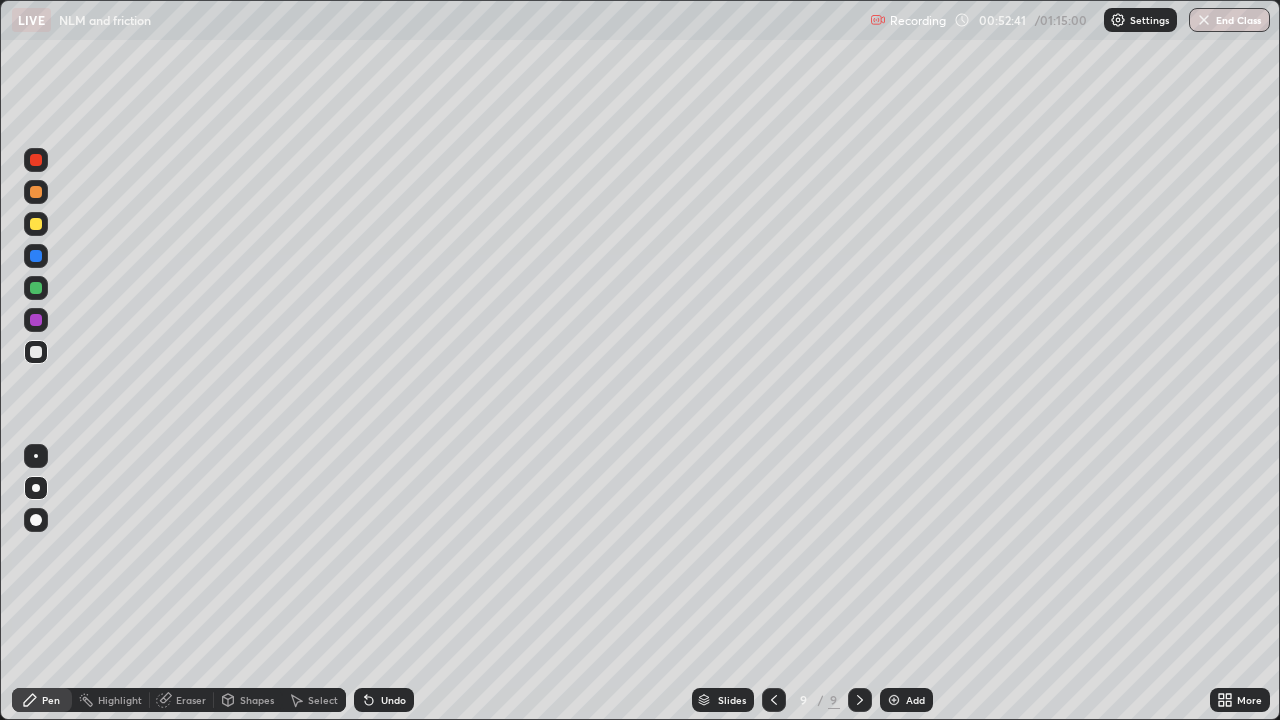 click at bounding box center (36, 288) 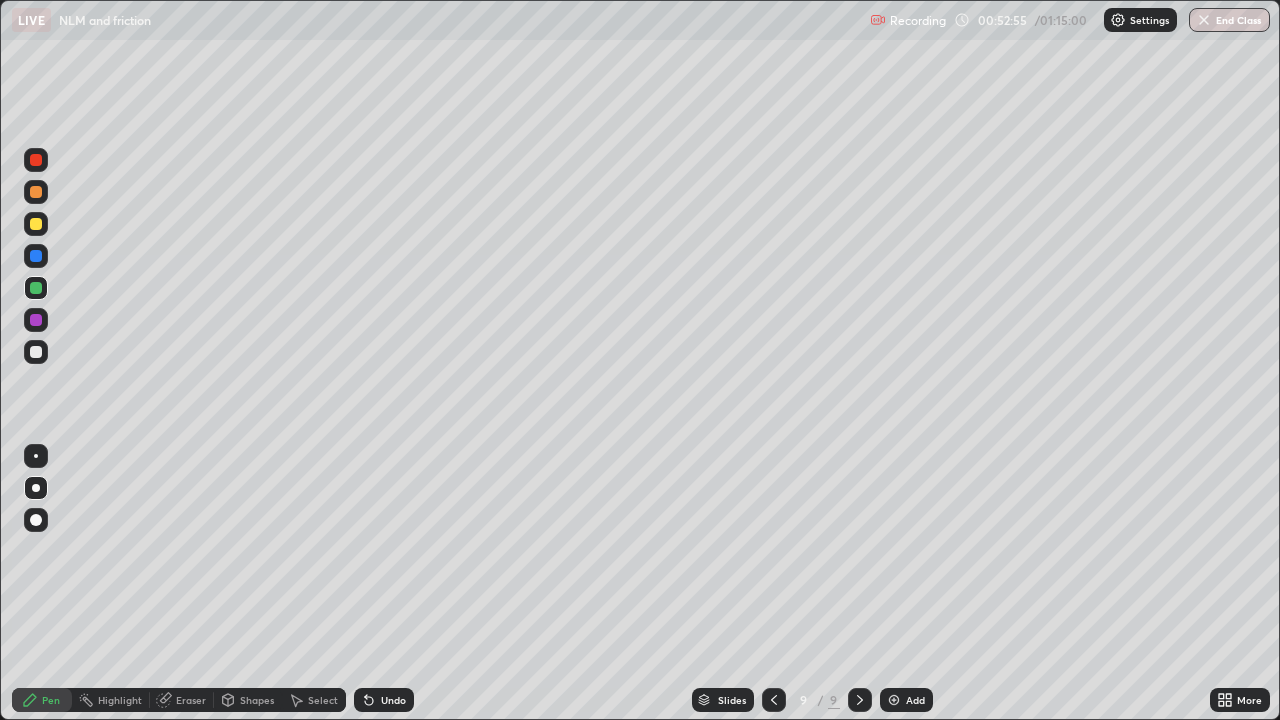 click on "Undo" at bounding box center [384, 700] 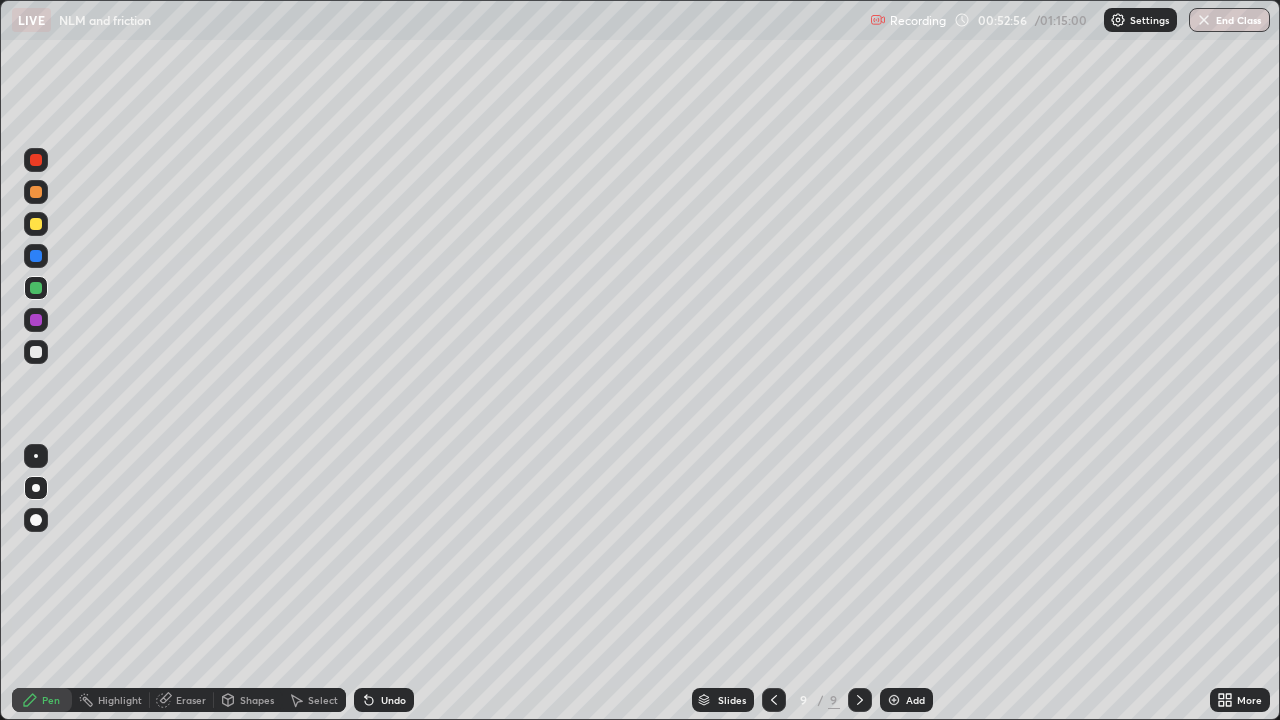 click at bounding box center (36, 352) 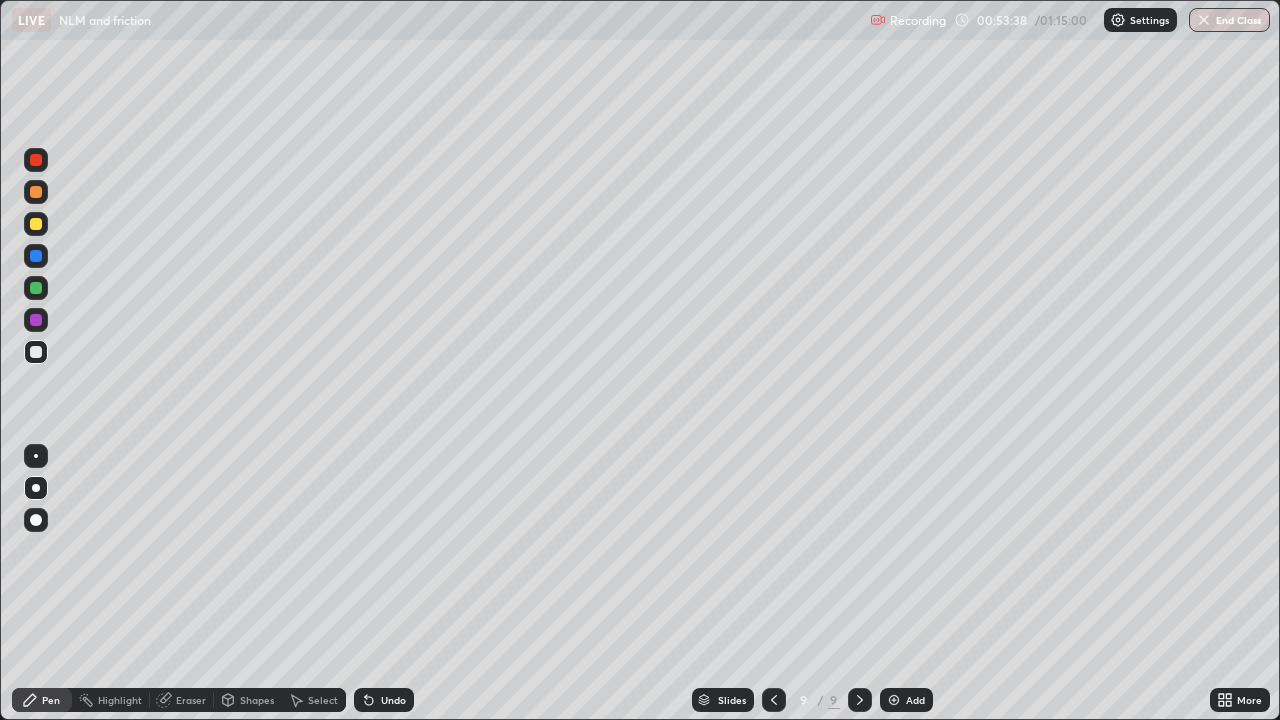 click at bounding box center (36, 224) 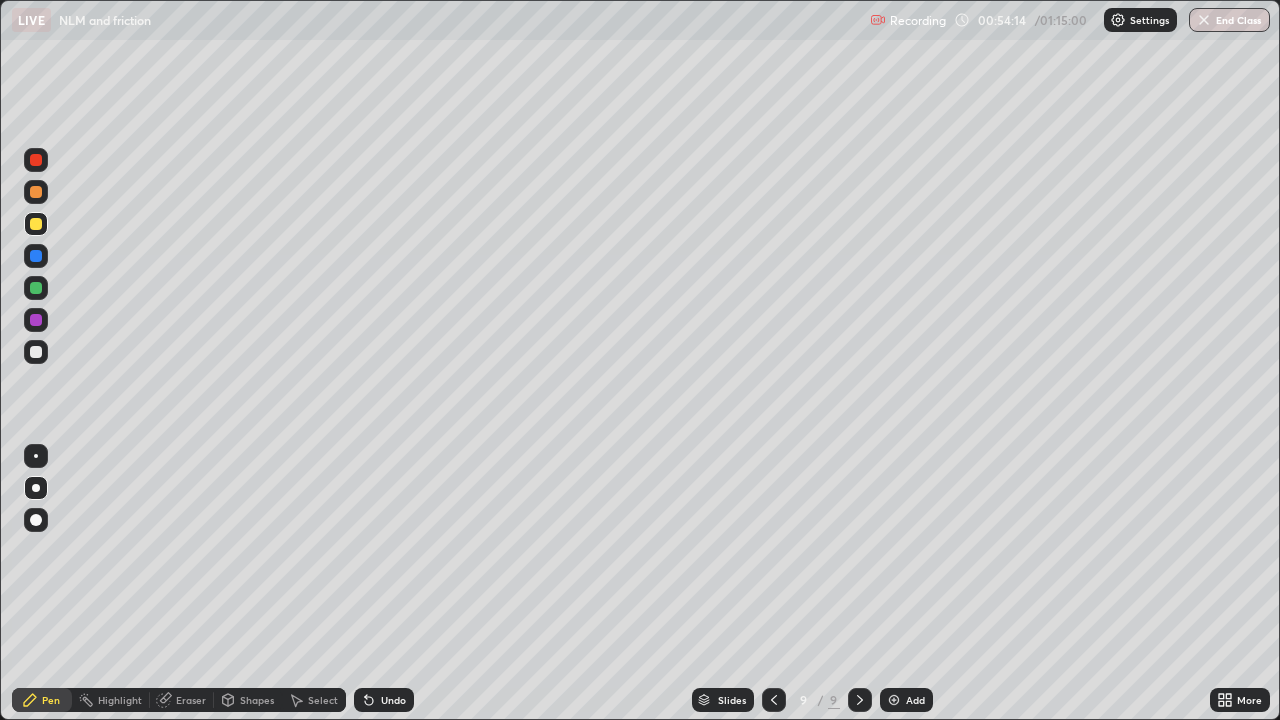 click on "Shapes" at bounding box center (248, 700) 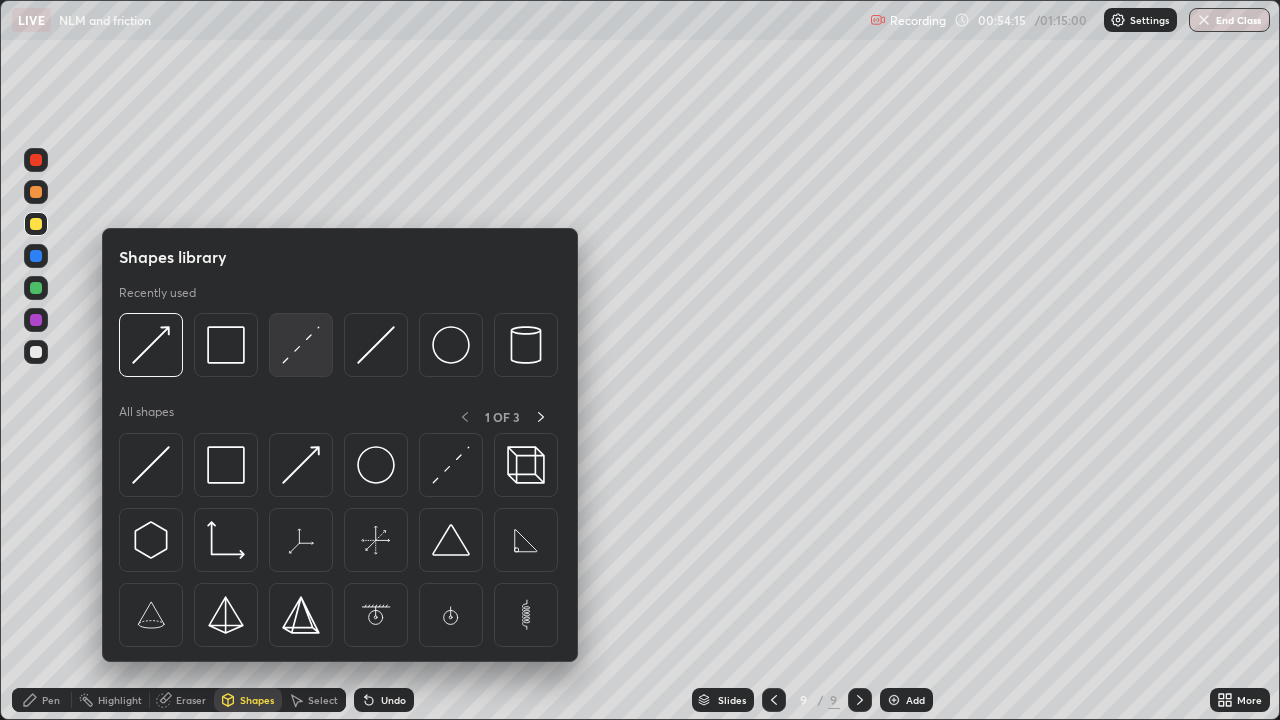 click at bounding box center (301, 345) 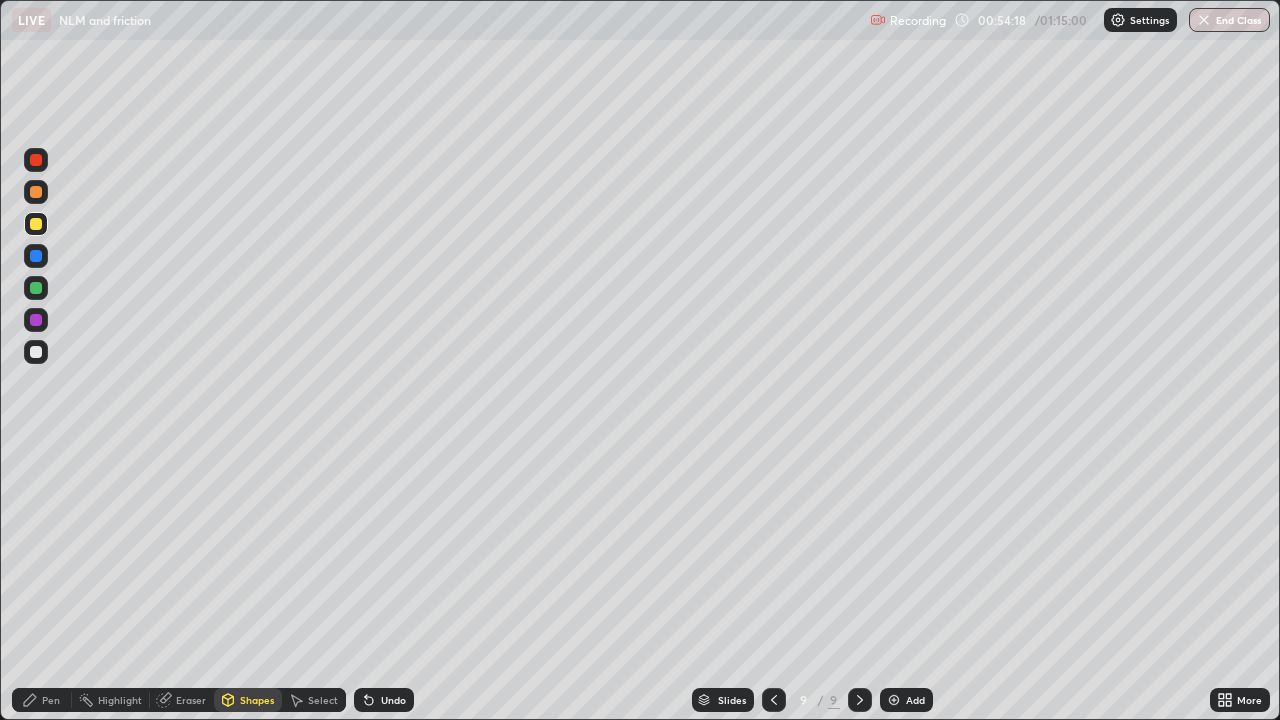 click at bounding box center (36, 192) 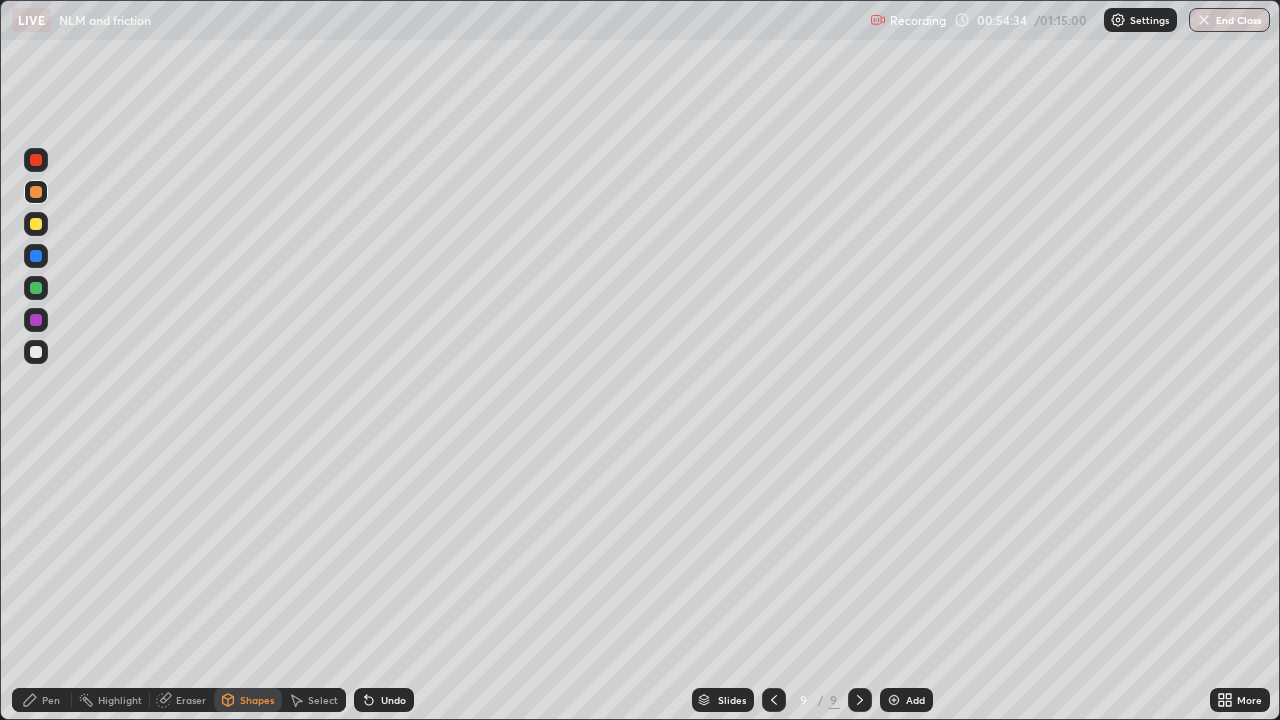click on "Undo" at bounding box center [384, 700] 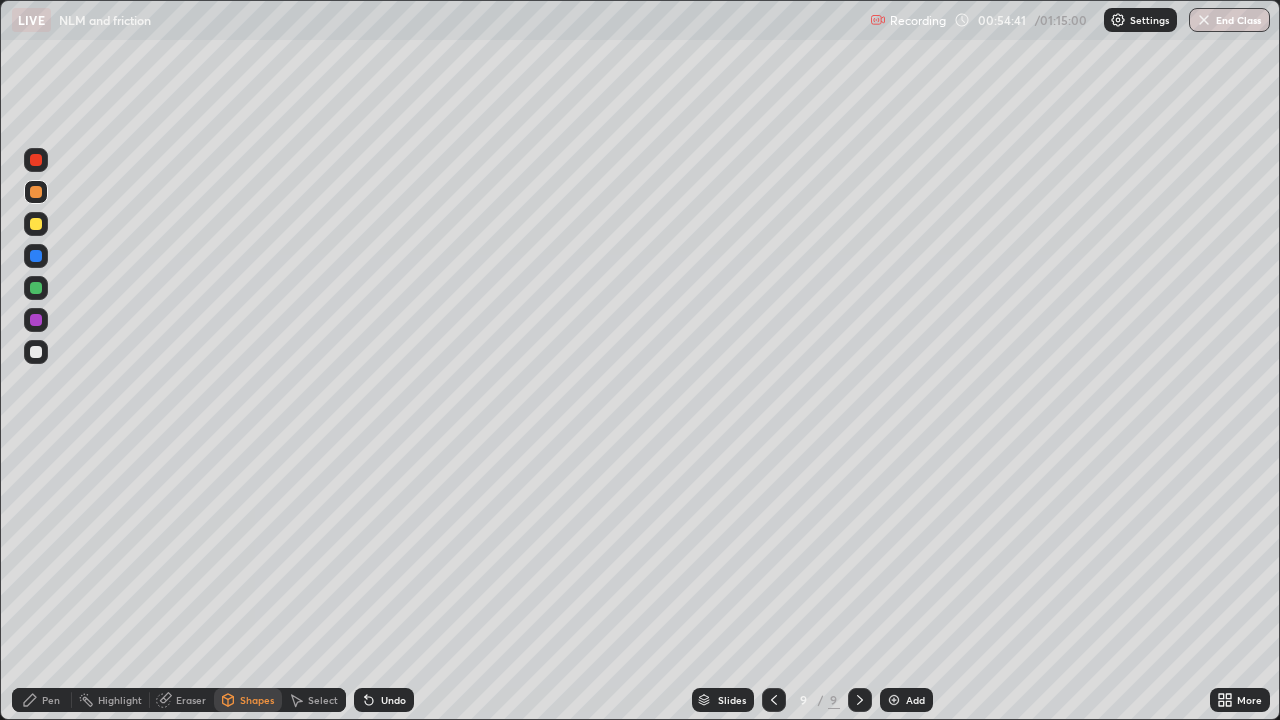 click on "Pen" at bounding box center [51, 700] 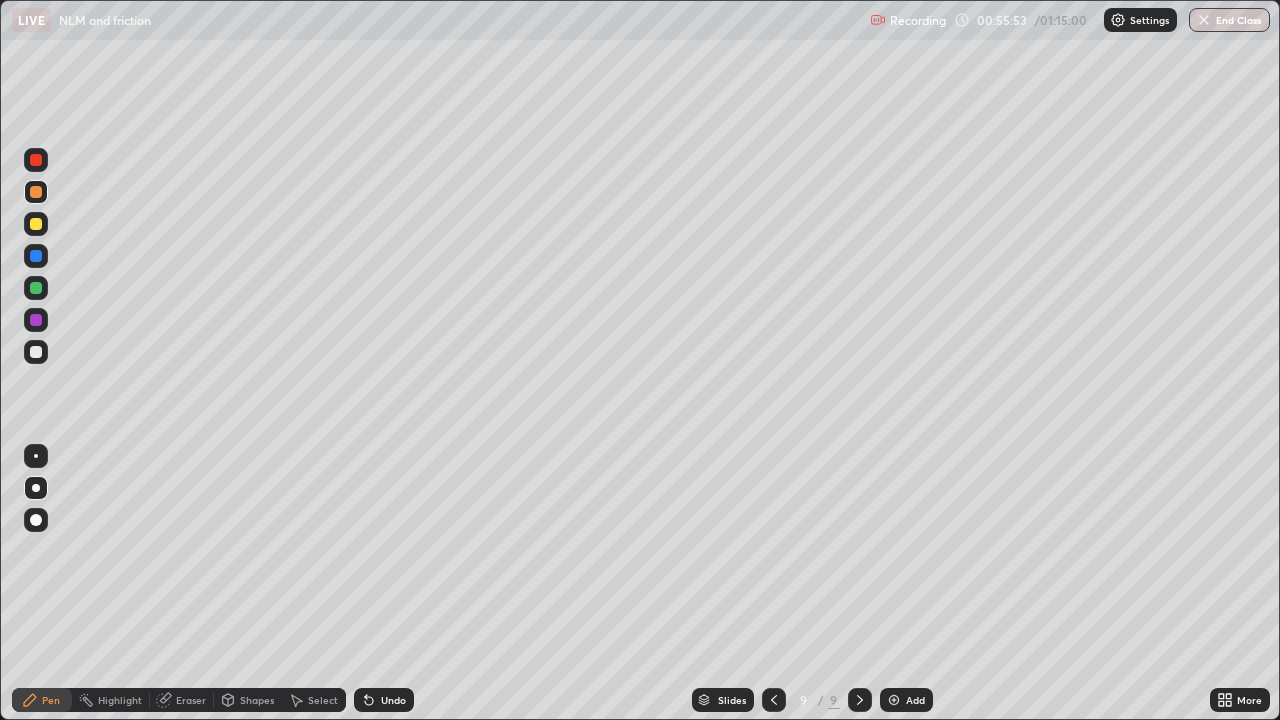 click at bounding box center (36, 352) 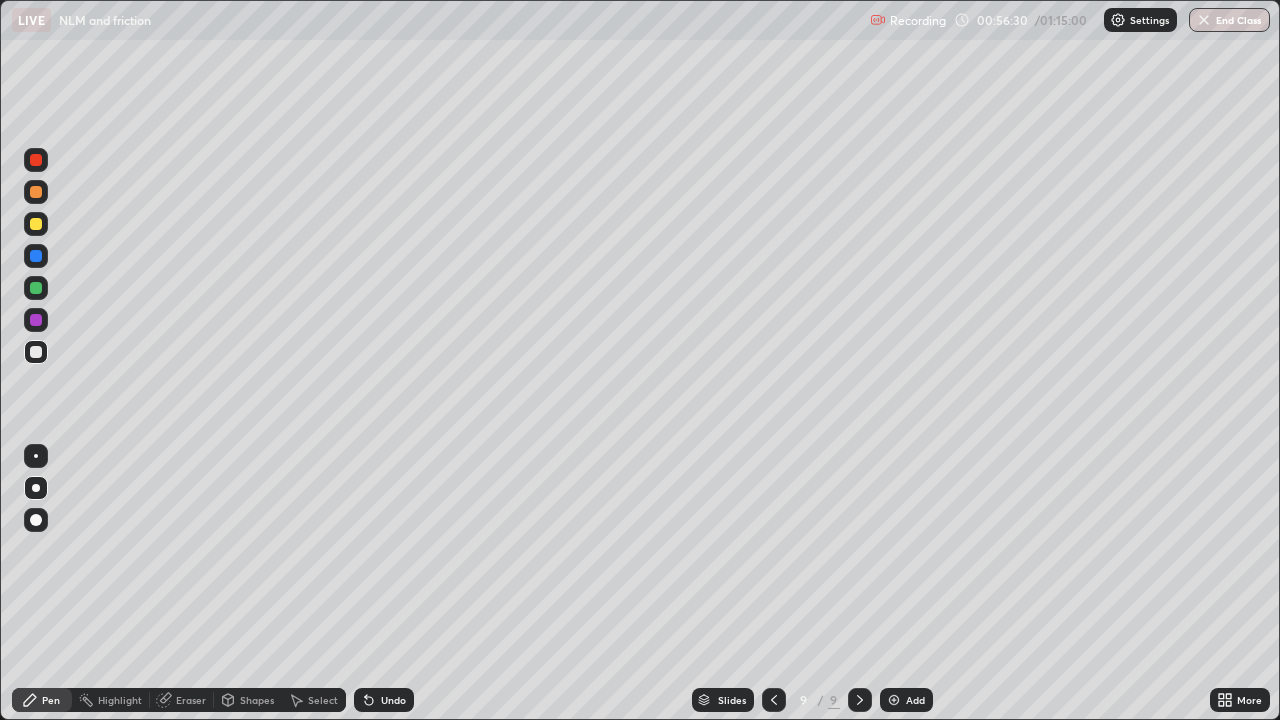 click on "Eraser" at bounding box center [191, 700] 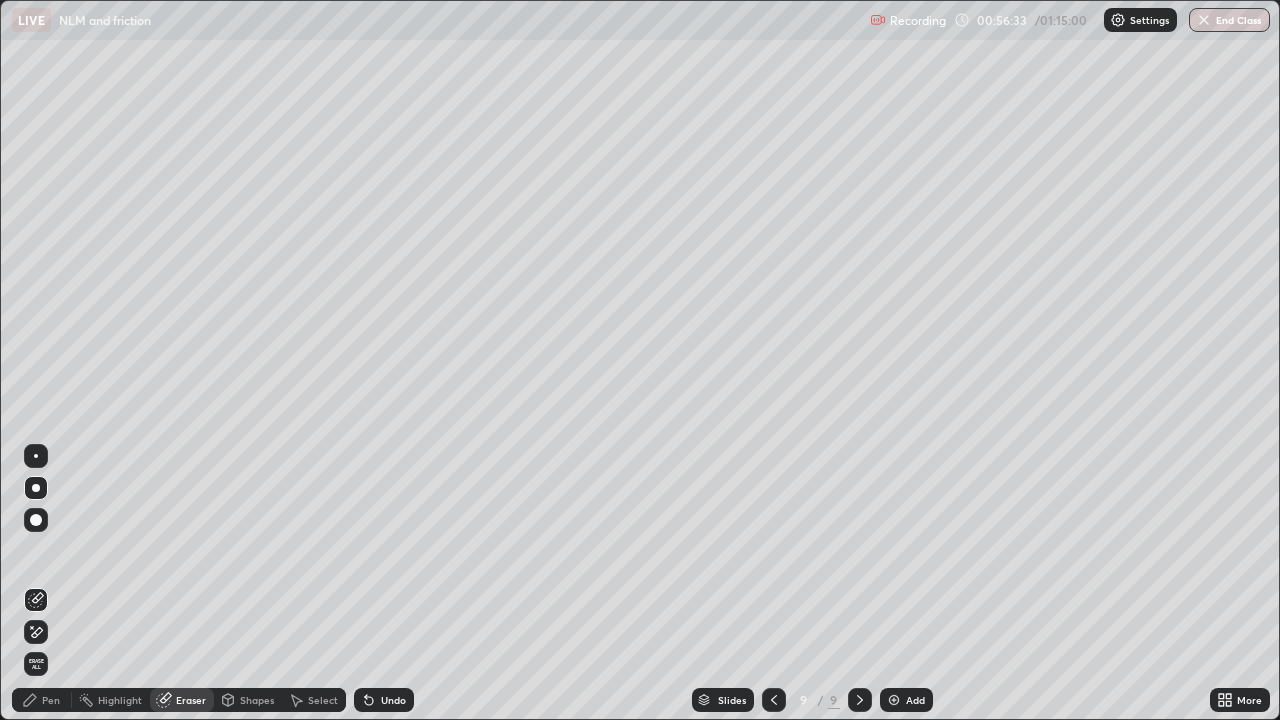 click on "Pen" at bounding box center (51, 700) 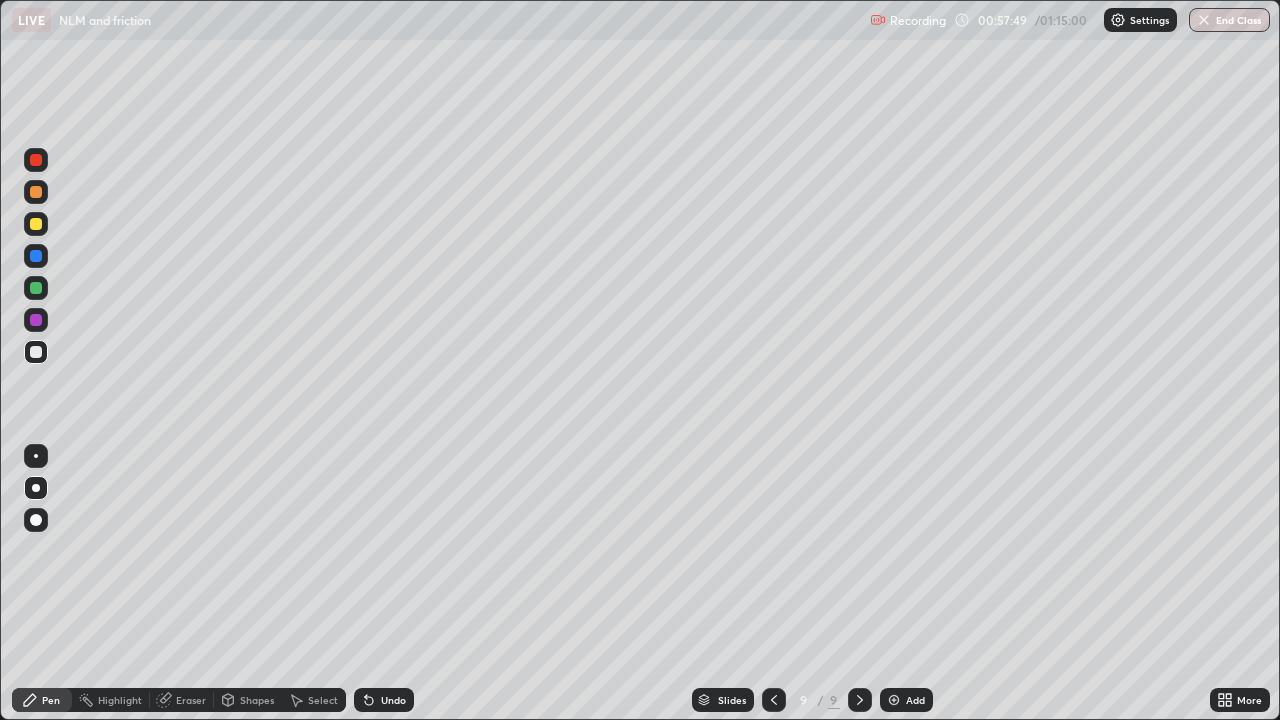click at bounding box center [36, 224] 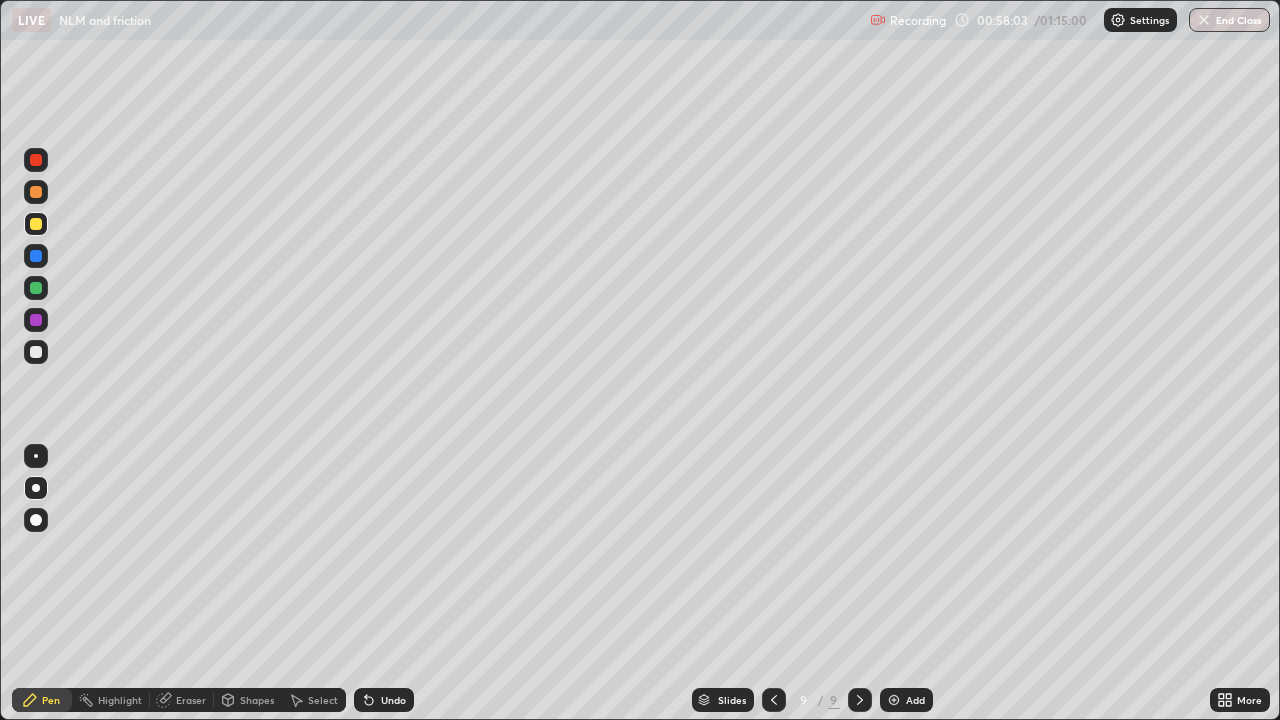 click on "Shapes" at bounding box center (257, 700) 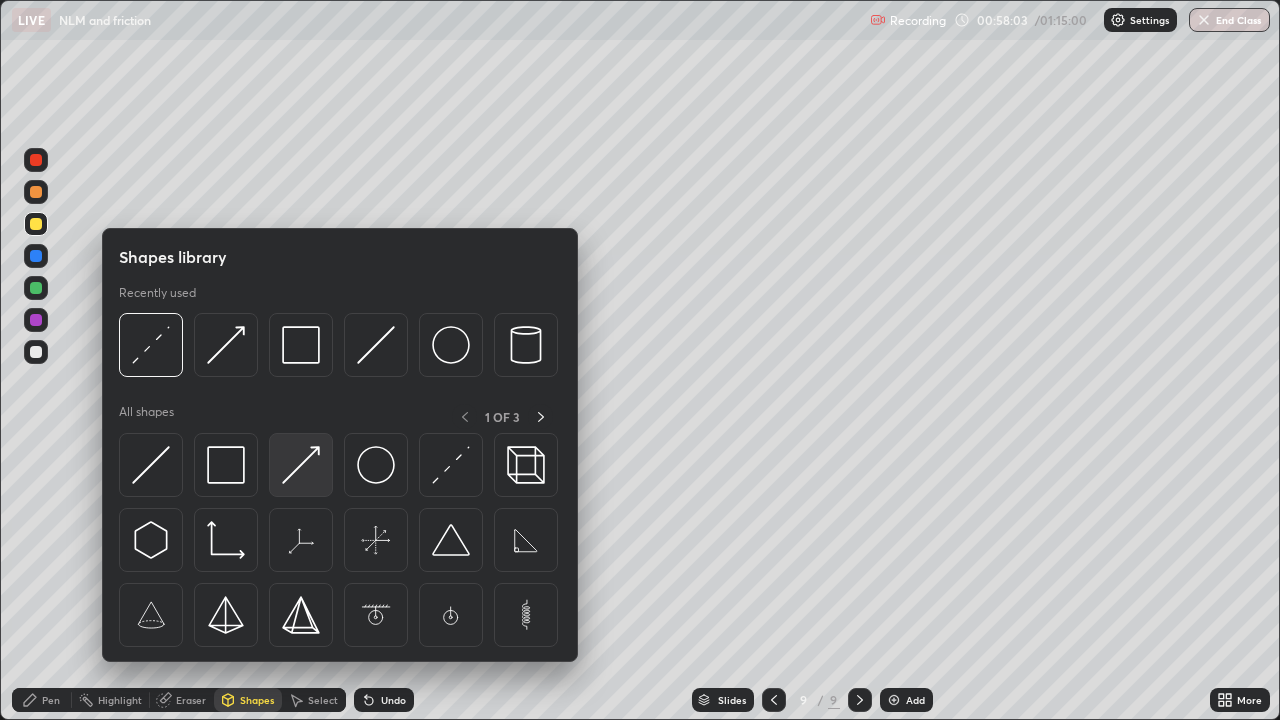 click at bounding box center (301, 465) 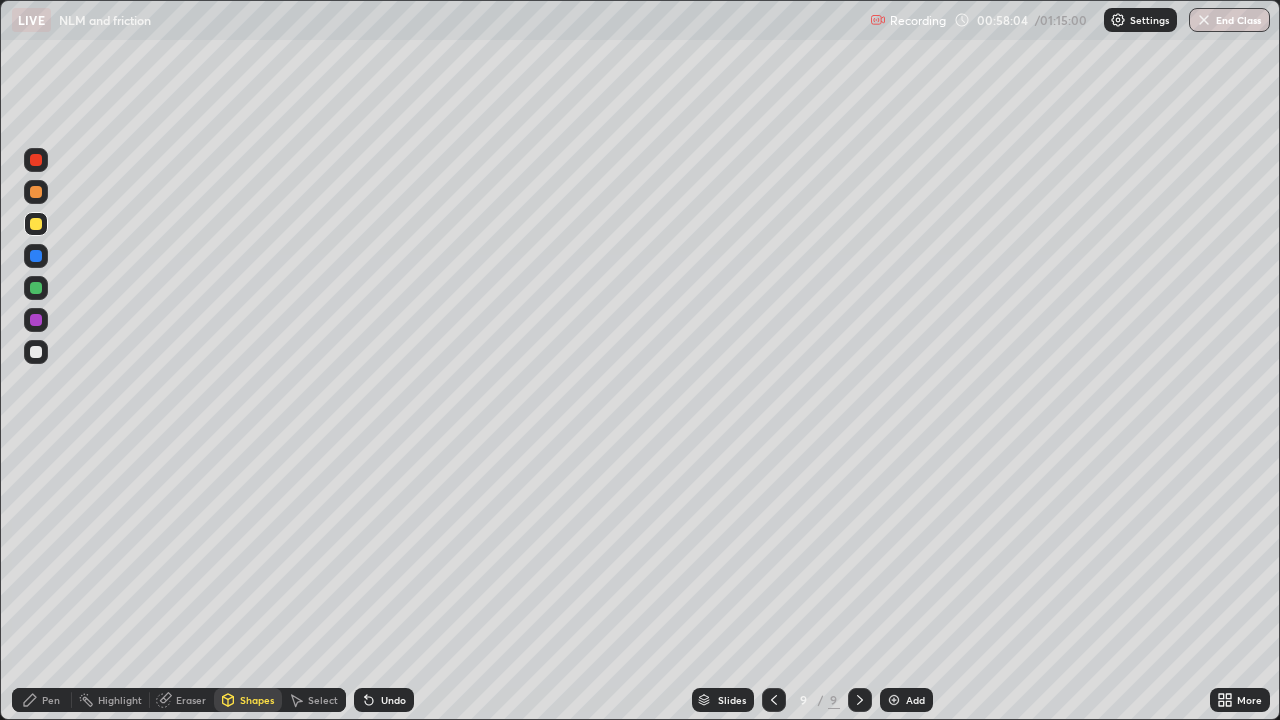 click at bounding box center [36, 160] 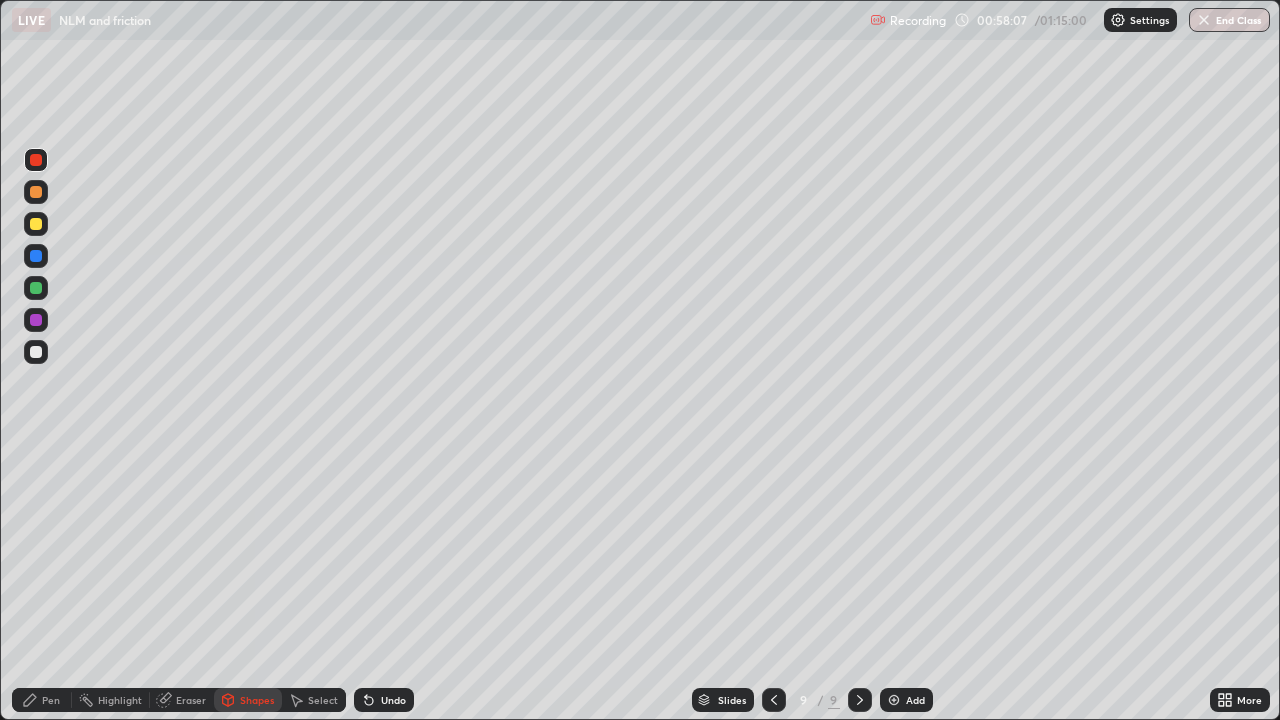 click on "Pen" at bounding box center [51, 700] 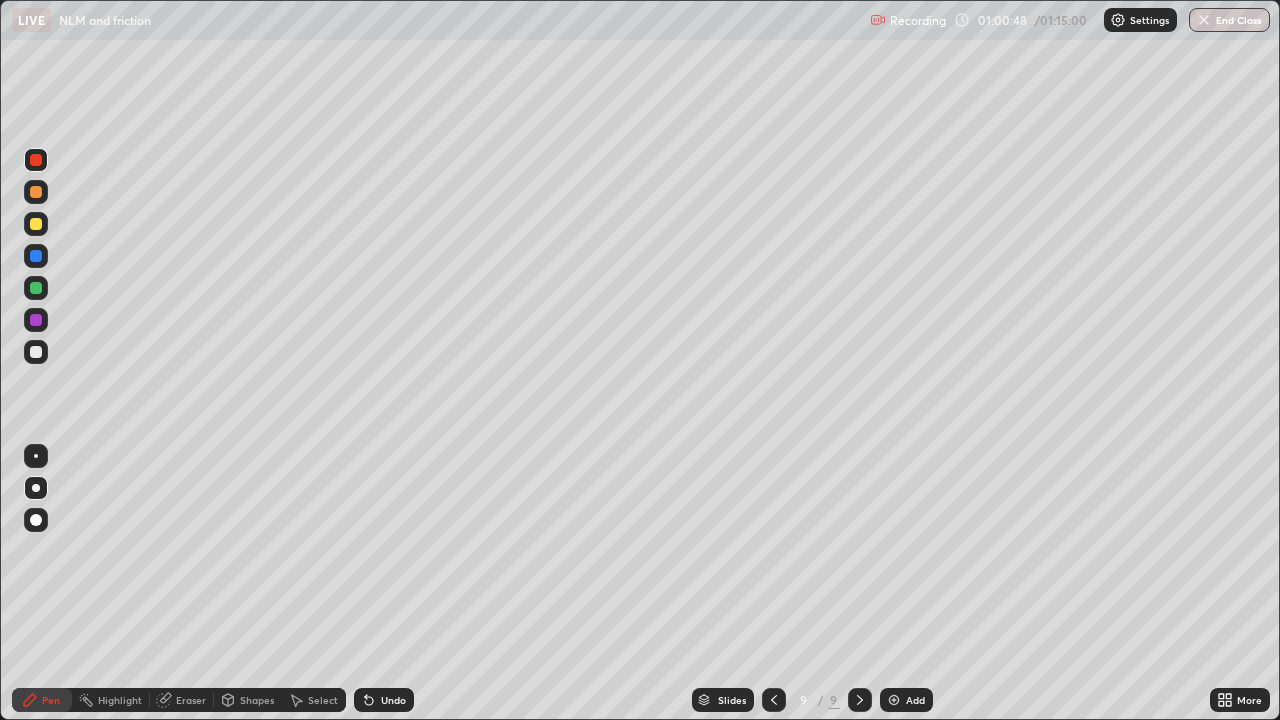 click on "Eraser" at bounding box center [191, 700] 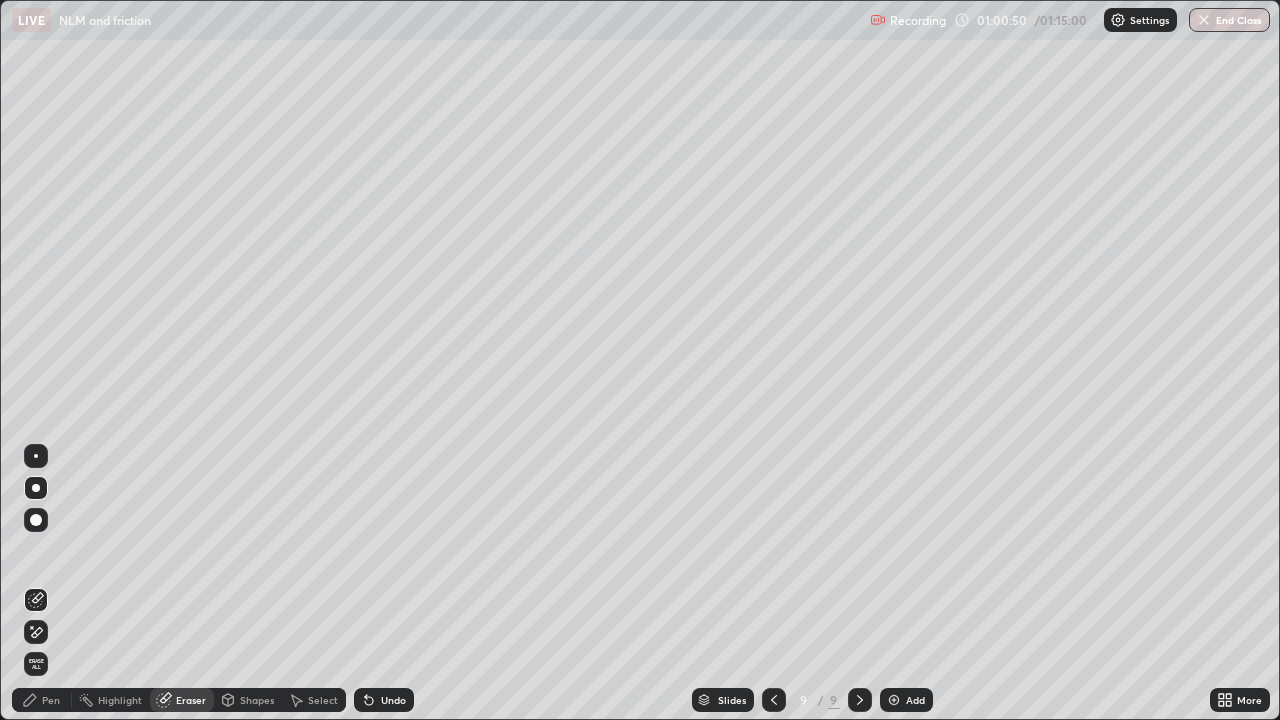 click on "Pen" at bounding box center (42, 700) 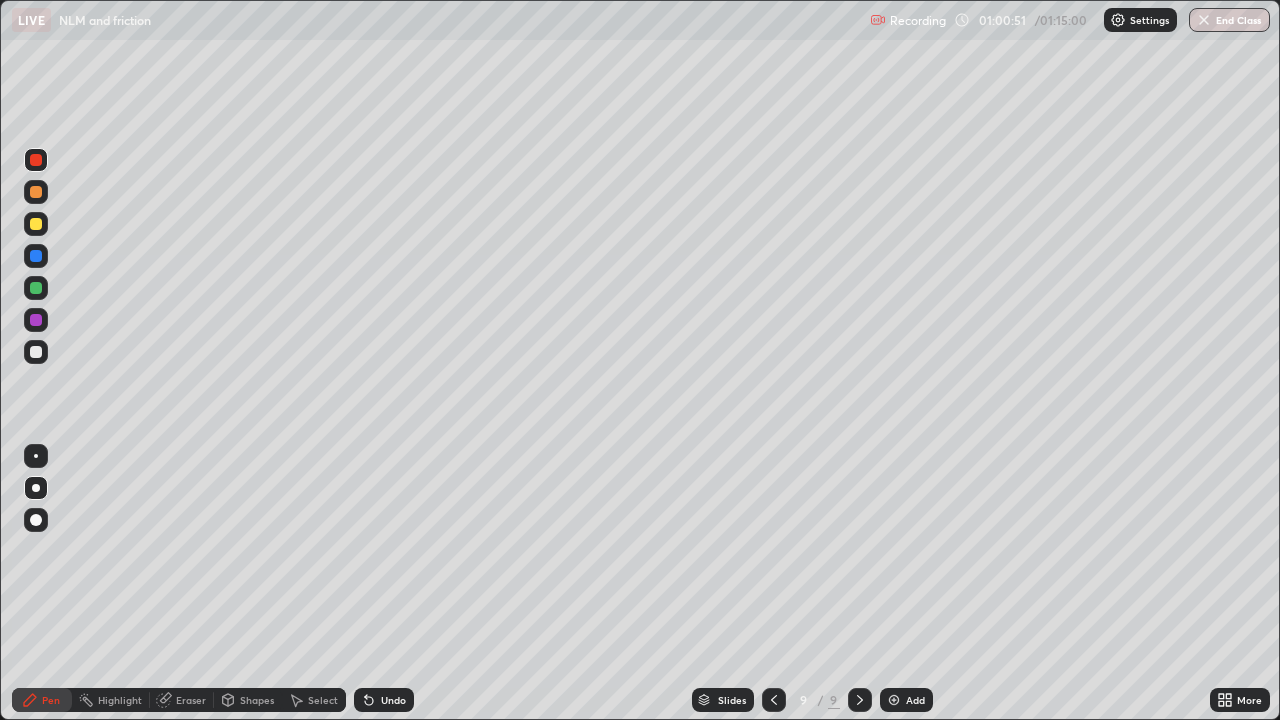 click at bounding box center [36, 224] 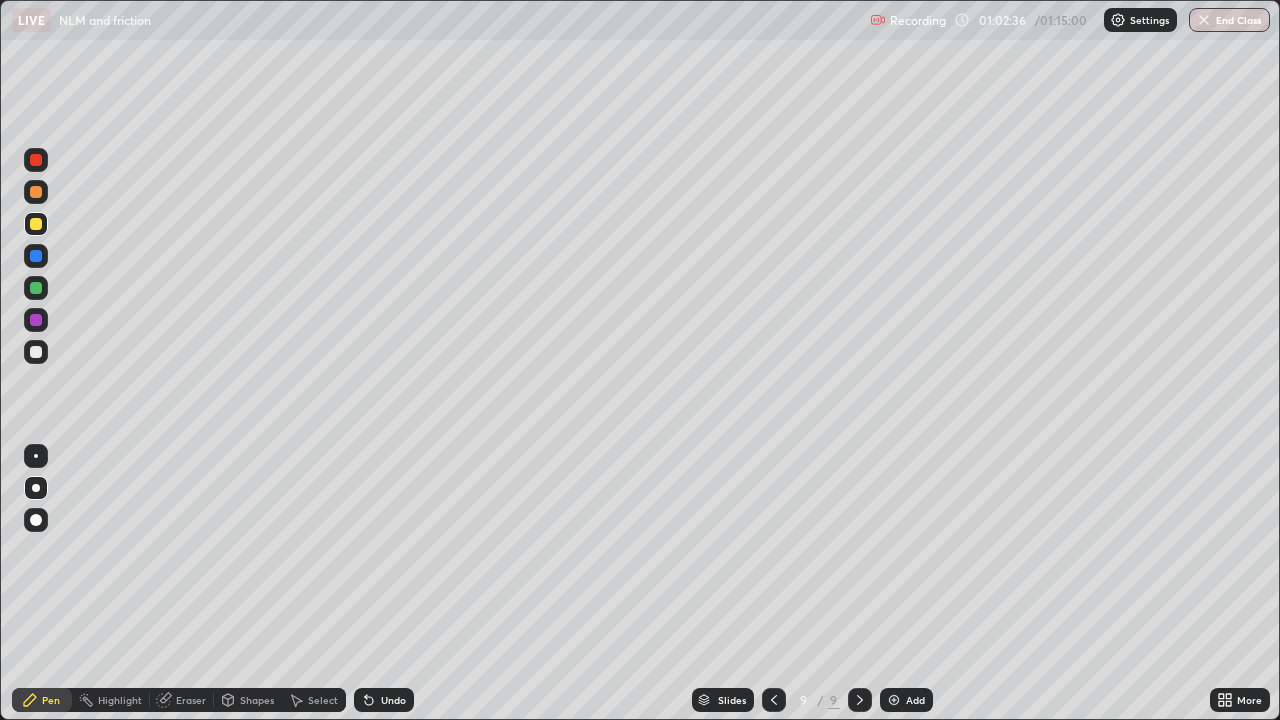 click on "Eraser" at bounding box center [191, 700] 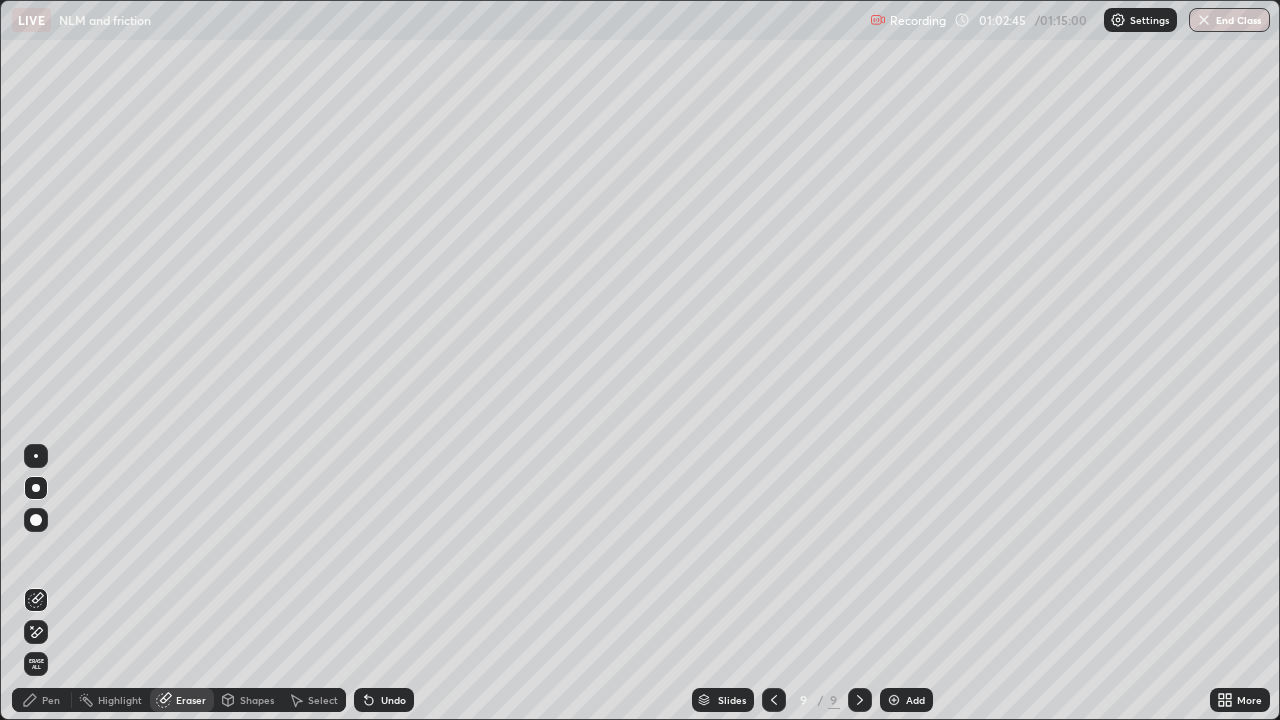 click on "Pen" at bounding box center [51, 700] 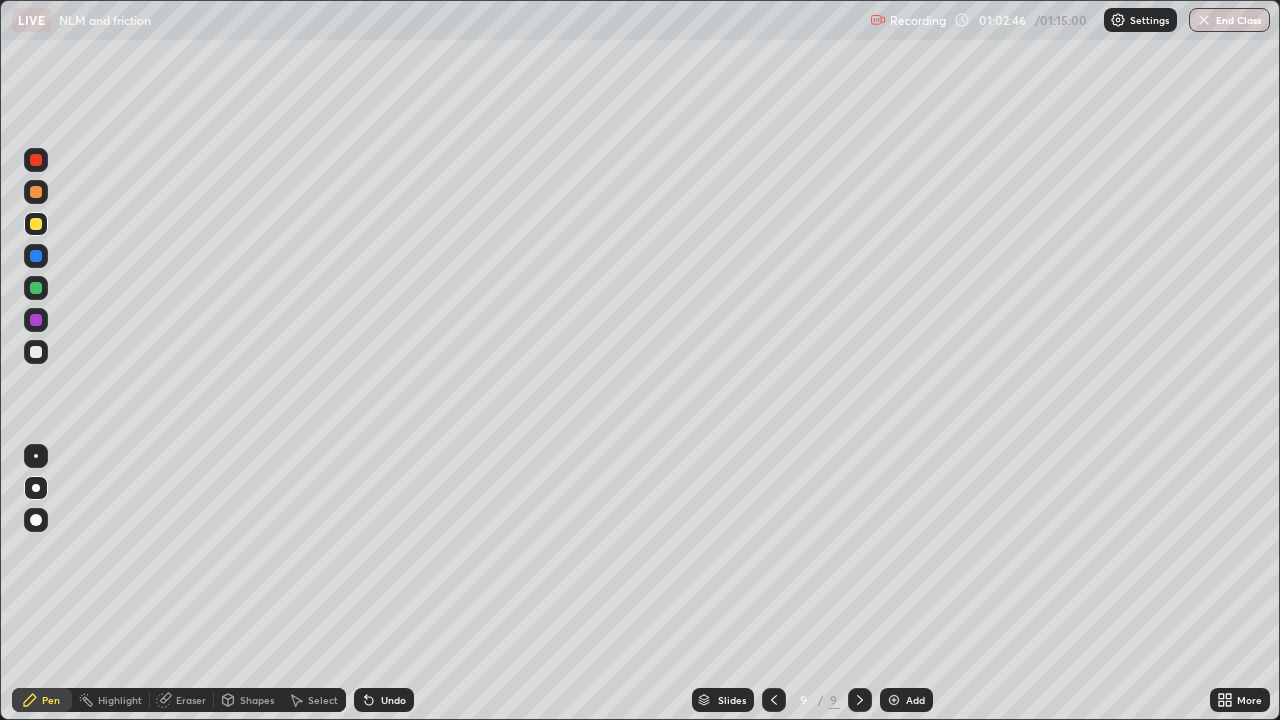 click at bounding box center [36, 352] 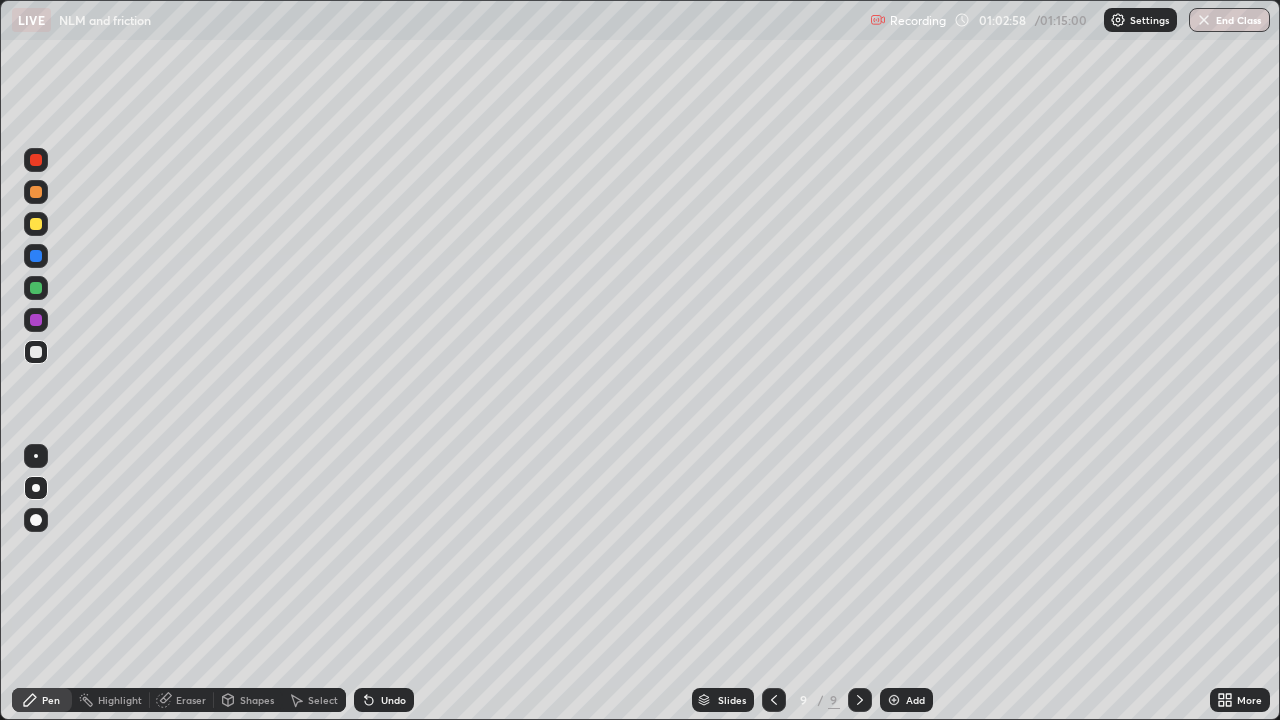 click on "Eraser" at bounding box center (191, 700) 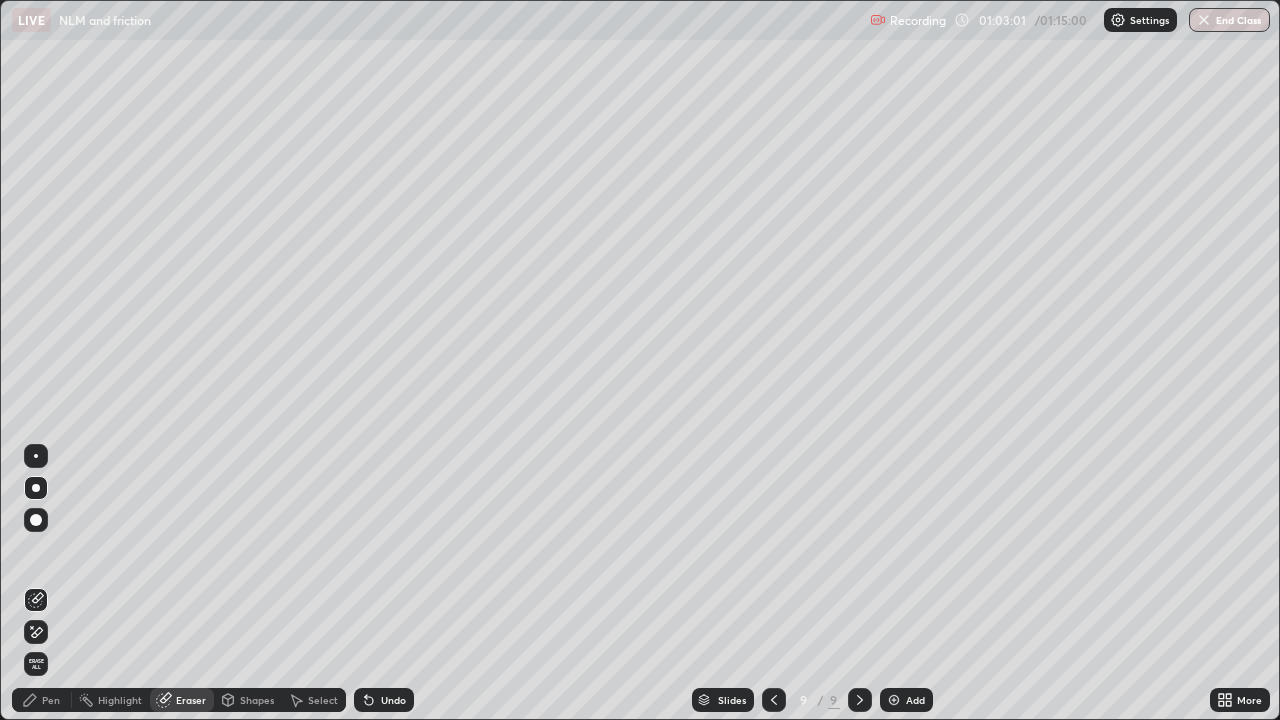 click on "Pen" at bounding box center [42, 700] 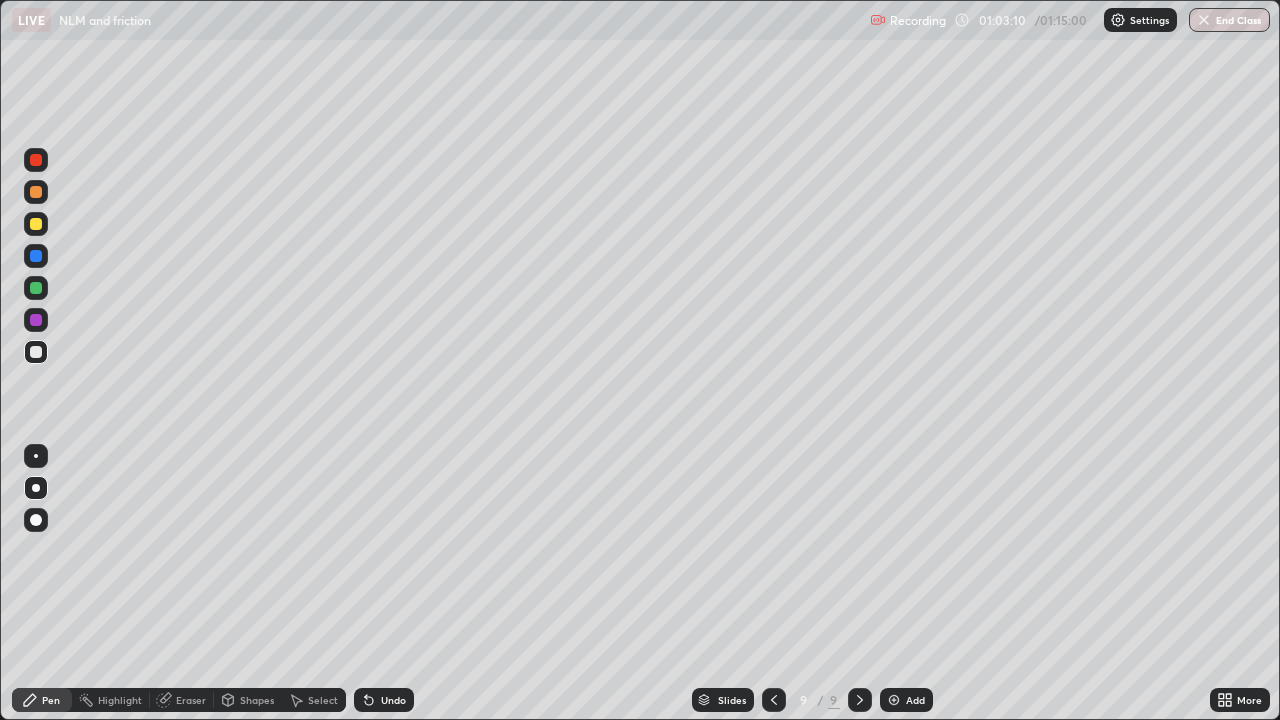 click on "Eraser" at bounding box center (182, 700) 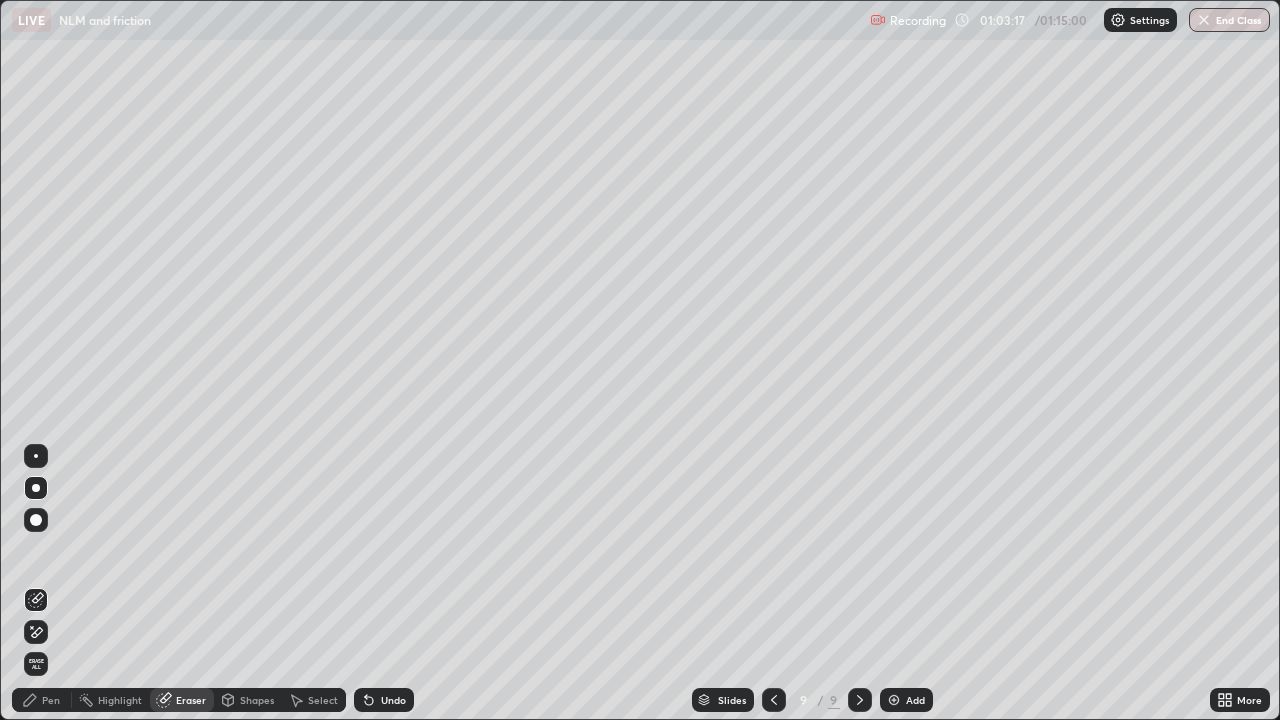 click on "Pen" at bounding box center (51, 700) 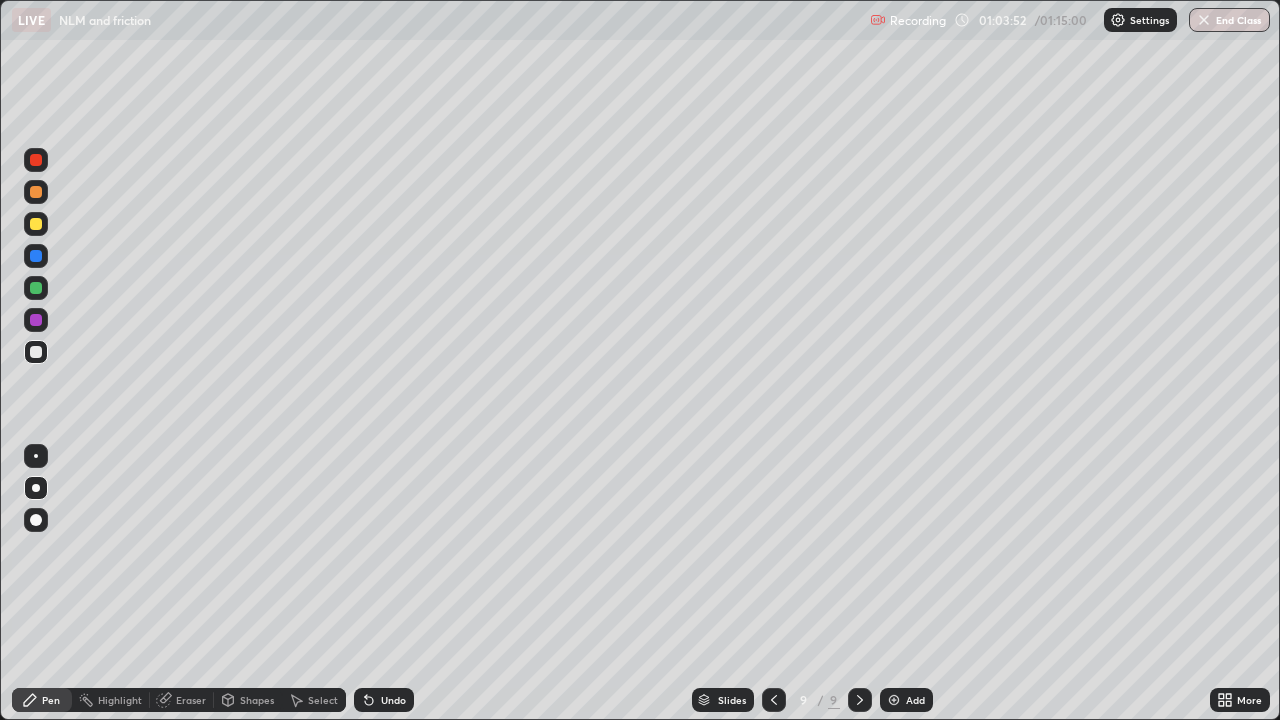click on "Eraser" at bounding box center [191, 700] 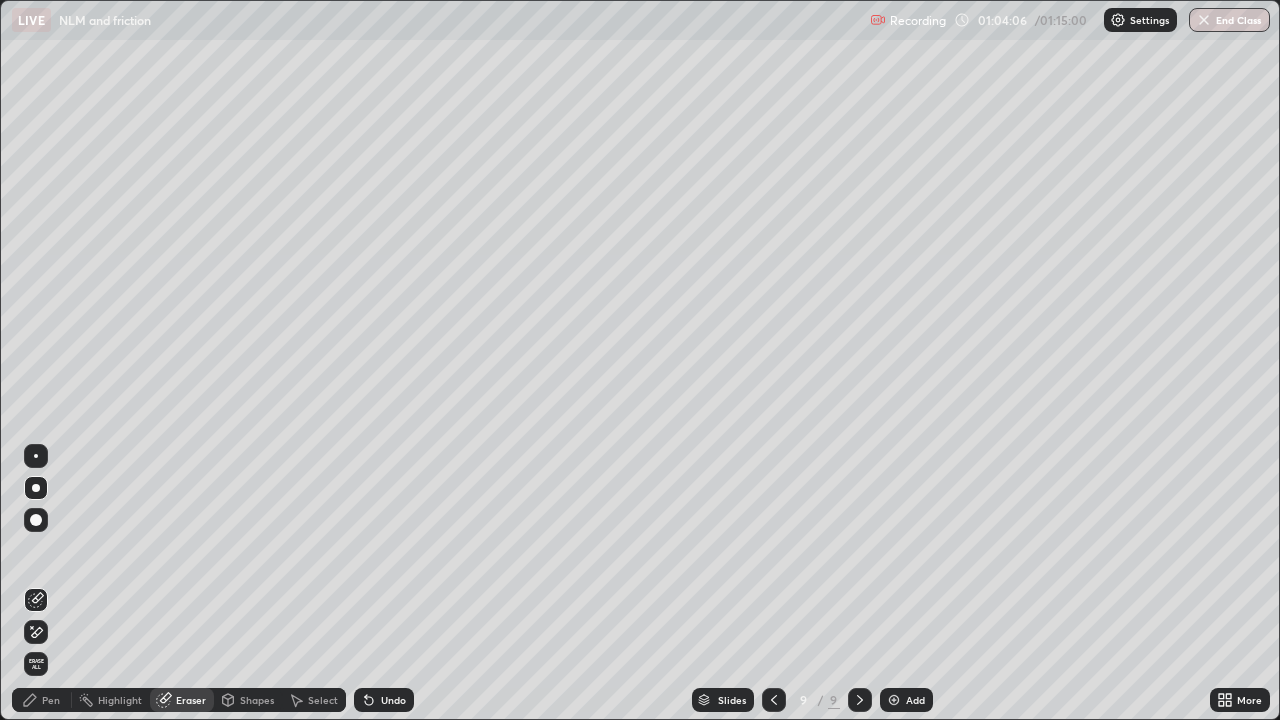 click on "Pen" at bounding box center (42, 700) 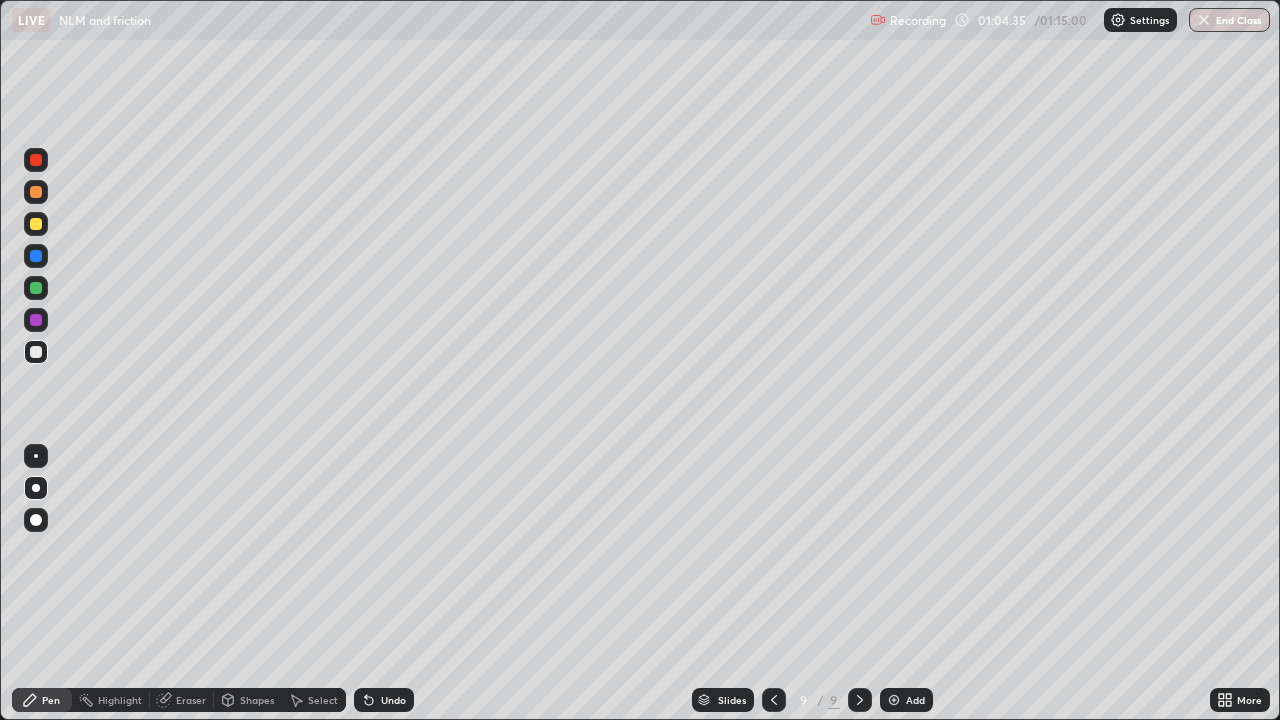 click on "Add" at bounding box center (915, 700) 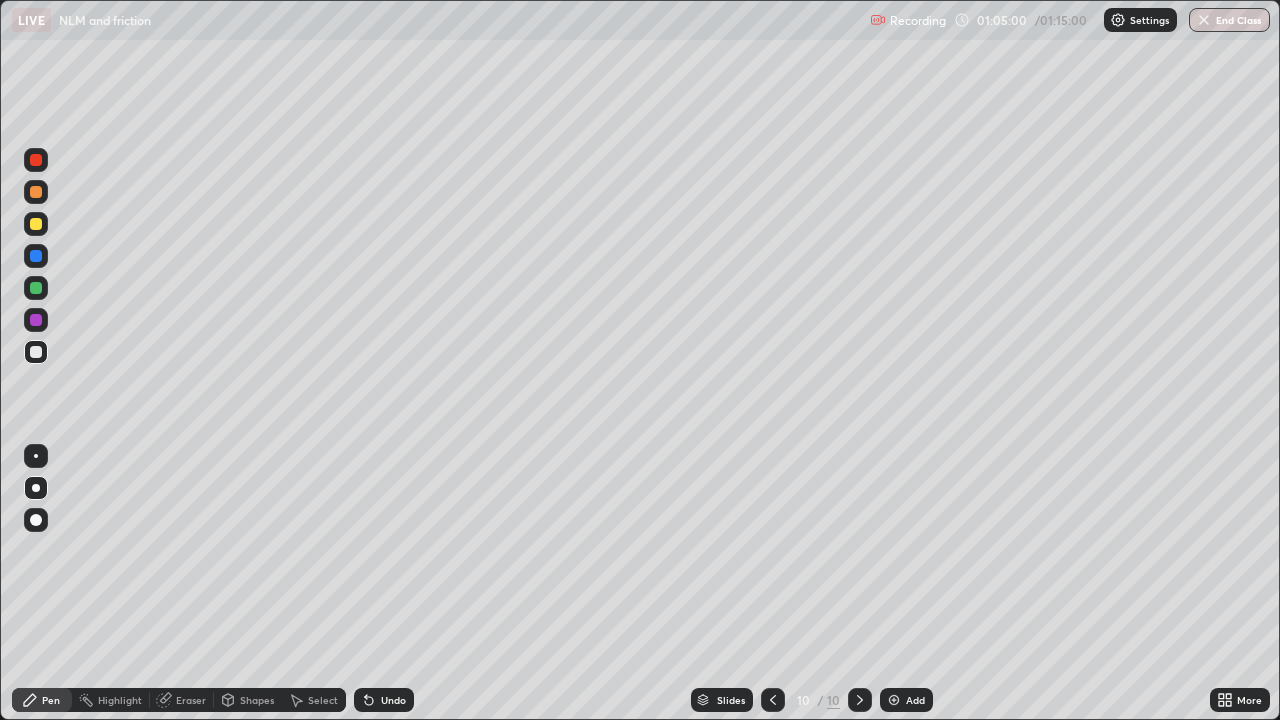click on "Shapes" at bounding box center [257, 700] 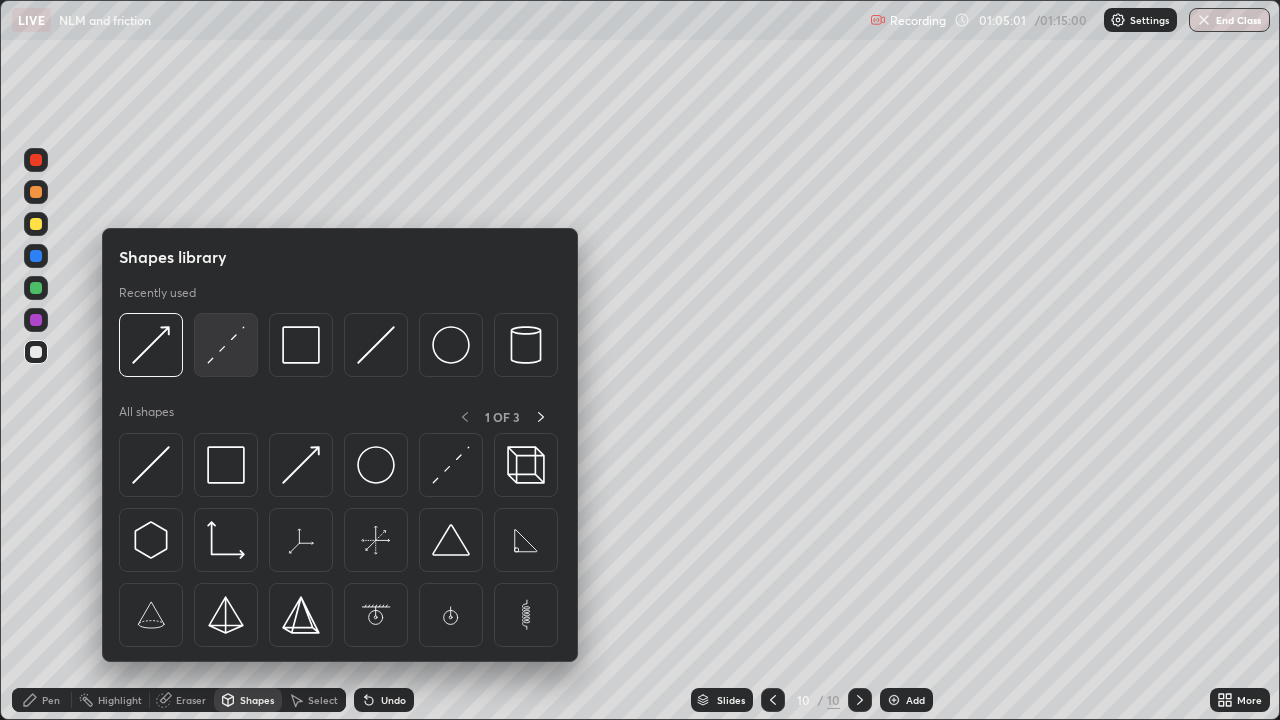 click at bounding box center [226, 345] 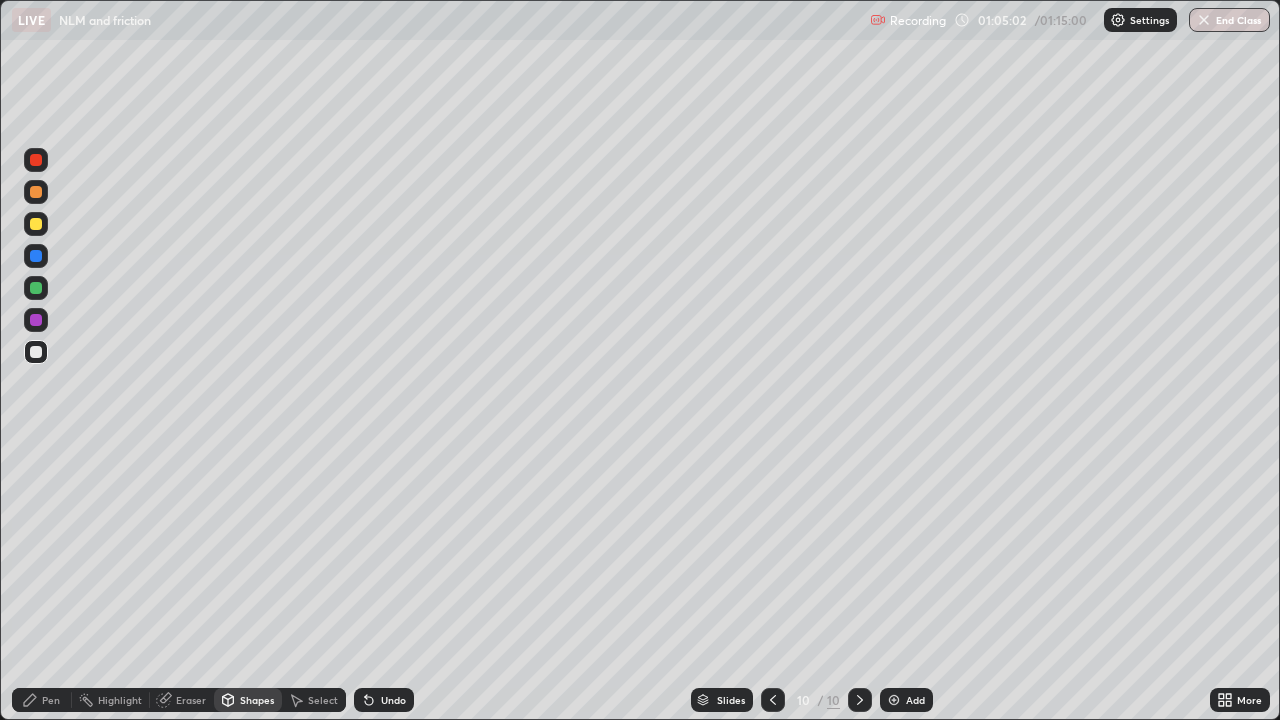 click at bounding box center [36, 224] 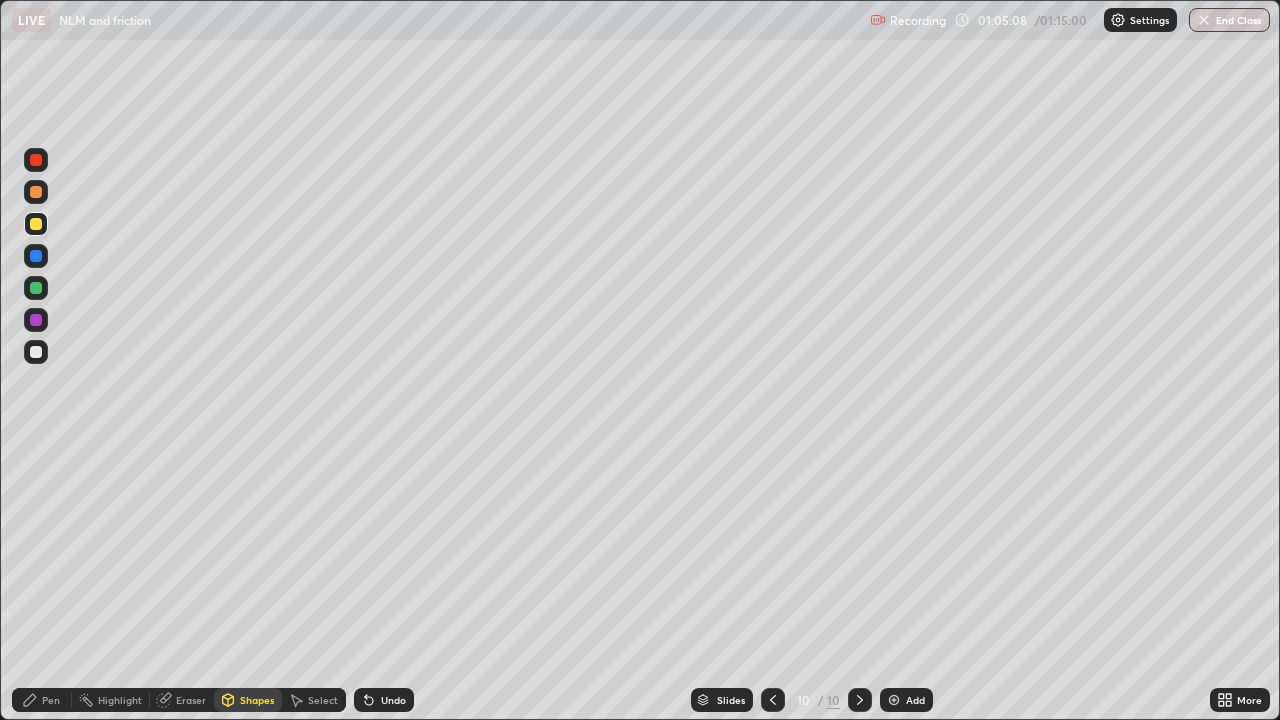 click on "Undo" at bounding box center [393, 700] 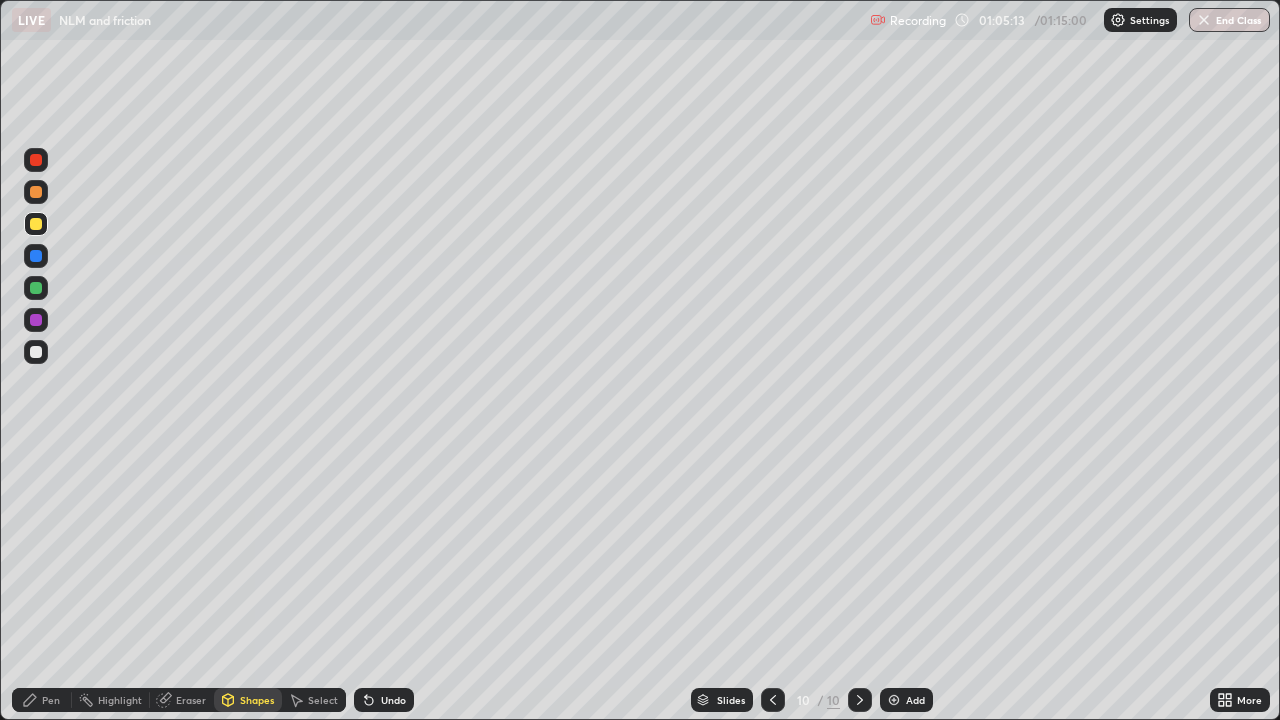 click on "Shapes" at bounding box center (257, 700) 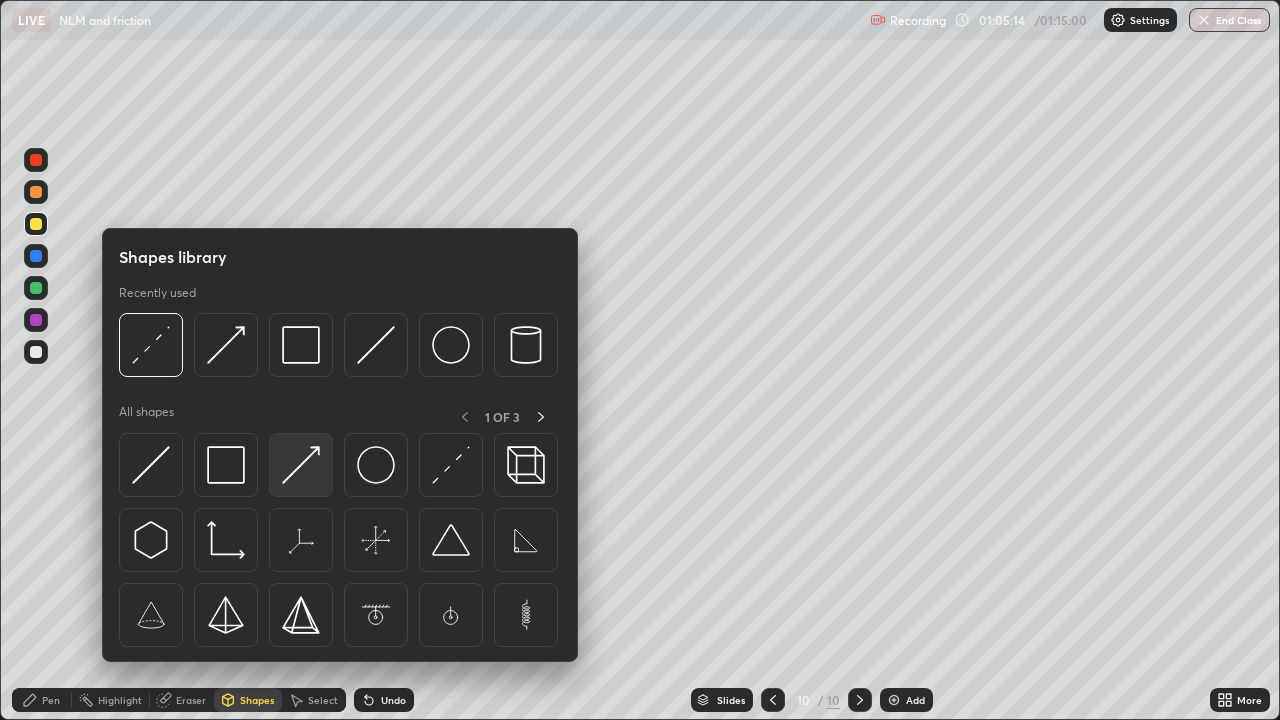 click at bounding box center [301, 465] 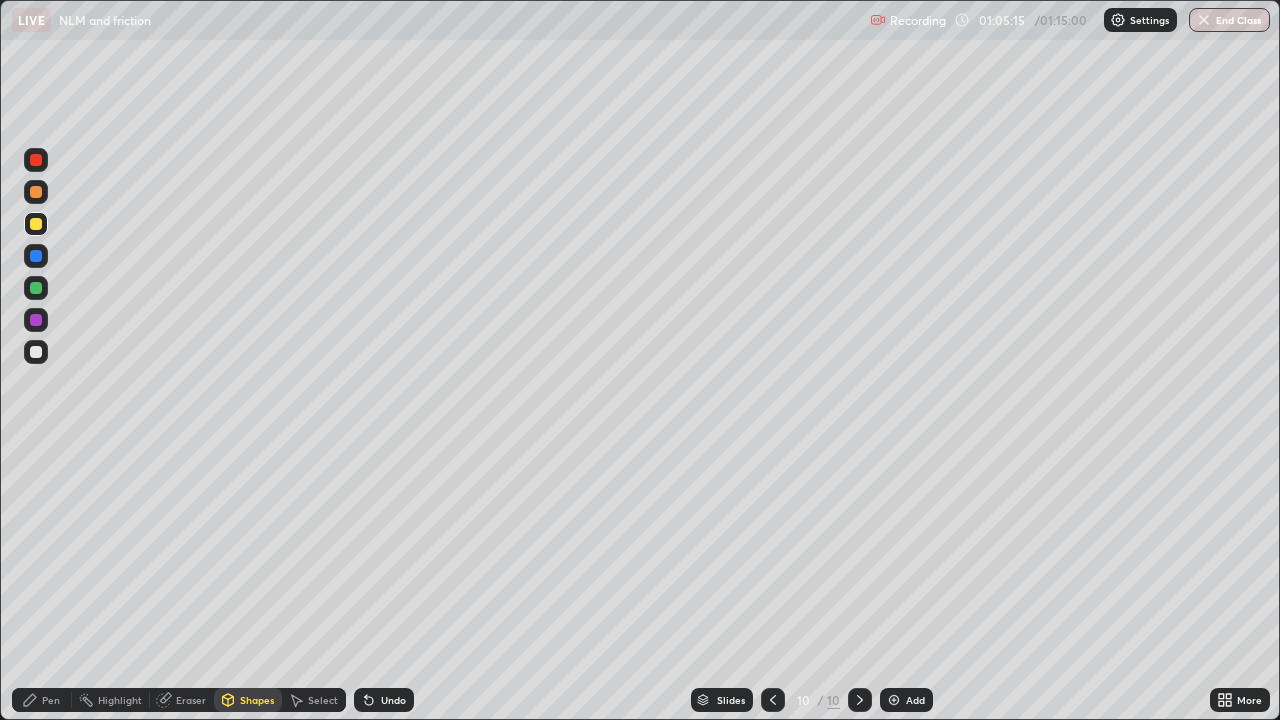 click at bounding box center [36, 288] 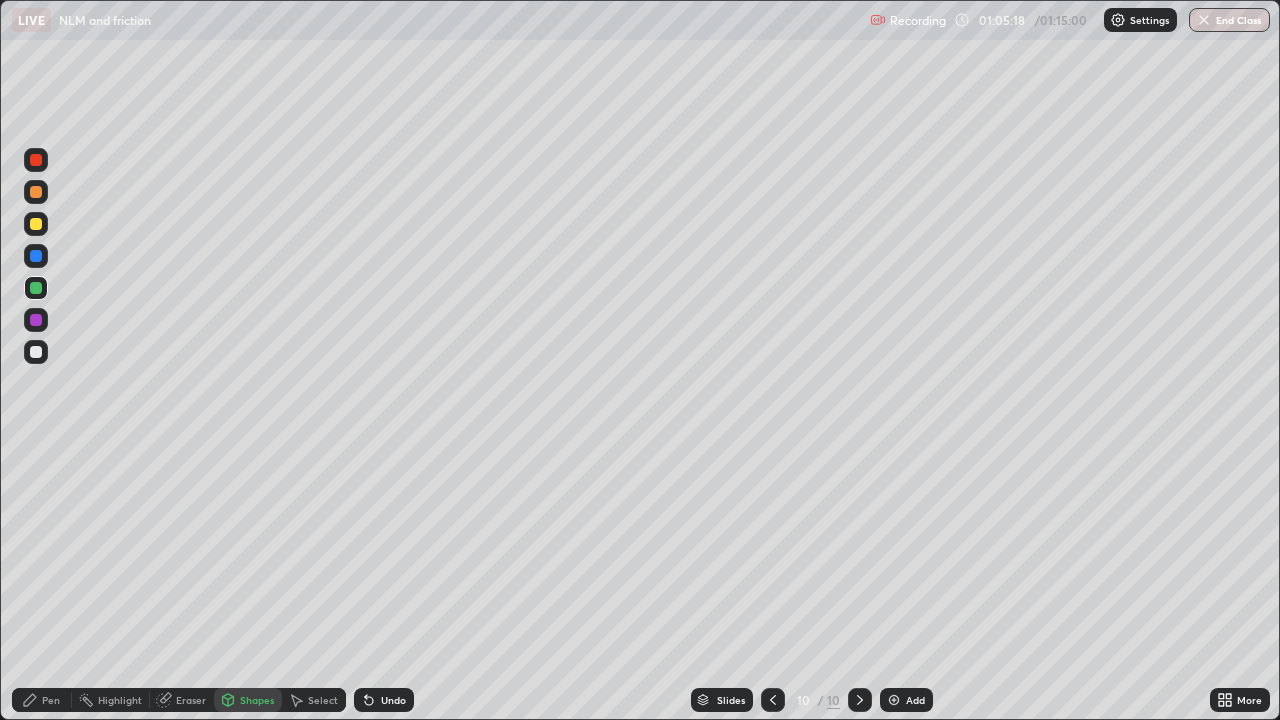 click on "Pen" at bounding box center (51, 700) 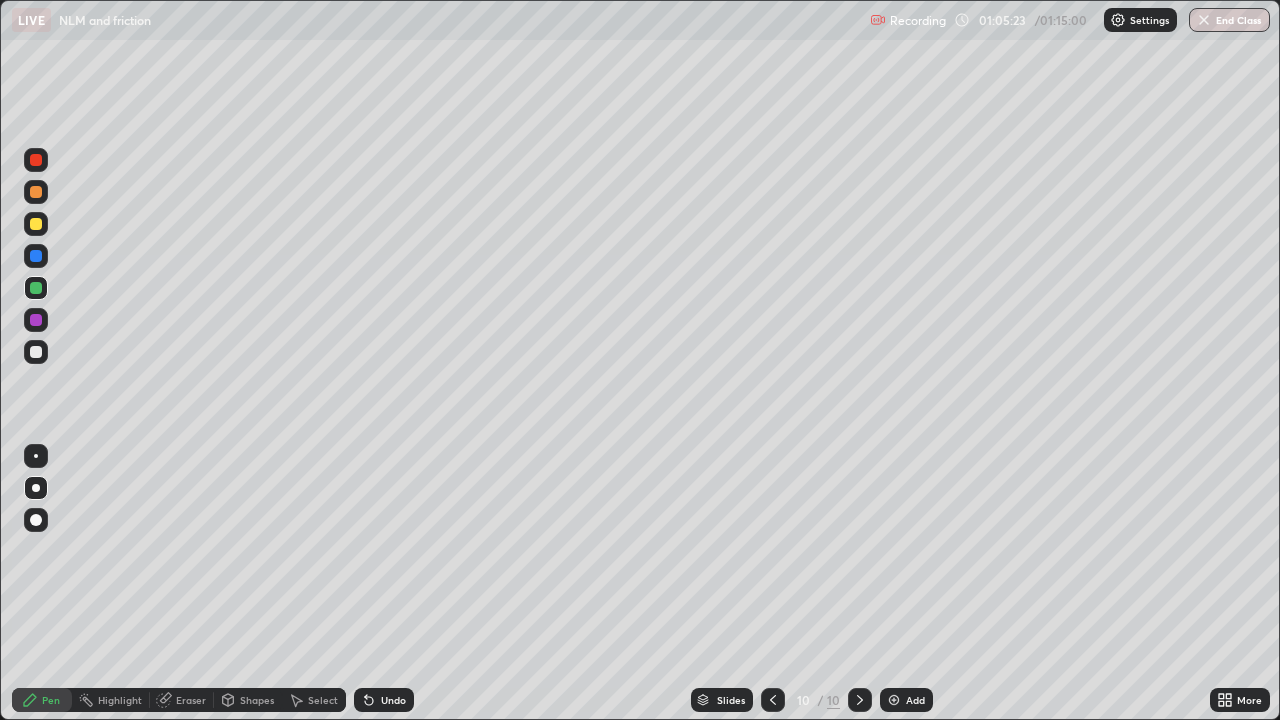click on "Shapes" at bounding box center (257, 700) 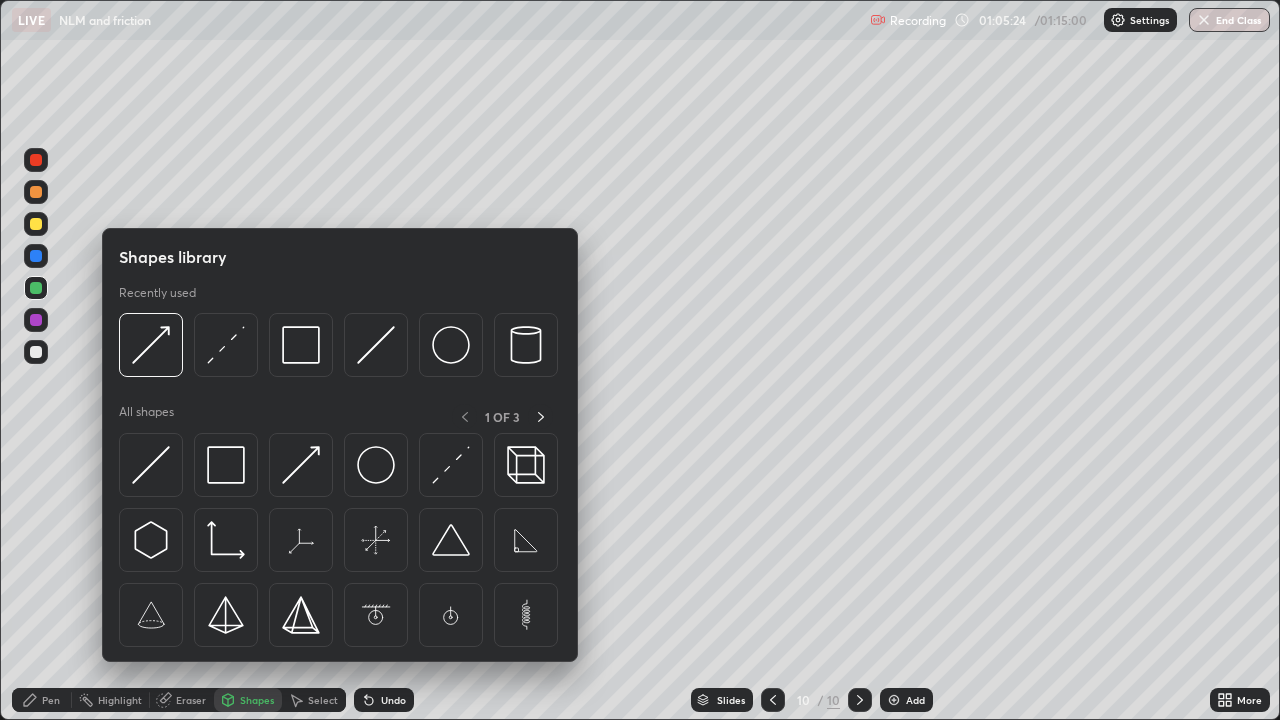click on "Pen" at bounding box center [51, 700] 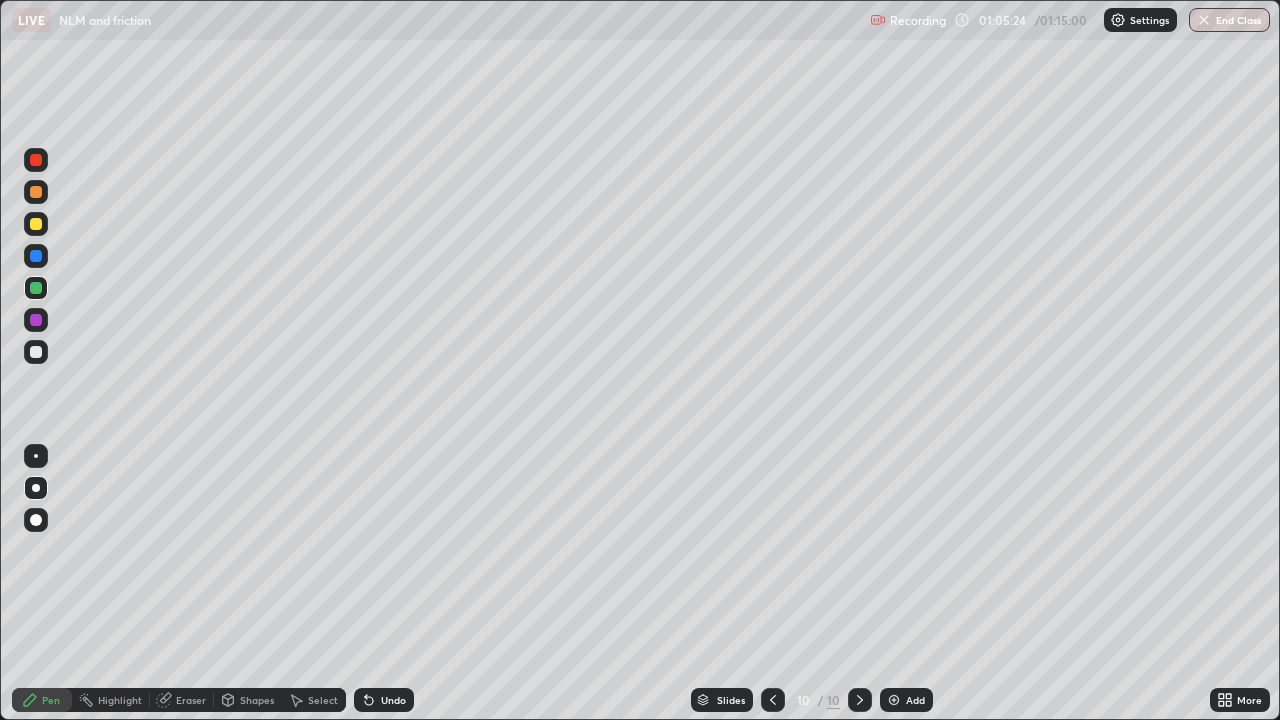 click at bounding box center (36, 320) 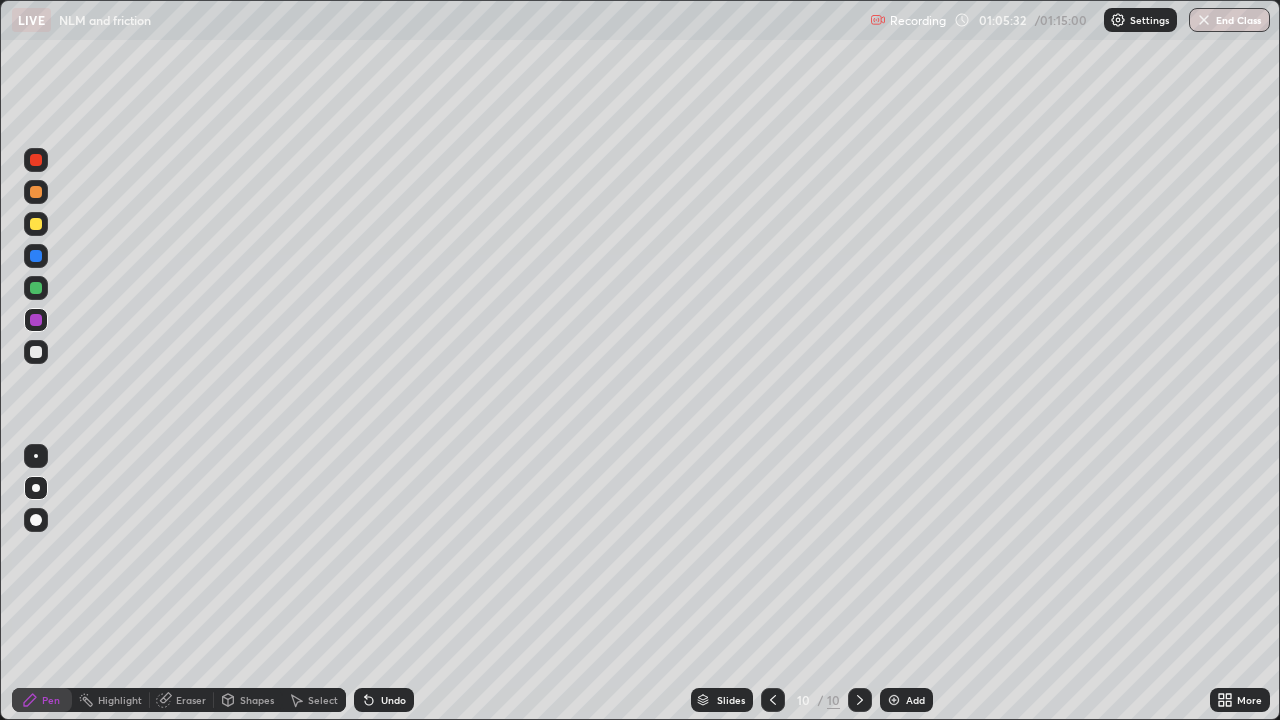 click on "Shapes" at bounding box center [257, 700] 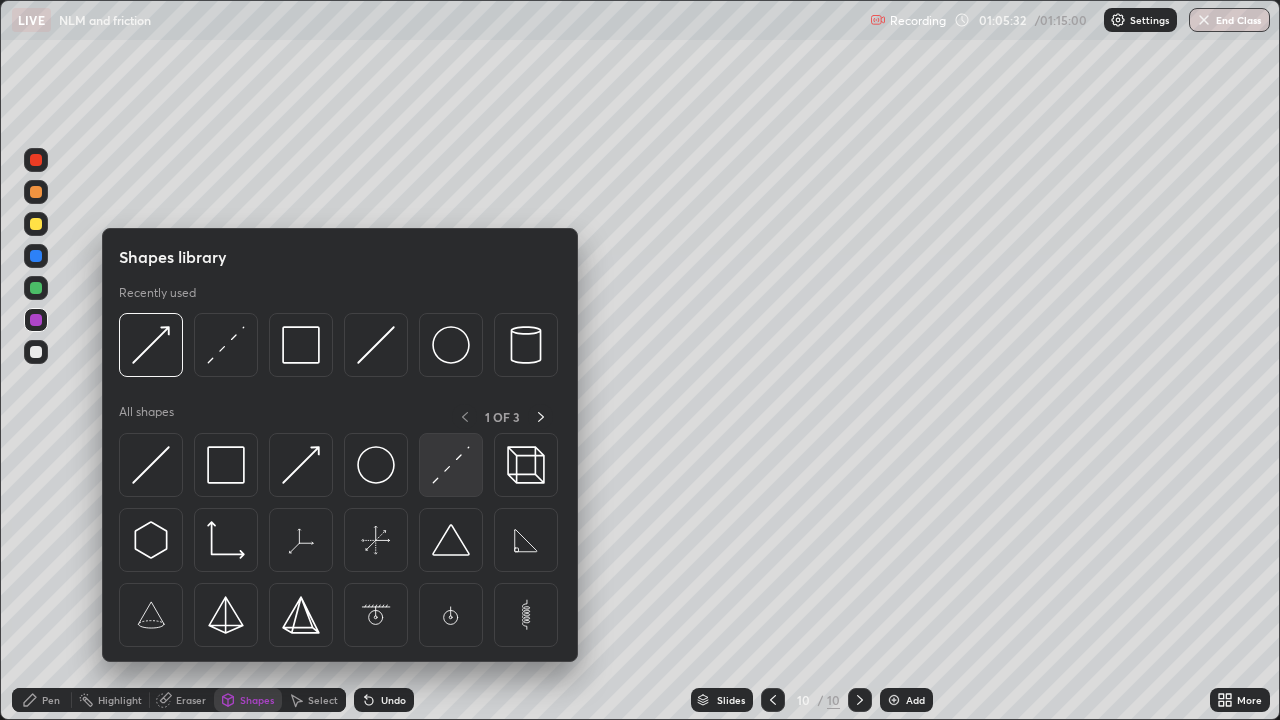click at bounding box center (451, 465) 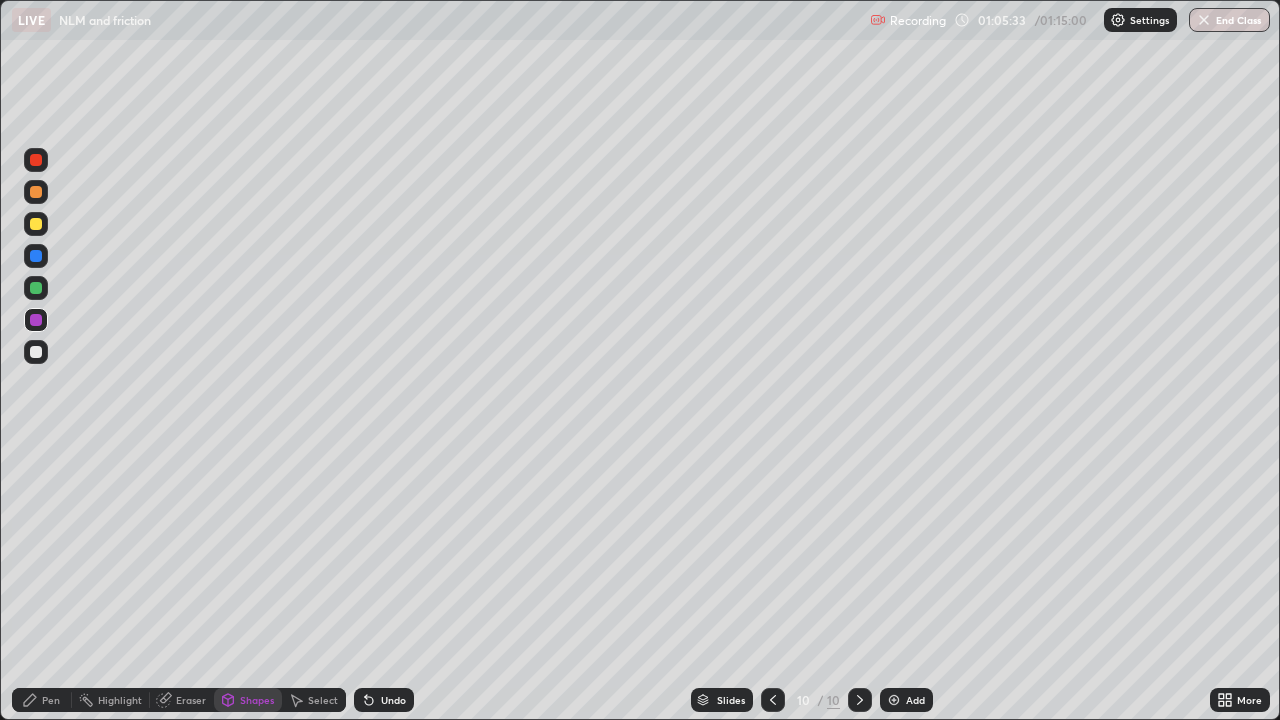 click at bounding box center (36, 352) 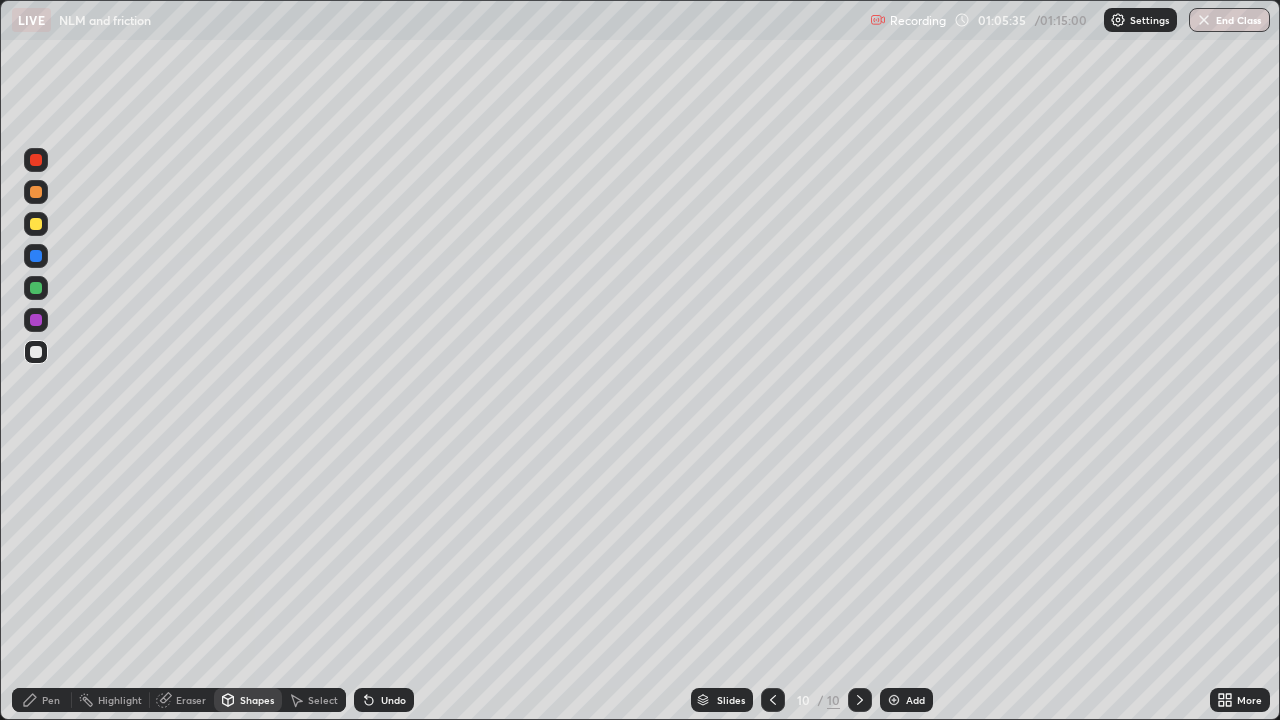 click on "Shapes" at bounding box center [257, 700] 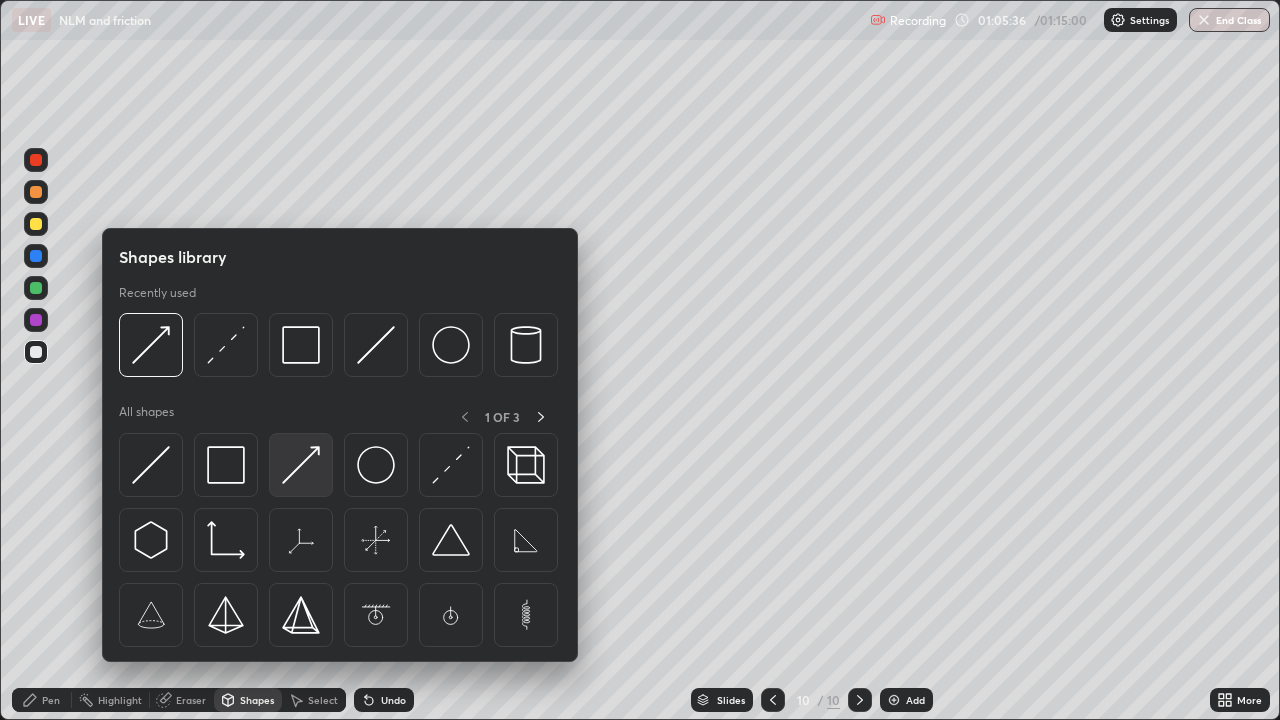 click at bounding box center [301, 465] 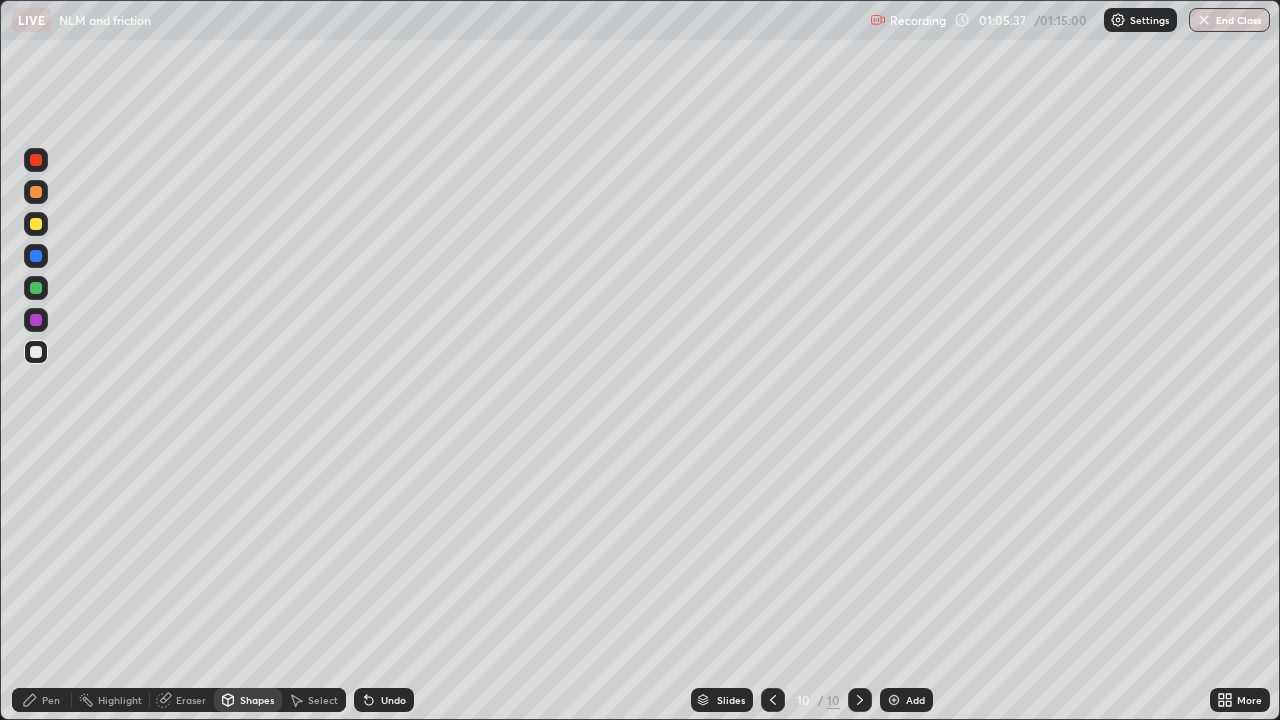 click at bounding box center (36, 288) 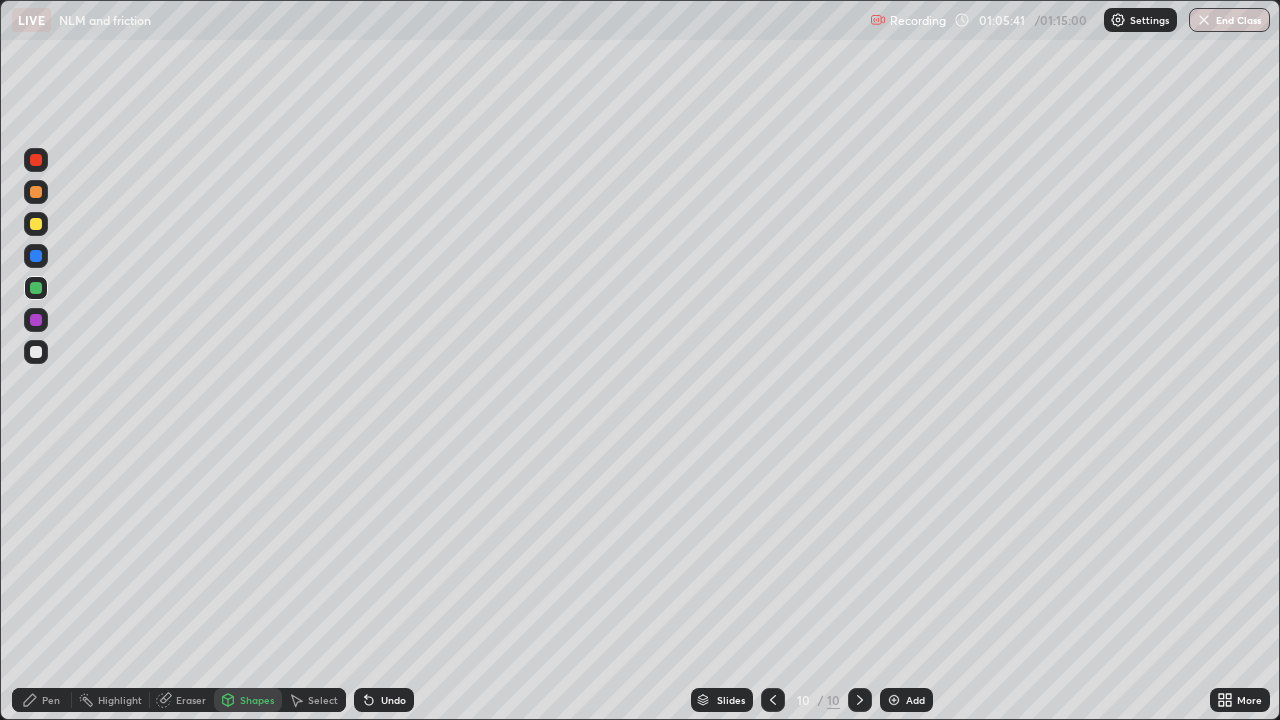 click on "Pen" at bounding box center (51, 700) 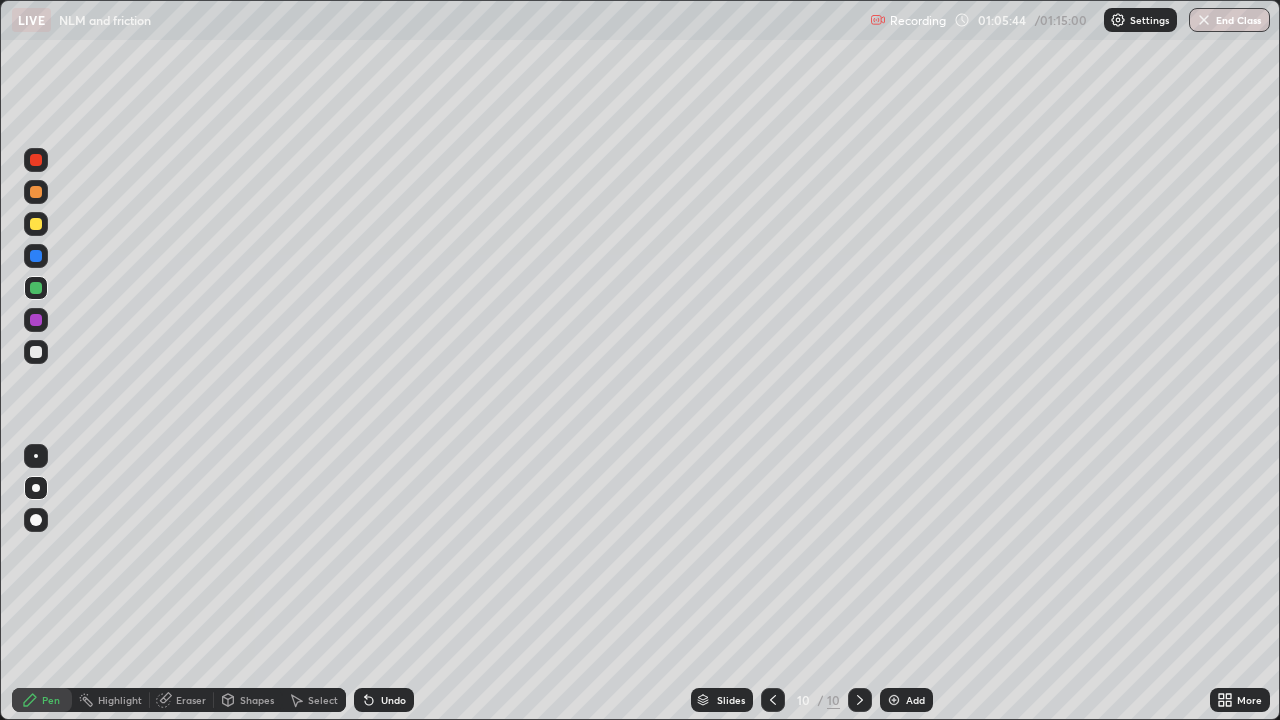 click at bounding box center [36, 352] 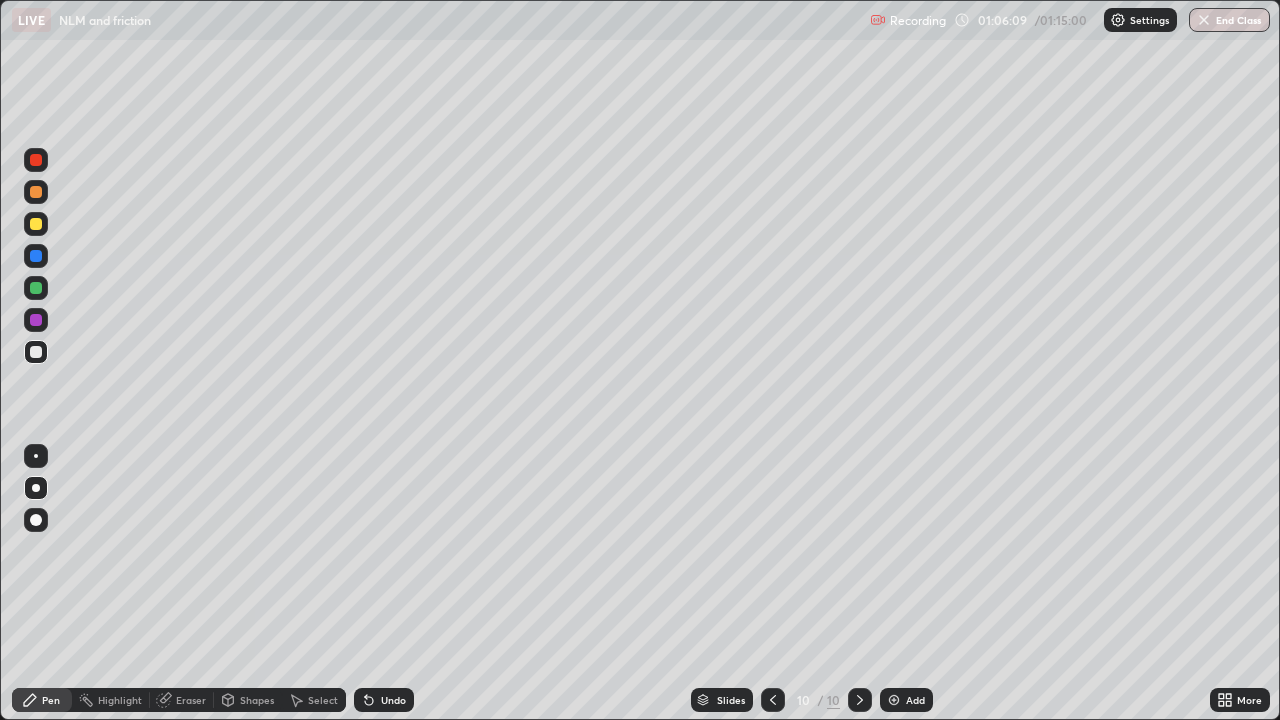 click on "Shapes" at bounding box center (248, 700) 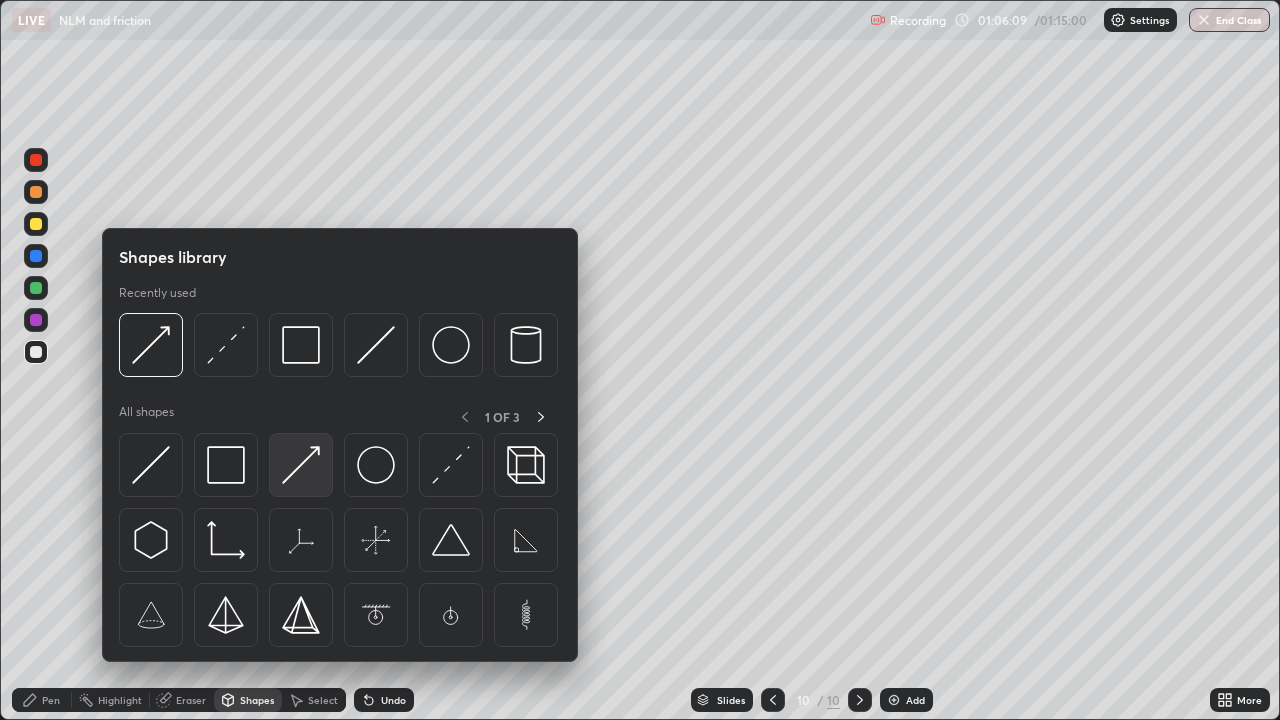 click at bounding box center (301, 465) 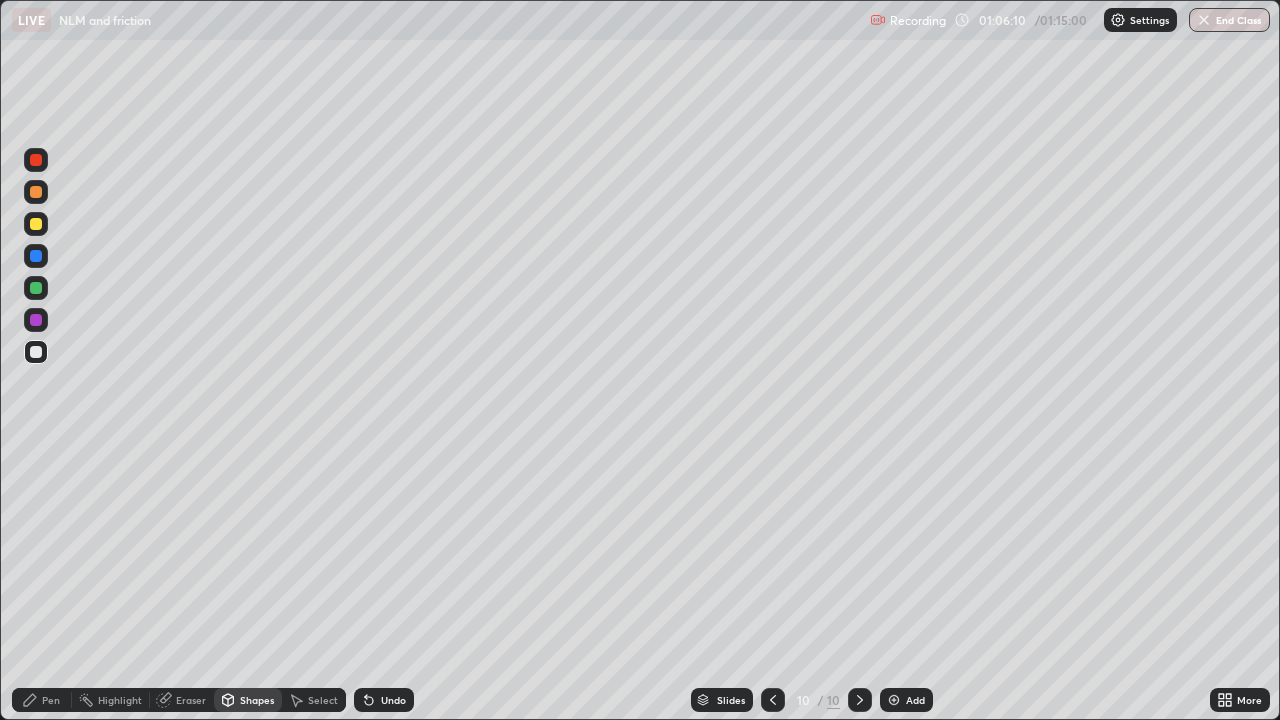 click at bounding box center [36, 288] 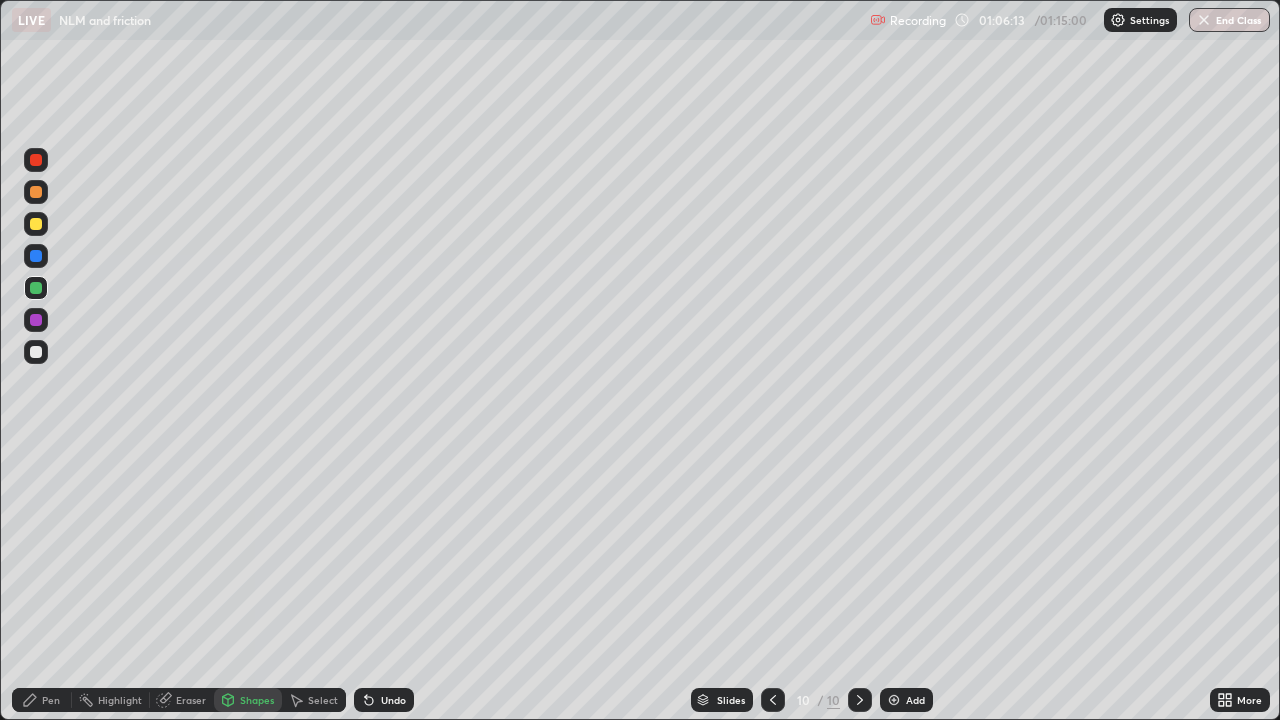 click on "Pen" at bounding box center (51, 700) 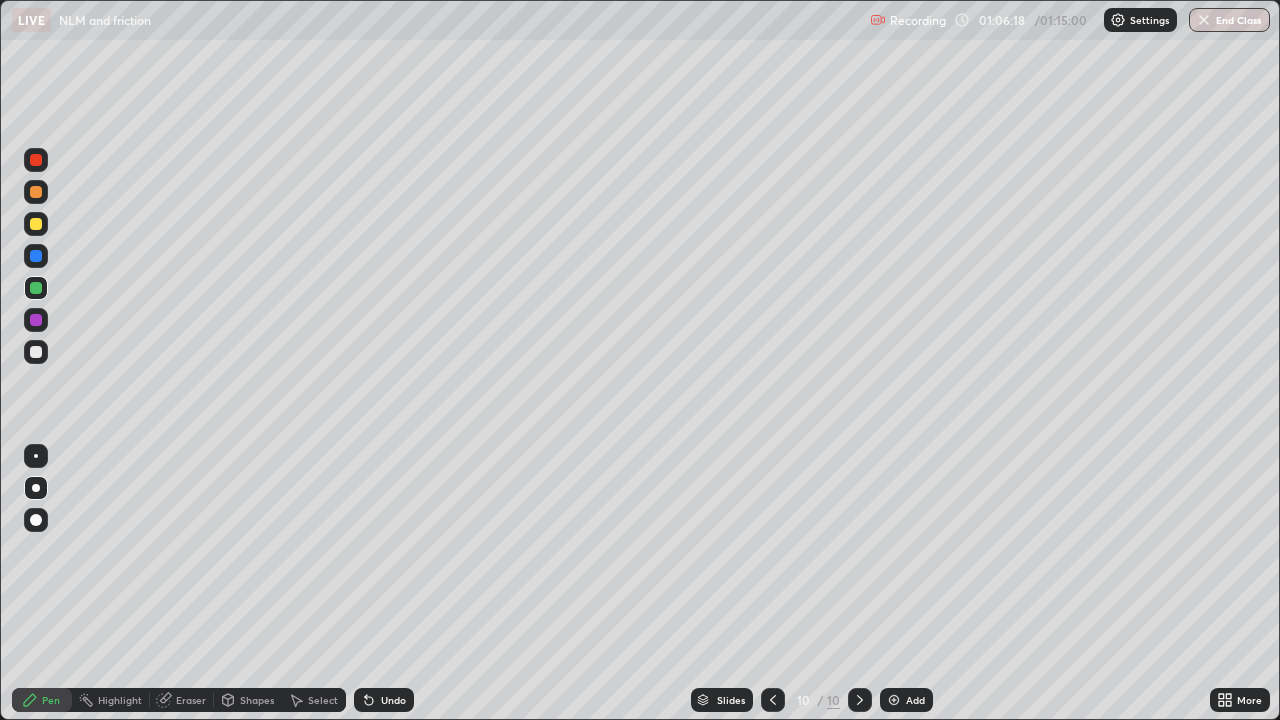 click on "Shapes" at bounding box center (257, 700) 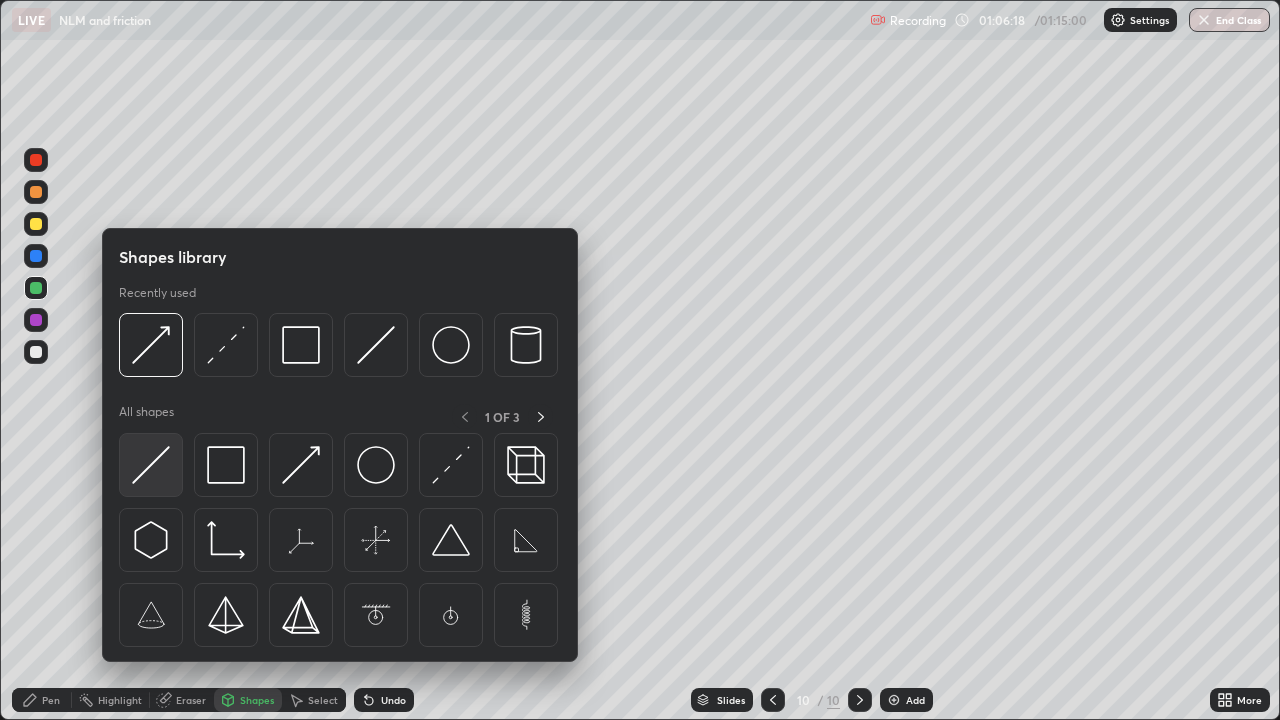 click at bounding box center (151, 465) 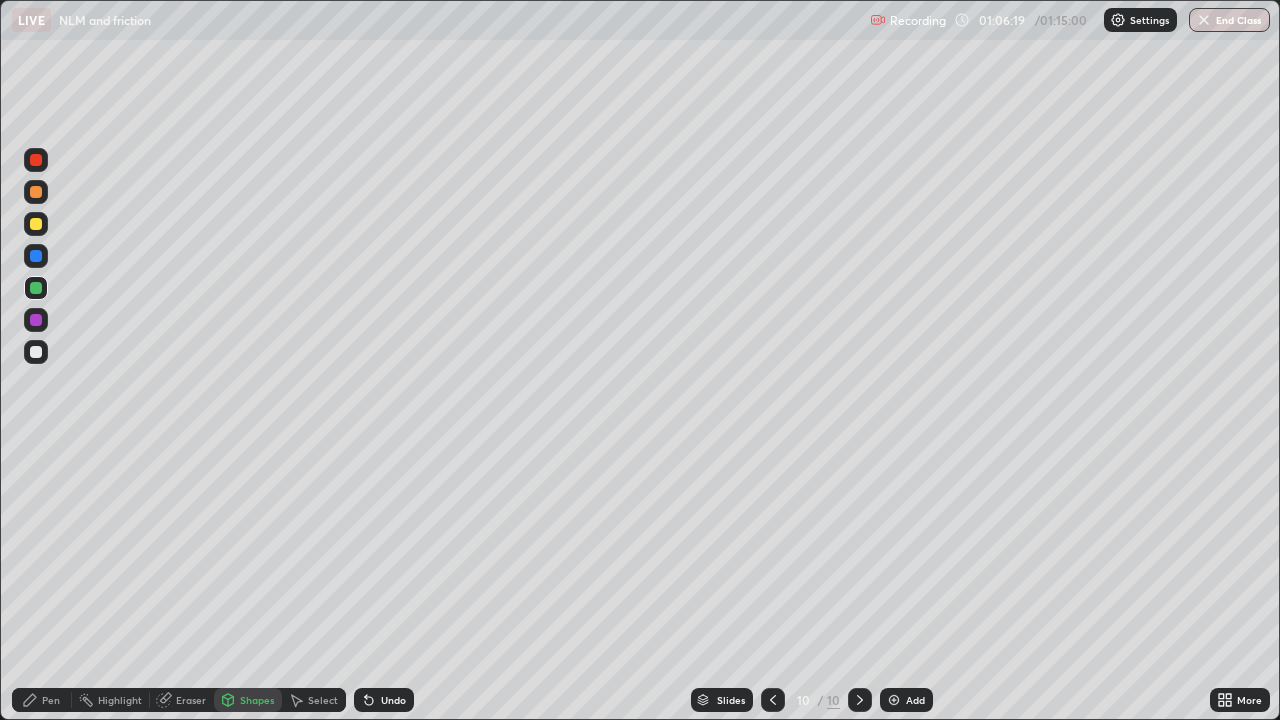 click at bounding box center (36, 320) 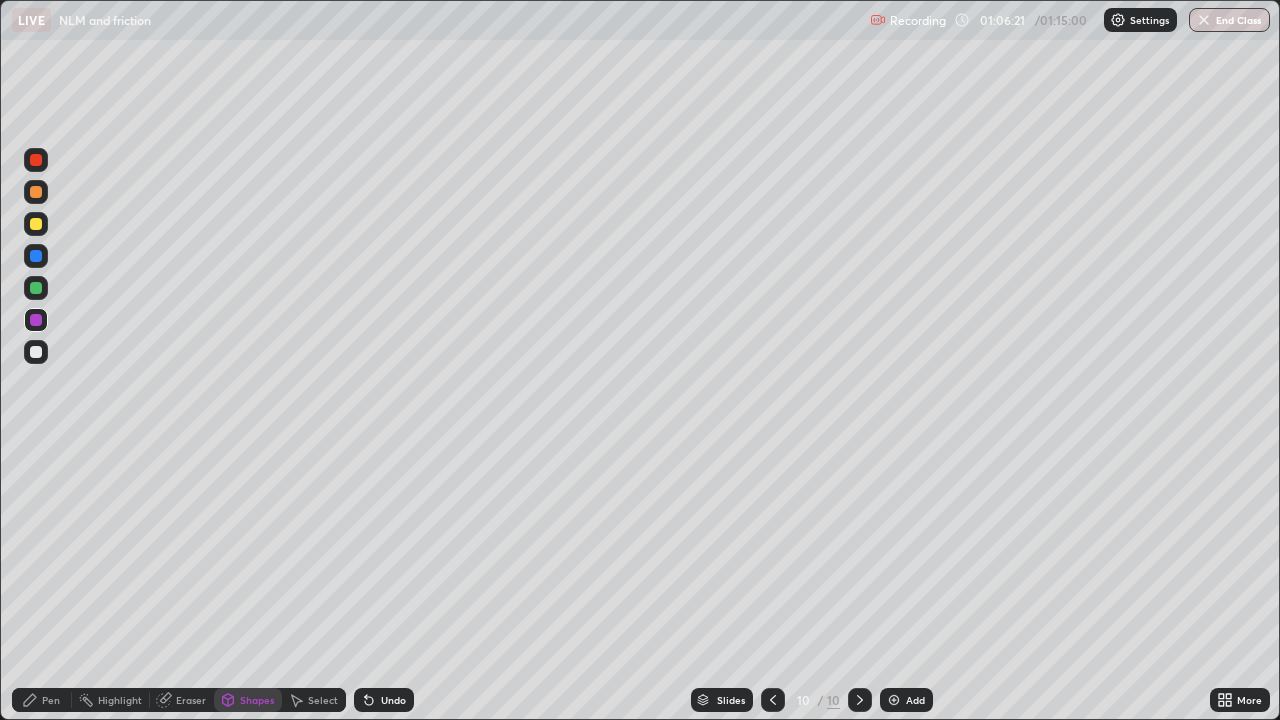 click at bounding box center (36, 224) 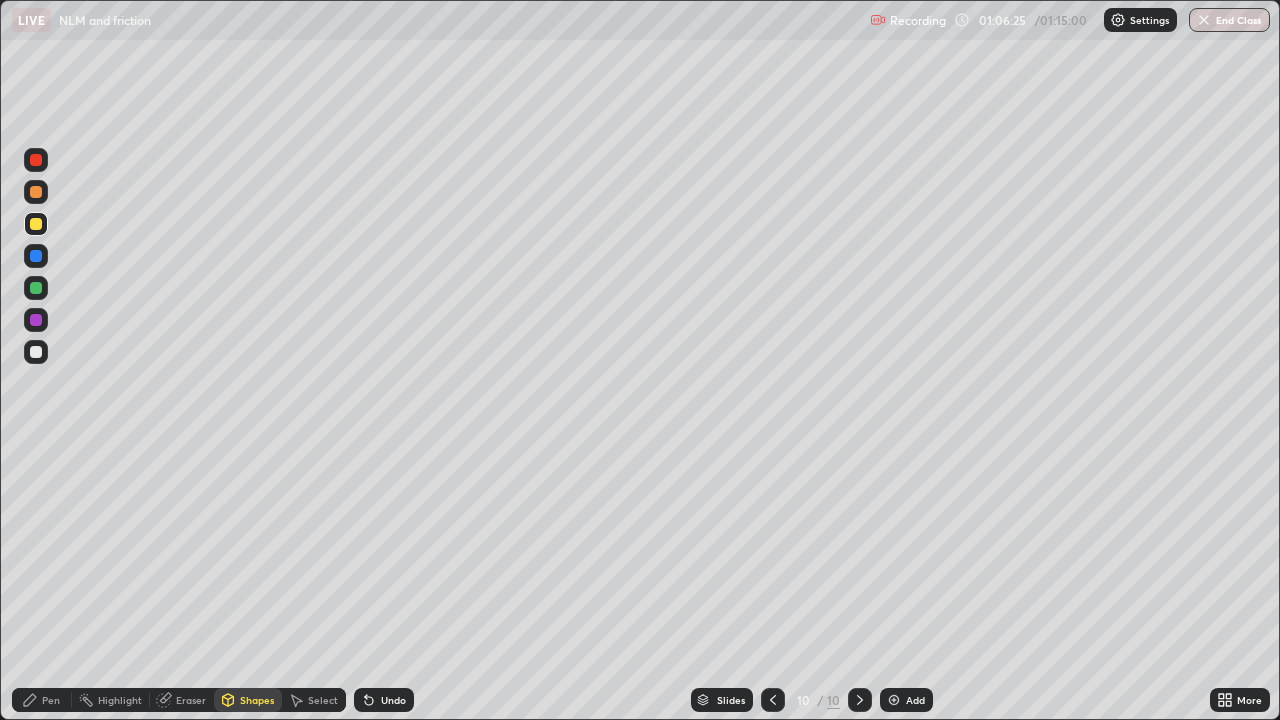 click on "Shapes" at bounding box center [257, 700] 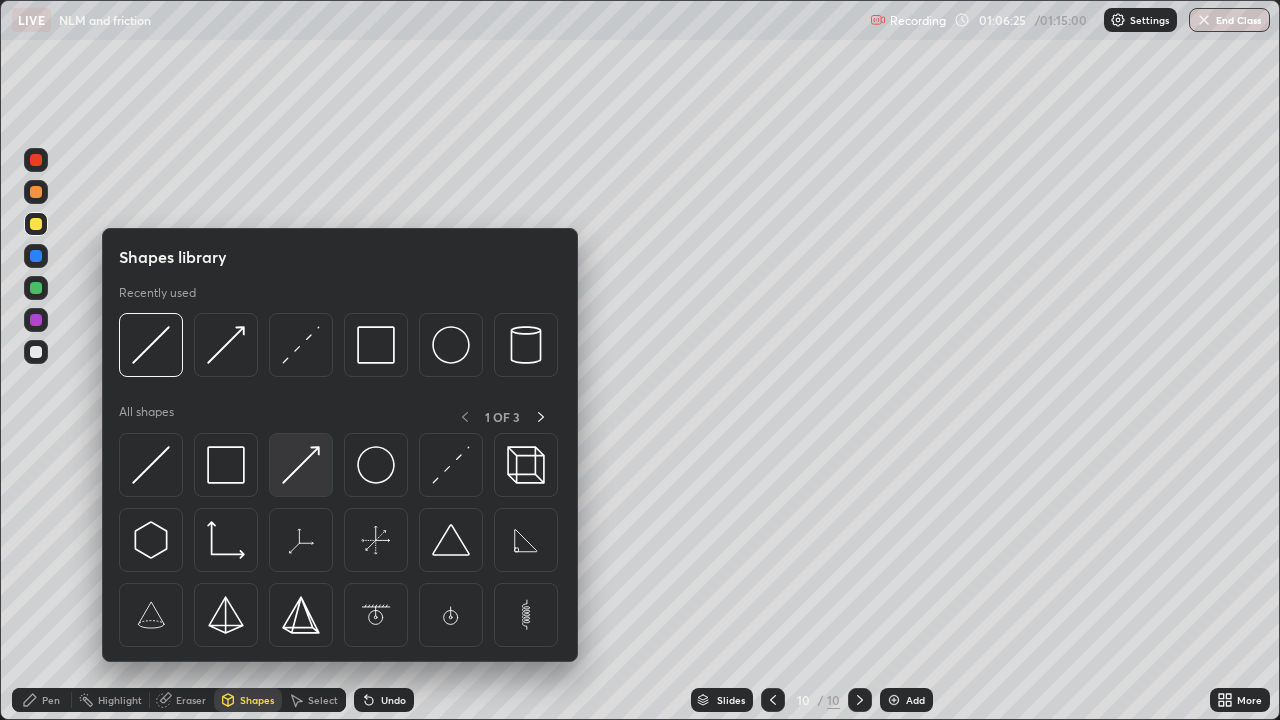 click at bounding box center (301, 465) 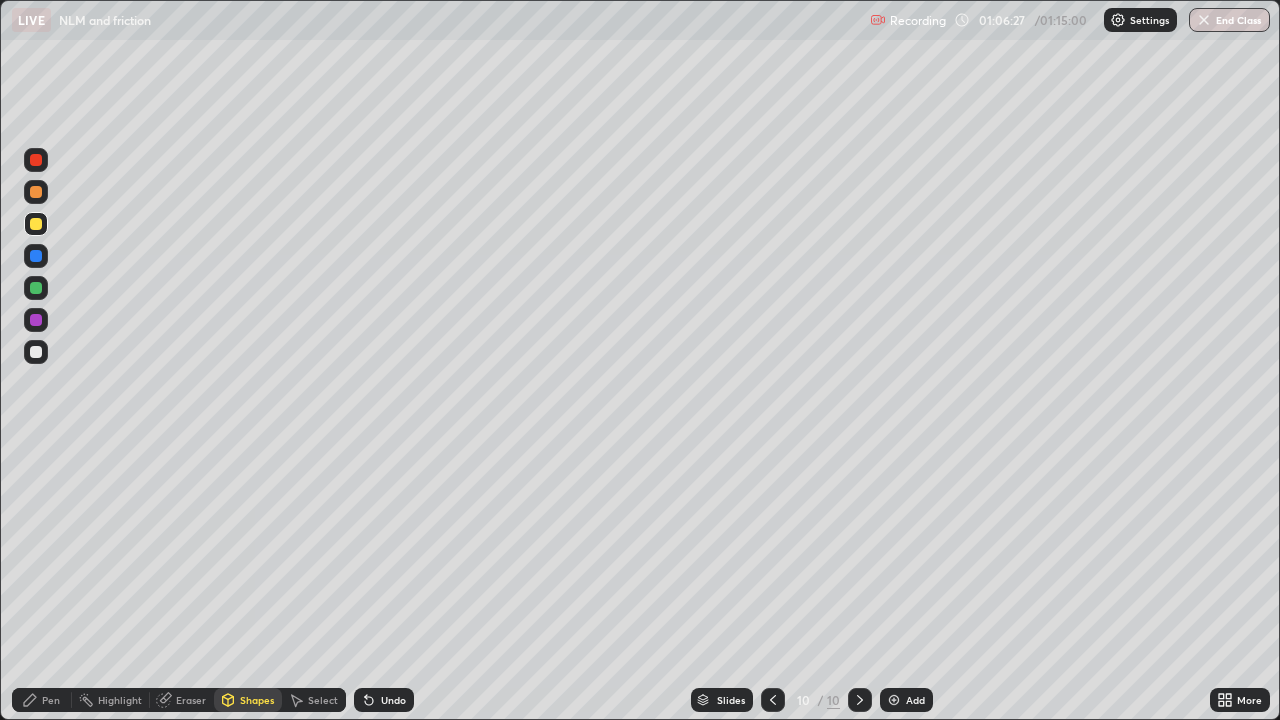 click at bounding box center (36, 288) 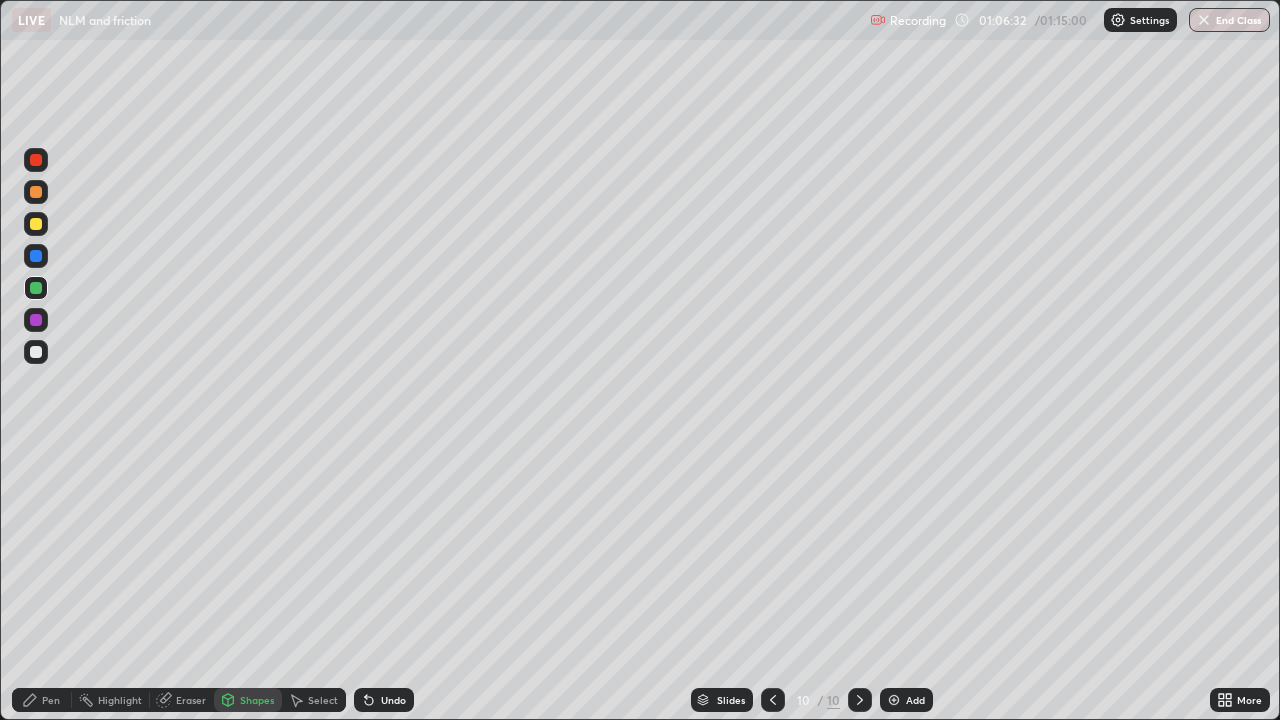 click on "Shapes" at bounding box center (248, 700) 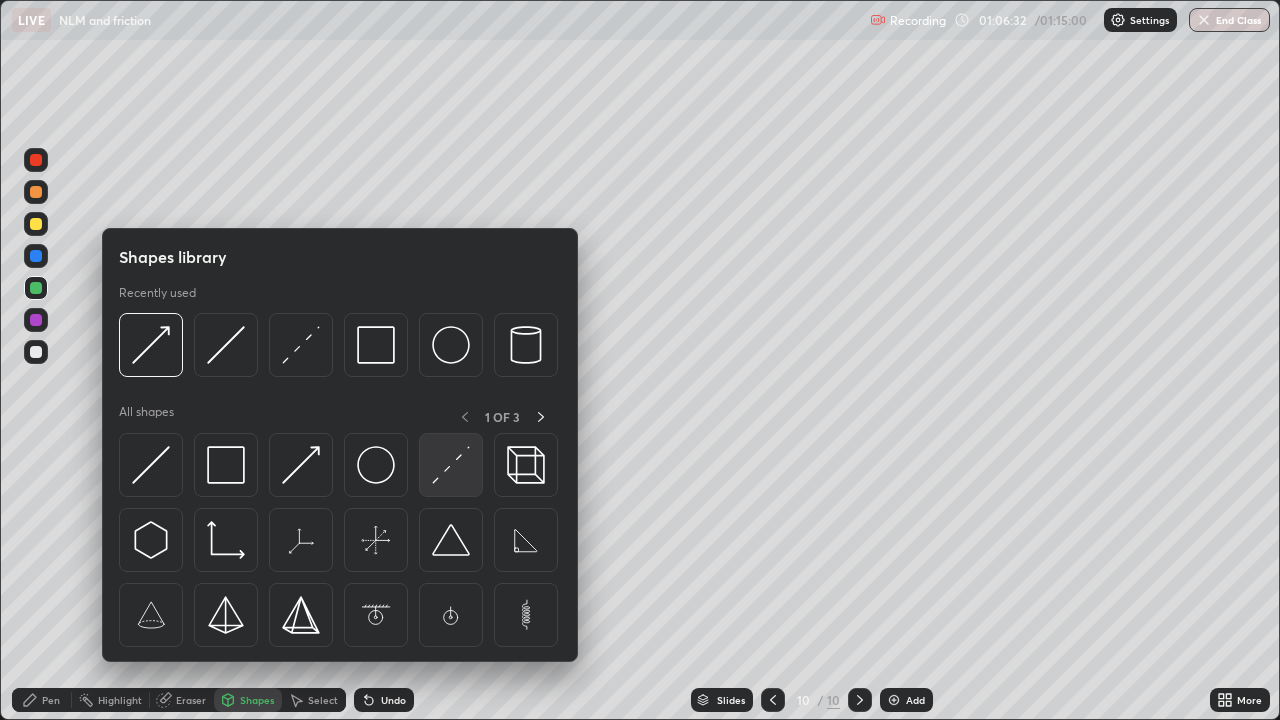 click at bounding box center [451, 465] 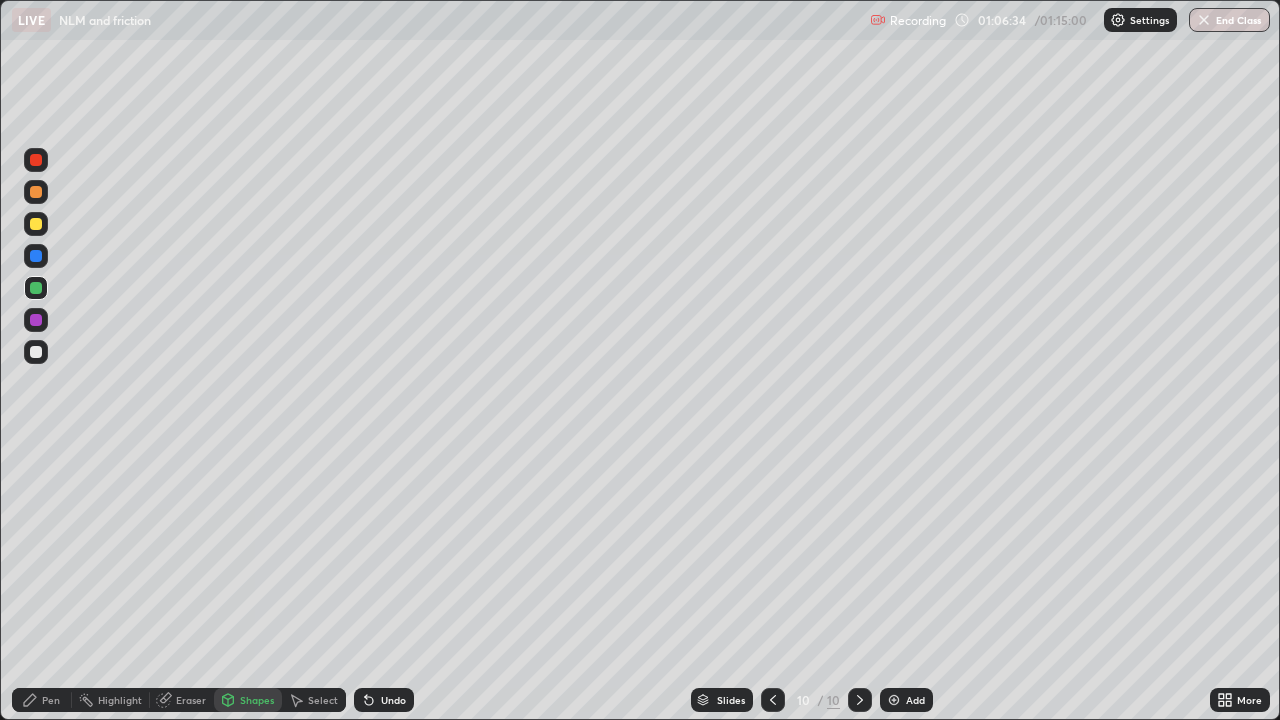 click on "Pen" at bounding box center [42, 700] 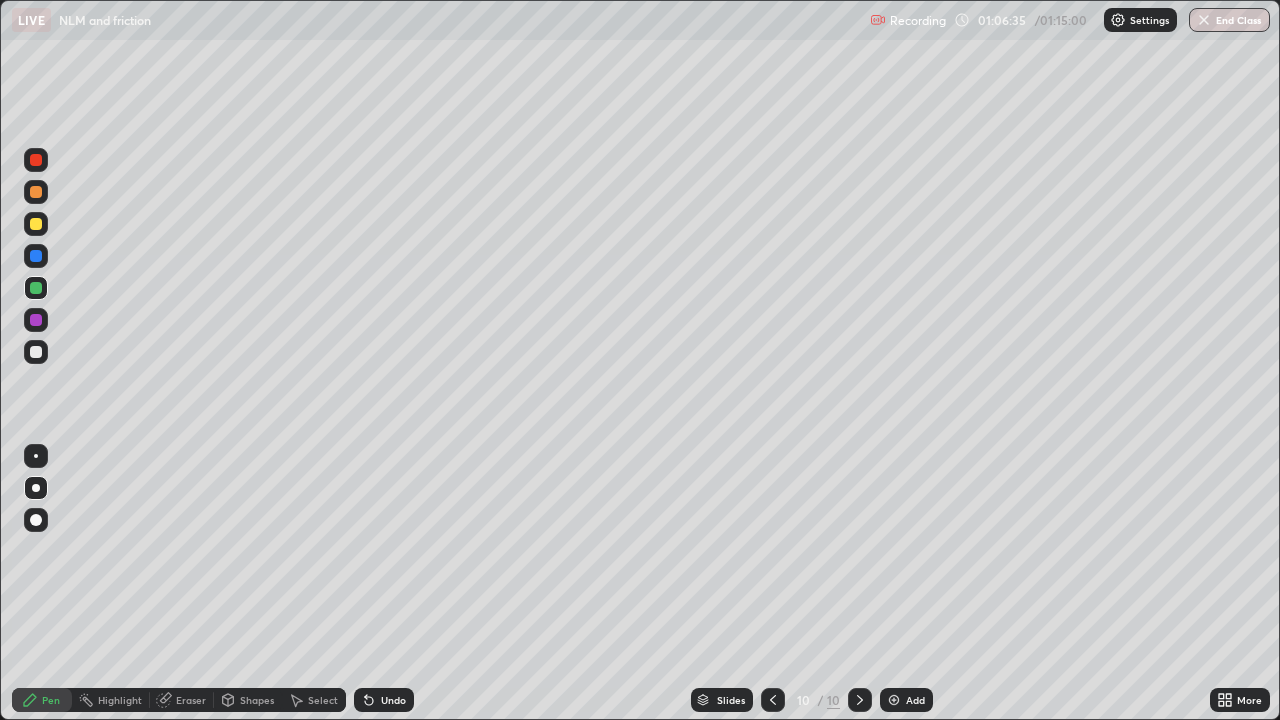 click at bounding box center [36, 352] 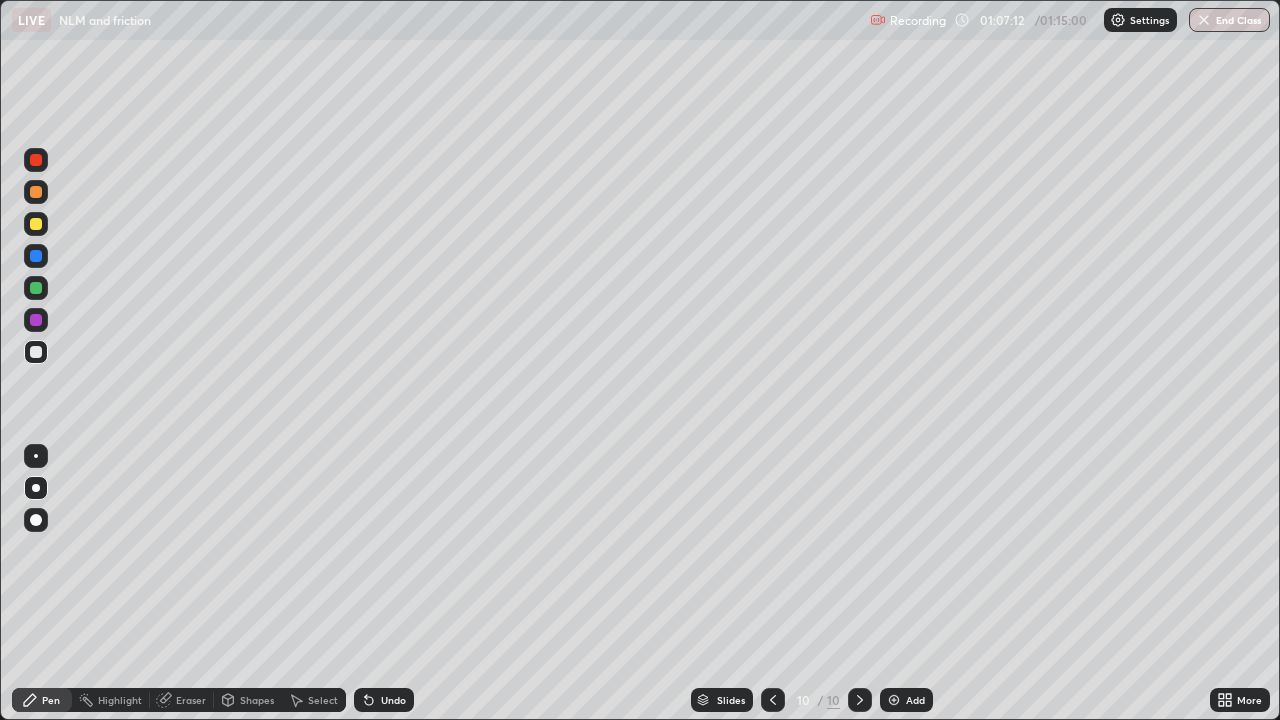 click at bounding box center [36, 192] 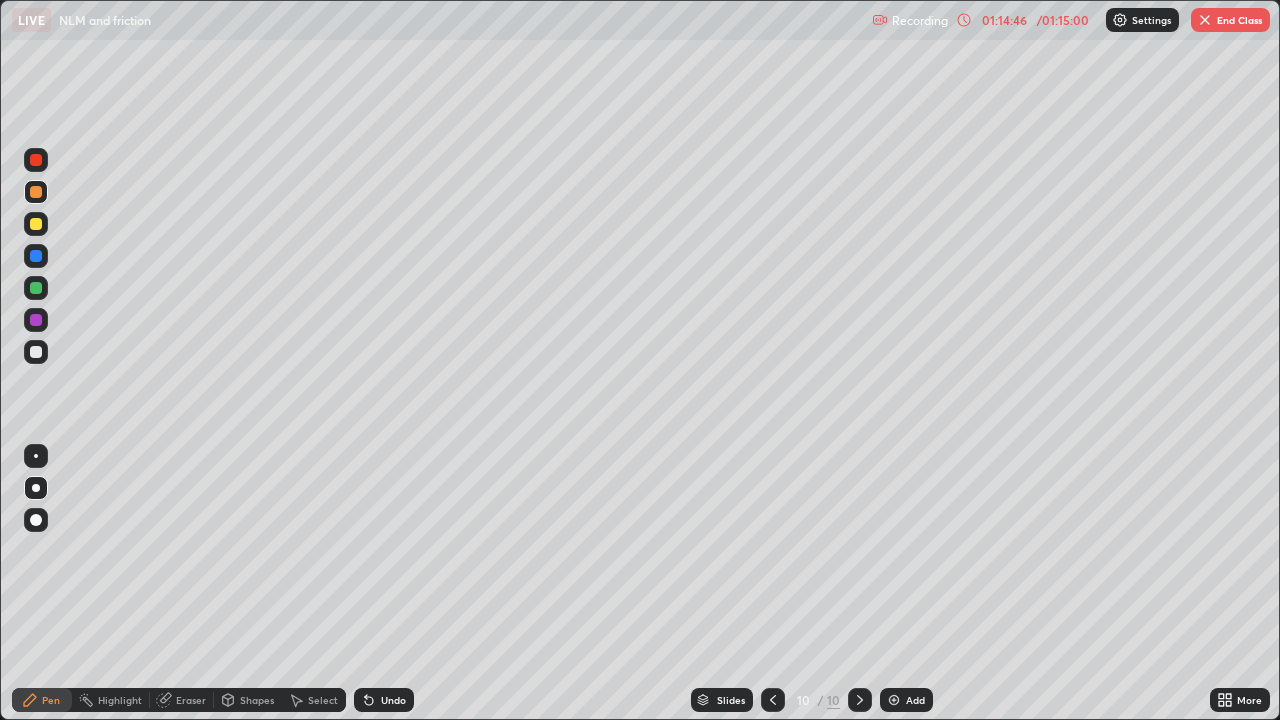click on "End Class" at bounding box center [1230, 20] 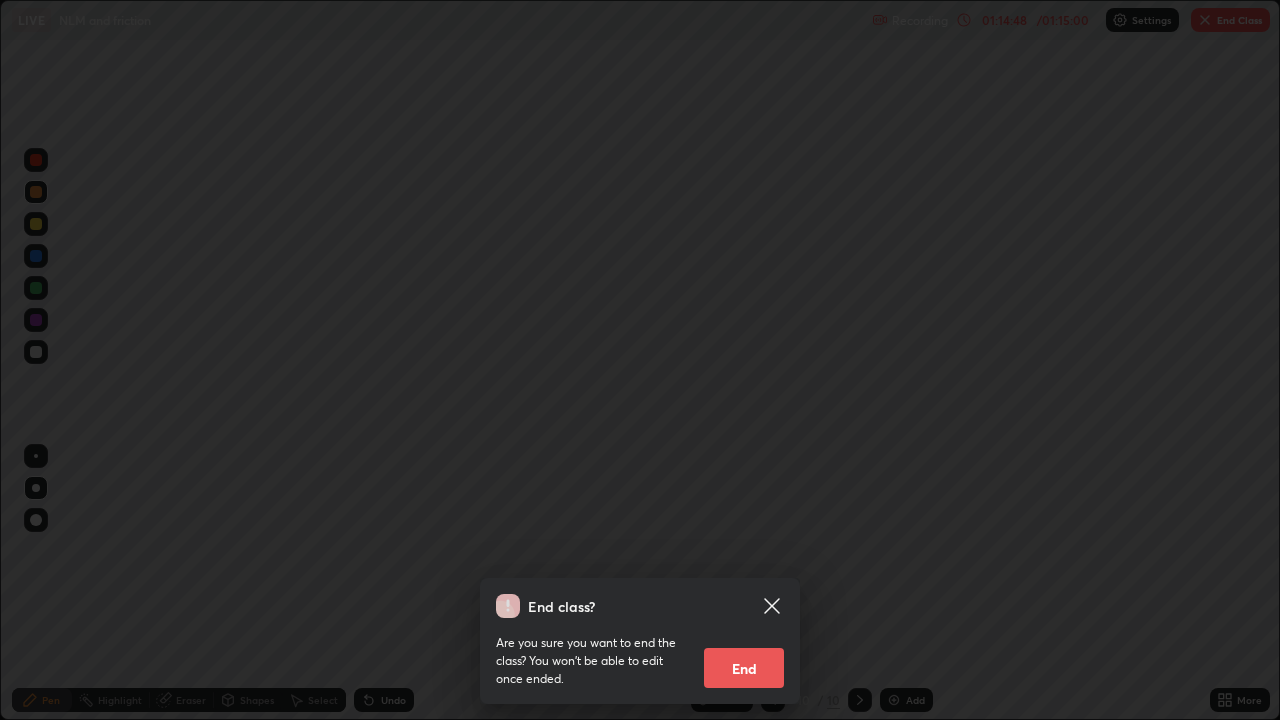 click on "End" at bounding box center (744, 668) 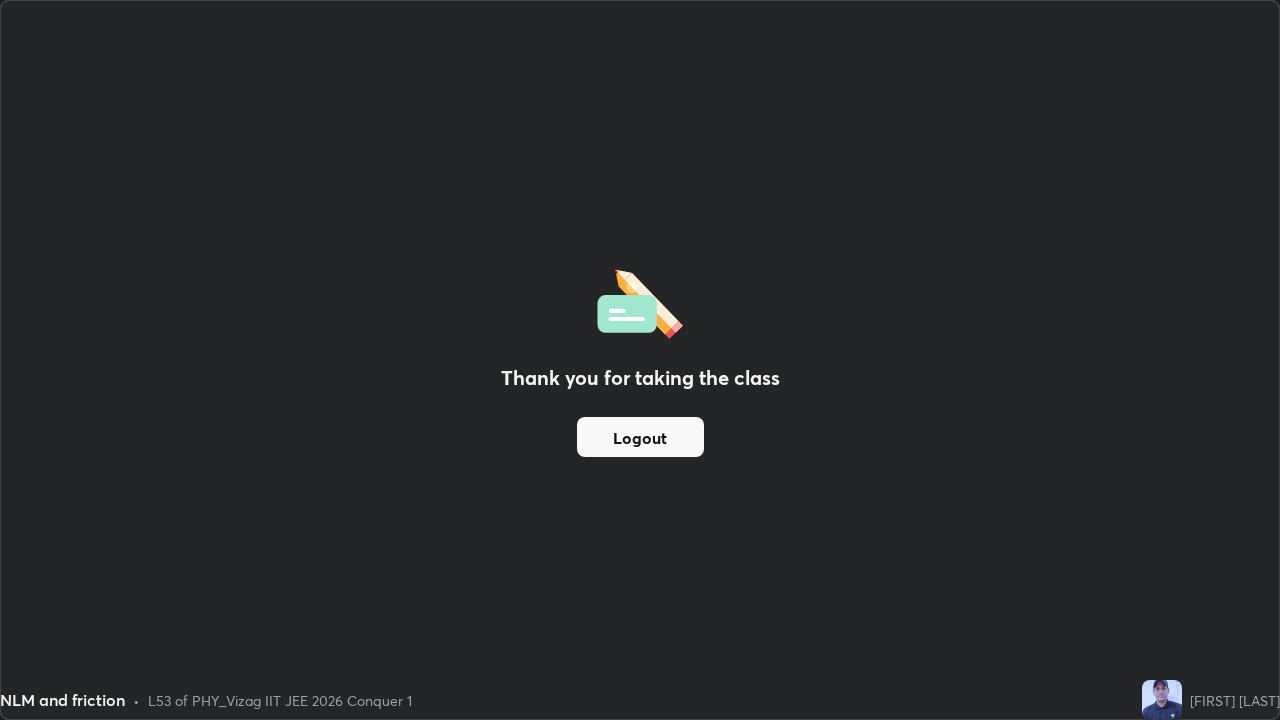 click on "Logout" at bounding box center (640, 437) 